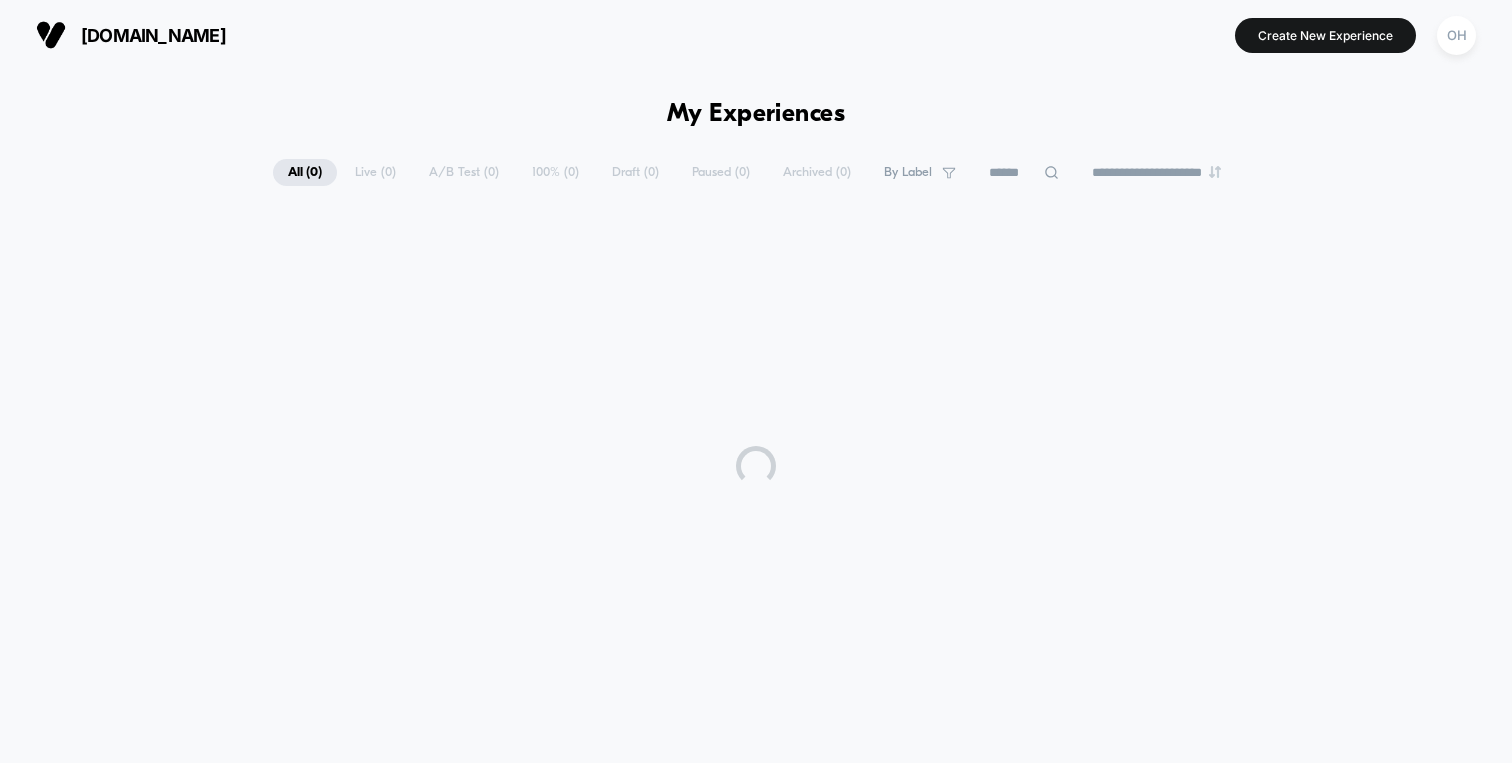 scroll, scrollTop: 0, scrollLeft: 0, axis: both 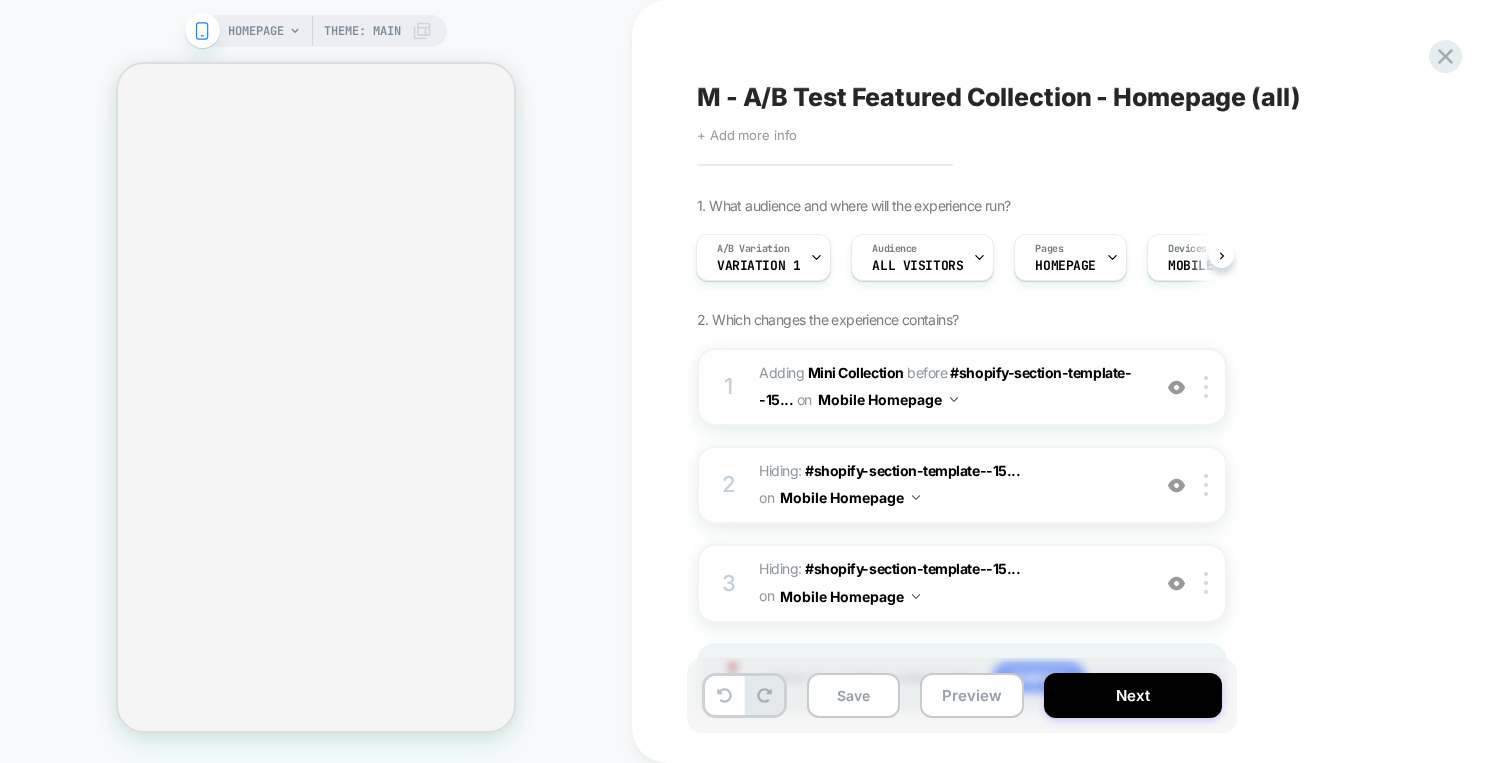 click on "#_loomi_addon_1751286946463 Adding   Mini Collection   BEFORE #shopify-section-template--15... #shopify-section-template--15494091931691__rich_text_Bh9cg6   on Mobile Homepage" at bounding box center (949, 387) 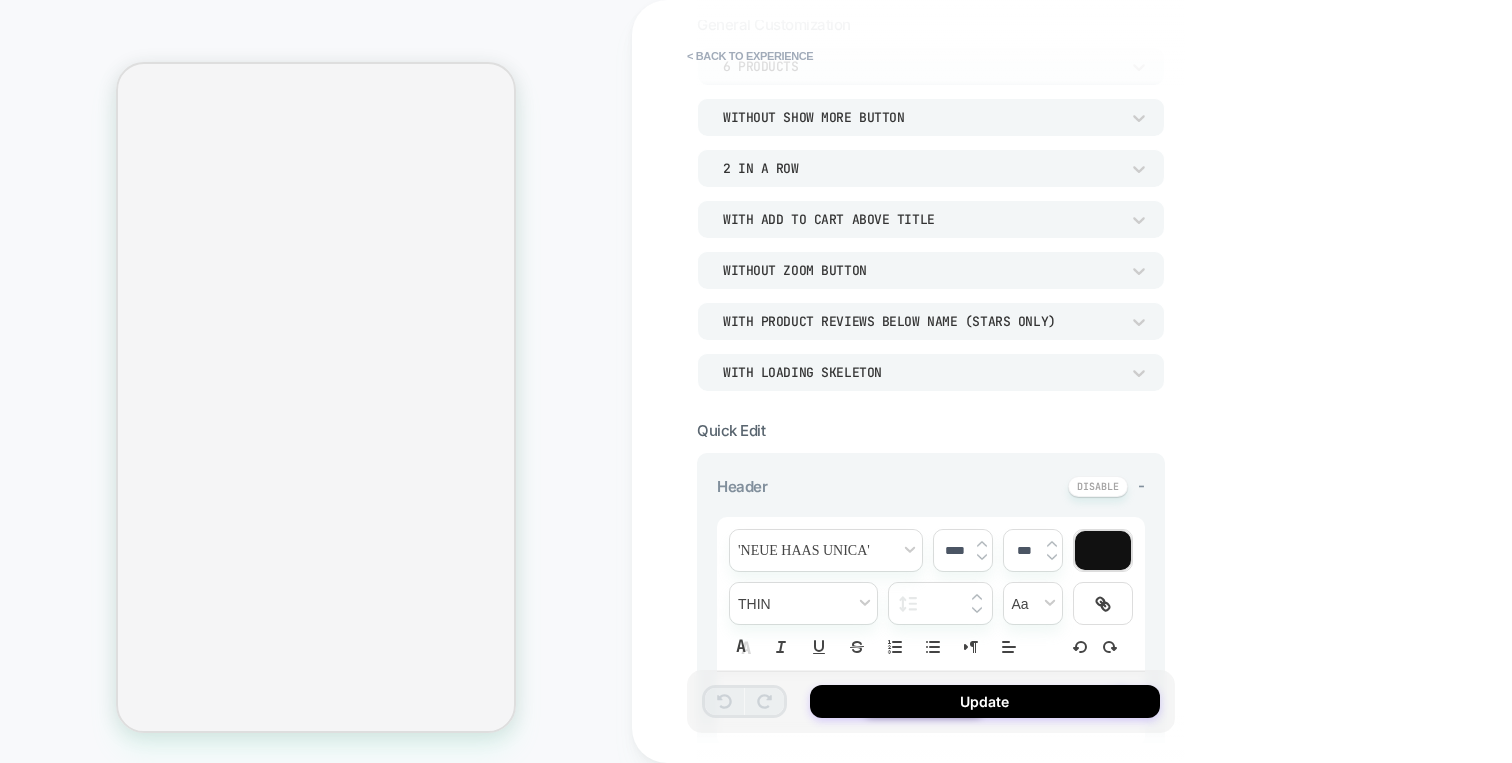 scroll, scrollTop: 0, scrollLeft: 0, axis: both 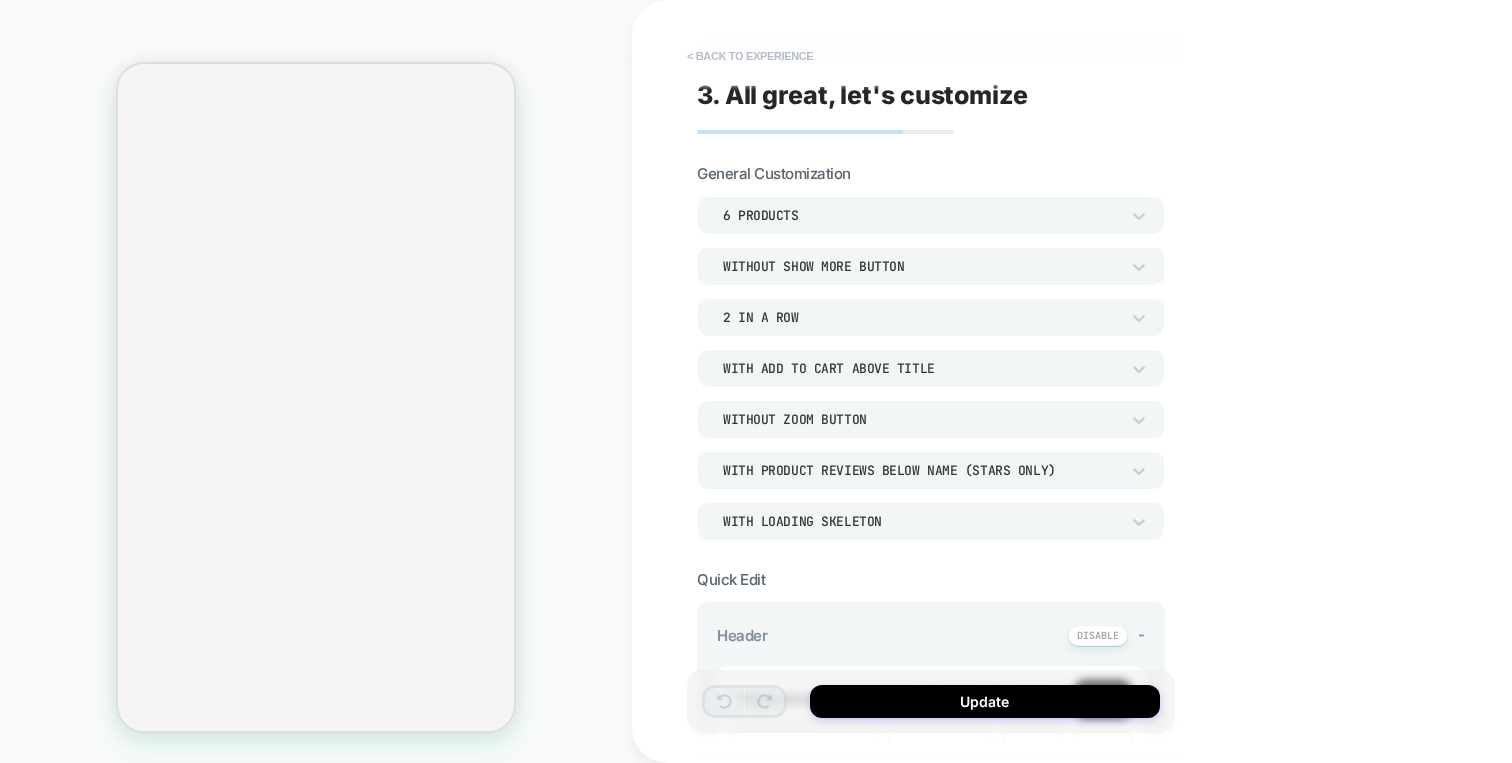 click on "< Back to experience" at bounding box center (750, 56) 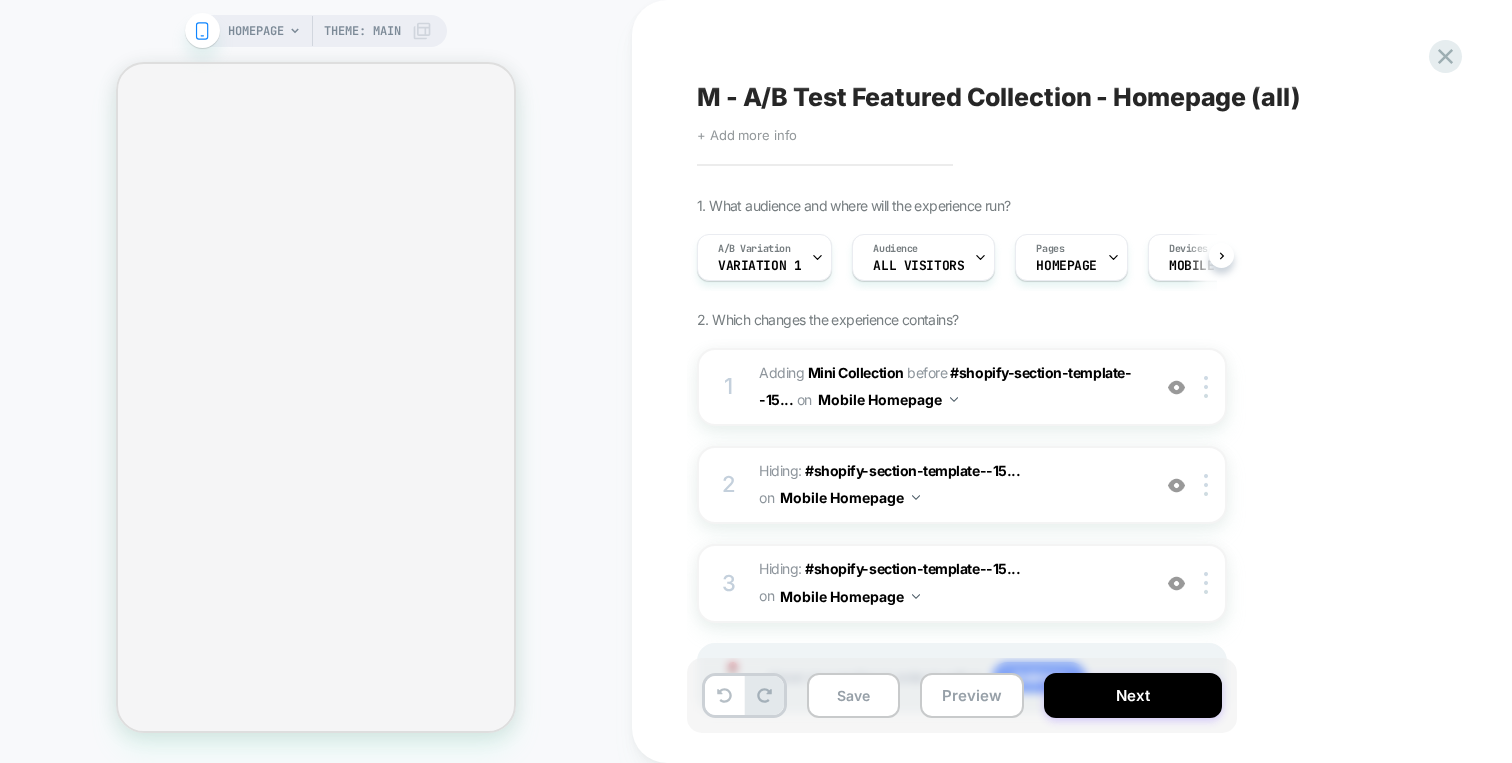 scroll, scrollTop: 0, scrollLeft: 1, axis: horizontal 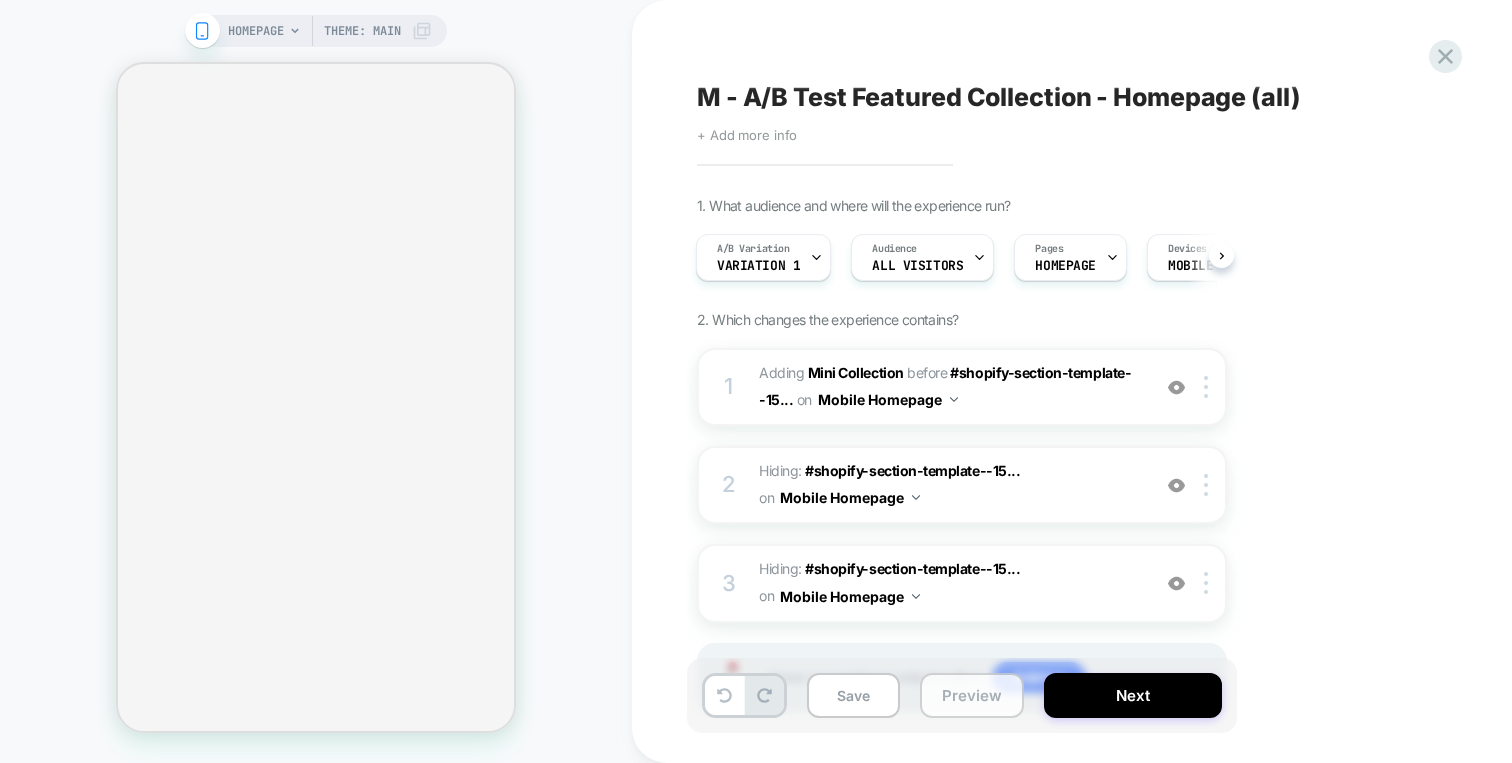 click on "Preview" at bounding box center (972, 695) 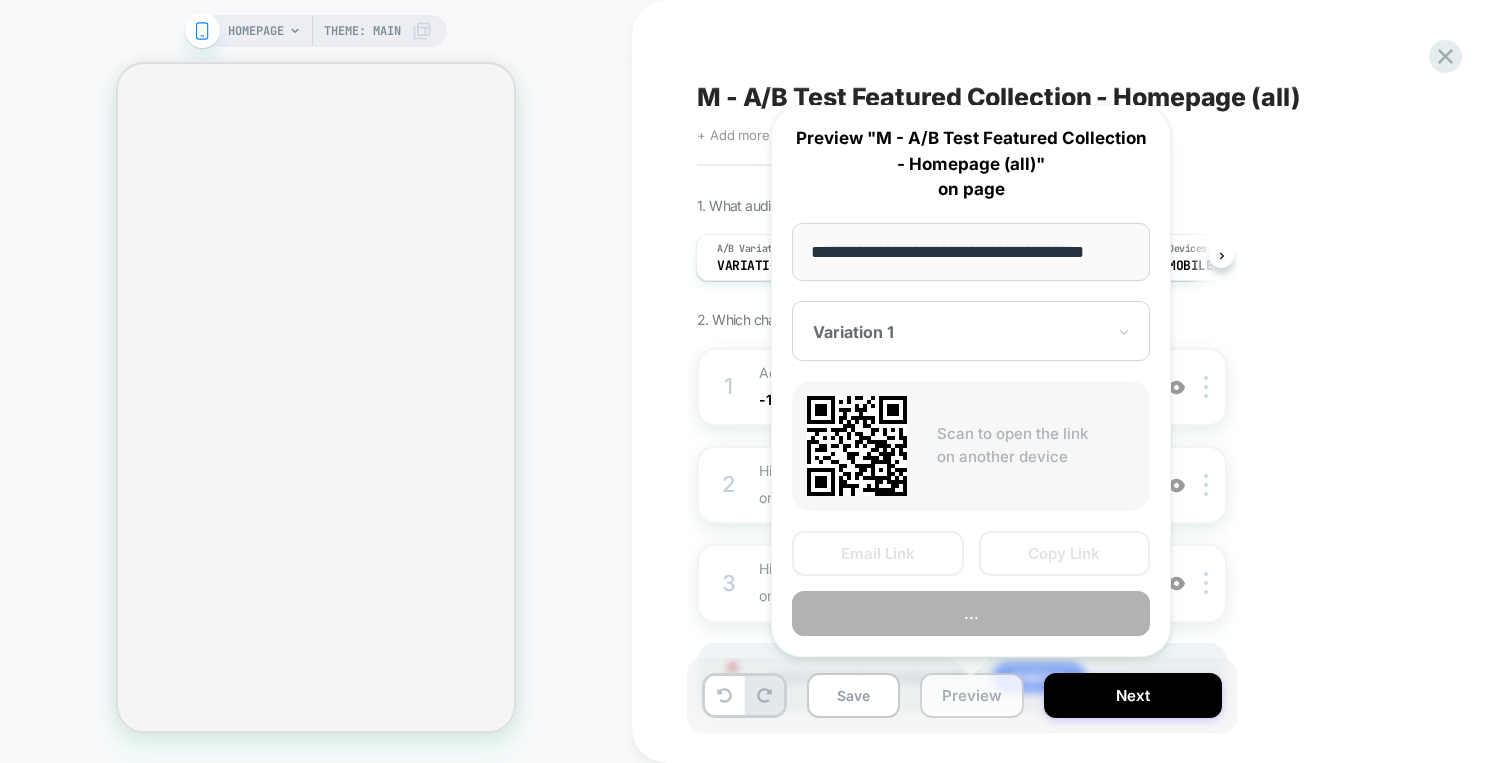 scroll, scrollTop: 0, scrollLeft: 25, axis: horizontal 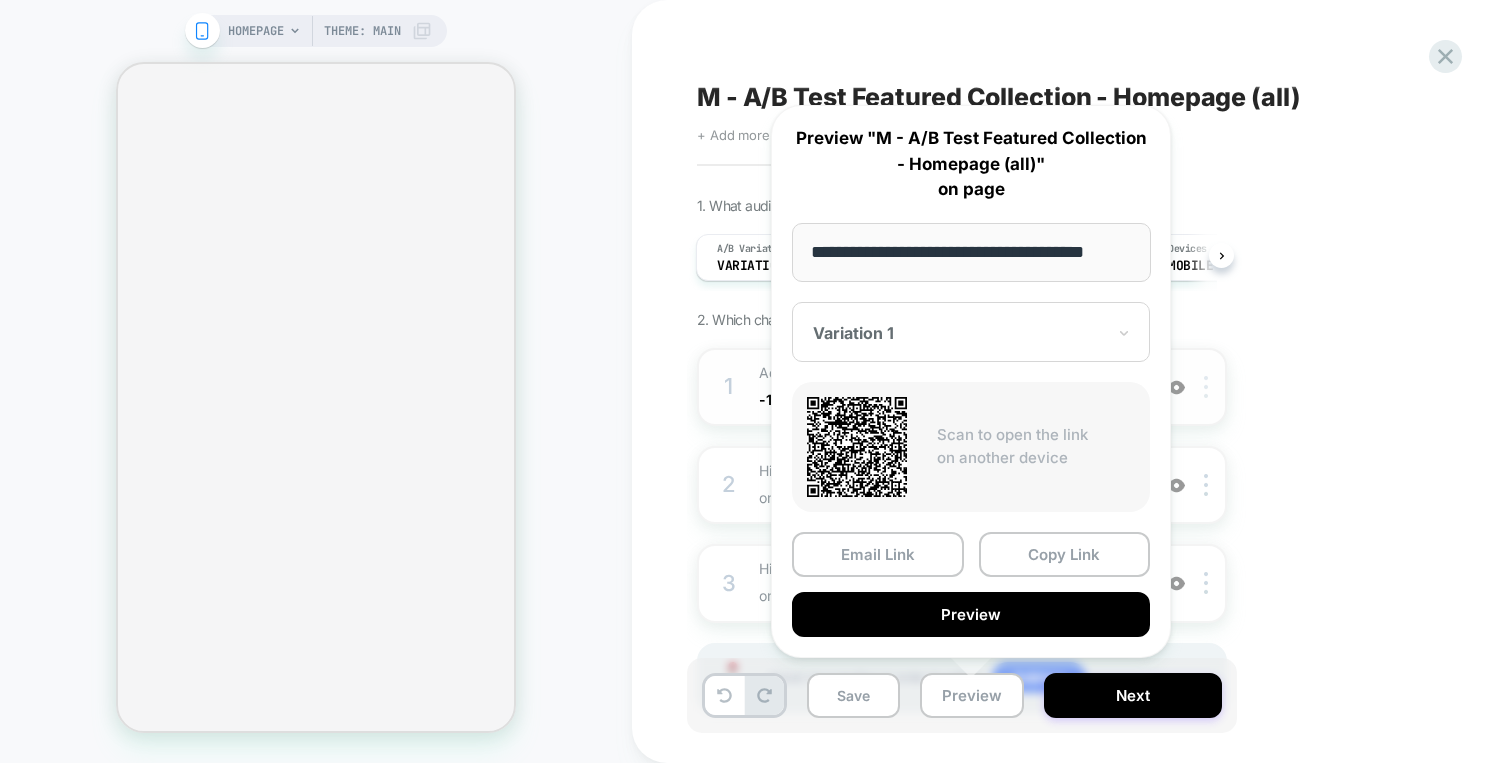click at bounding box center (1209, 387) 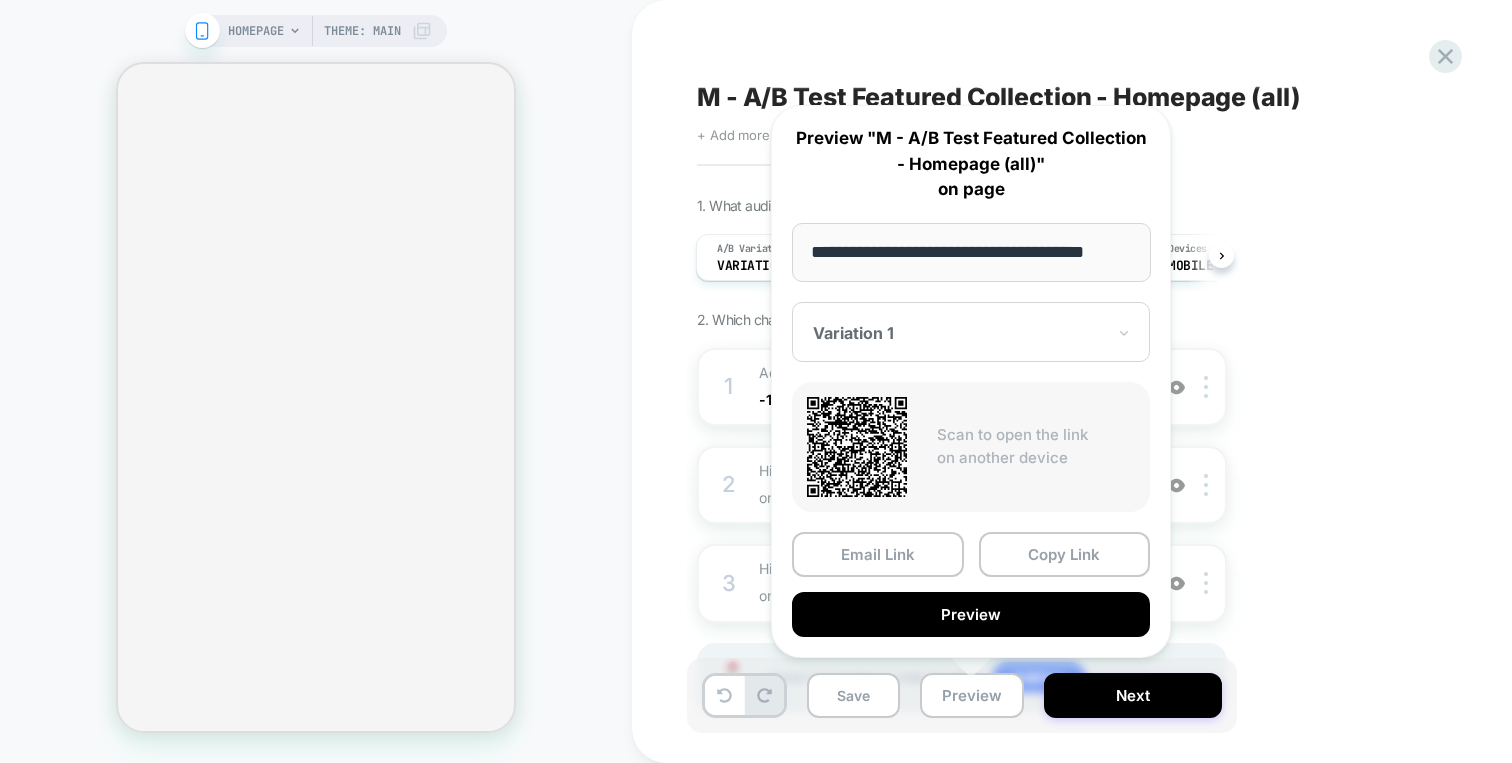 click on "1. What audience and where will the experience run? A/B Variation Variation 1 Audience All Visitors Pages HOMEPAGE Devices MOBILE Trigger Page Load 2. Which changes the experience contains? 1 #_loomi_addon_1751286946463 Adding   Mini Collection   BEFORE #shopify-section-template--15... #shopify-section-template--15494091931691__rich_text_Bh9cg6   on Mobile Homepage Add Before Add After Duplicate Replace Position Copy CSS Selector Copy Widget Id Rename Copy to   Desktop Target   All Devices Delete Upgrade to latest 2 Hiding :   #shopify-section-template--15... #shopify-section-template--15494091931691__c6a93dd1-8311-4974-b863-f220a9ebe858   on Mobile Homepage Add Before Add After Copy CSS Selector Rename Copy to   Desktop Target   All Devices Delete 3 Hiding :   #shopify-section-template--15... #shopify-section-template--15494091931691__486363a0-4f38-49ec-8de8-3bcdfd569298 .slider-mobile-gutter   on Mobile Homepage Add Before Add After Copy CSS Selector Rename Copy to   Desktop Target   All Devices Delete Add" at bounding box center (1062, 480) 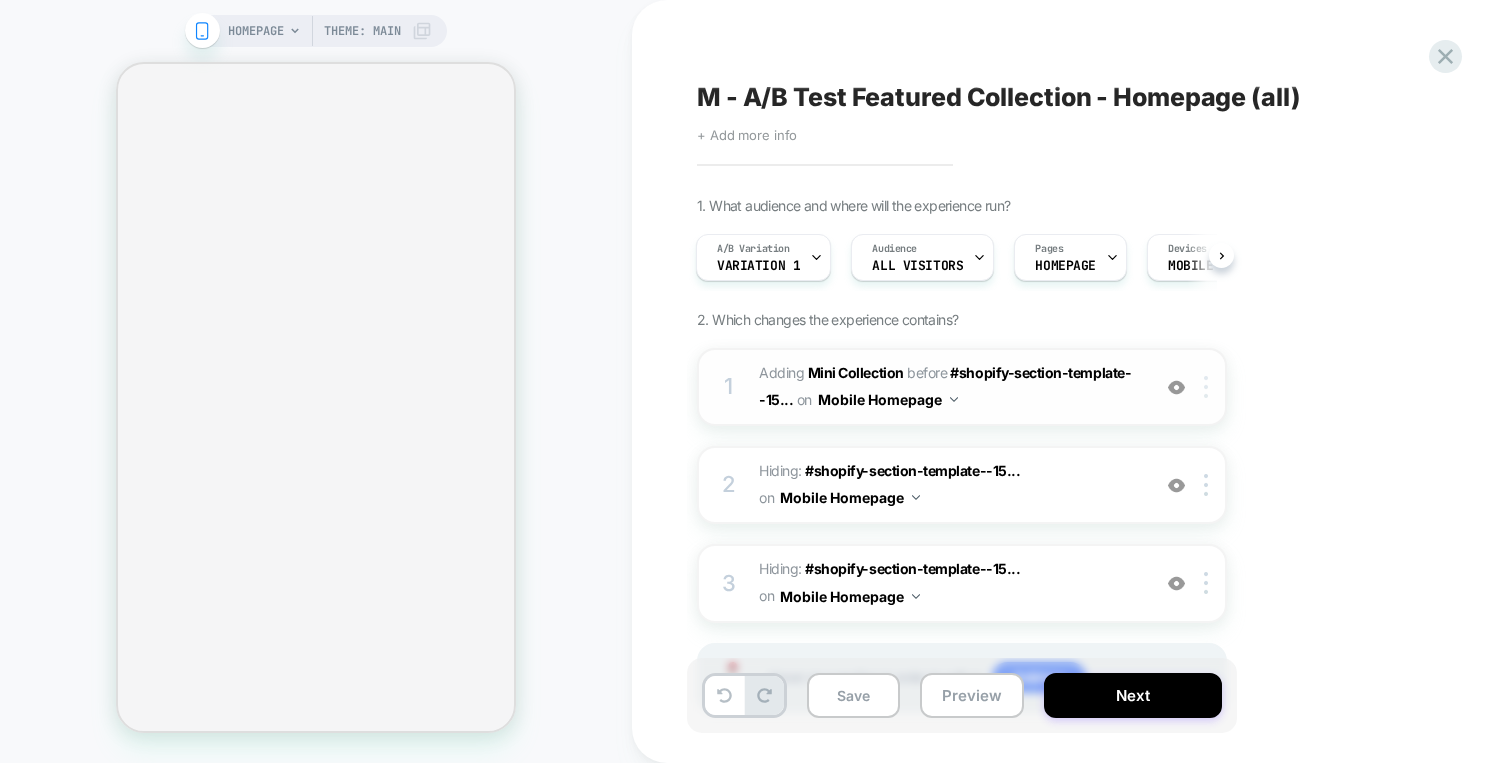 click at bounding box center (1209, 387) 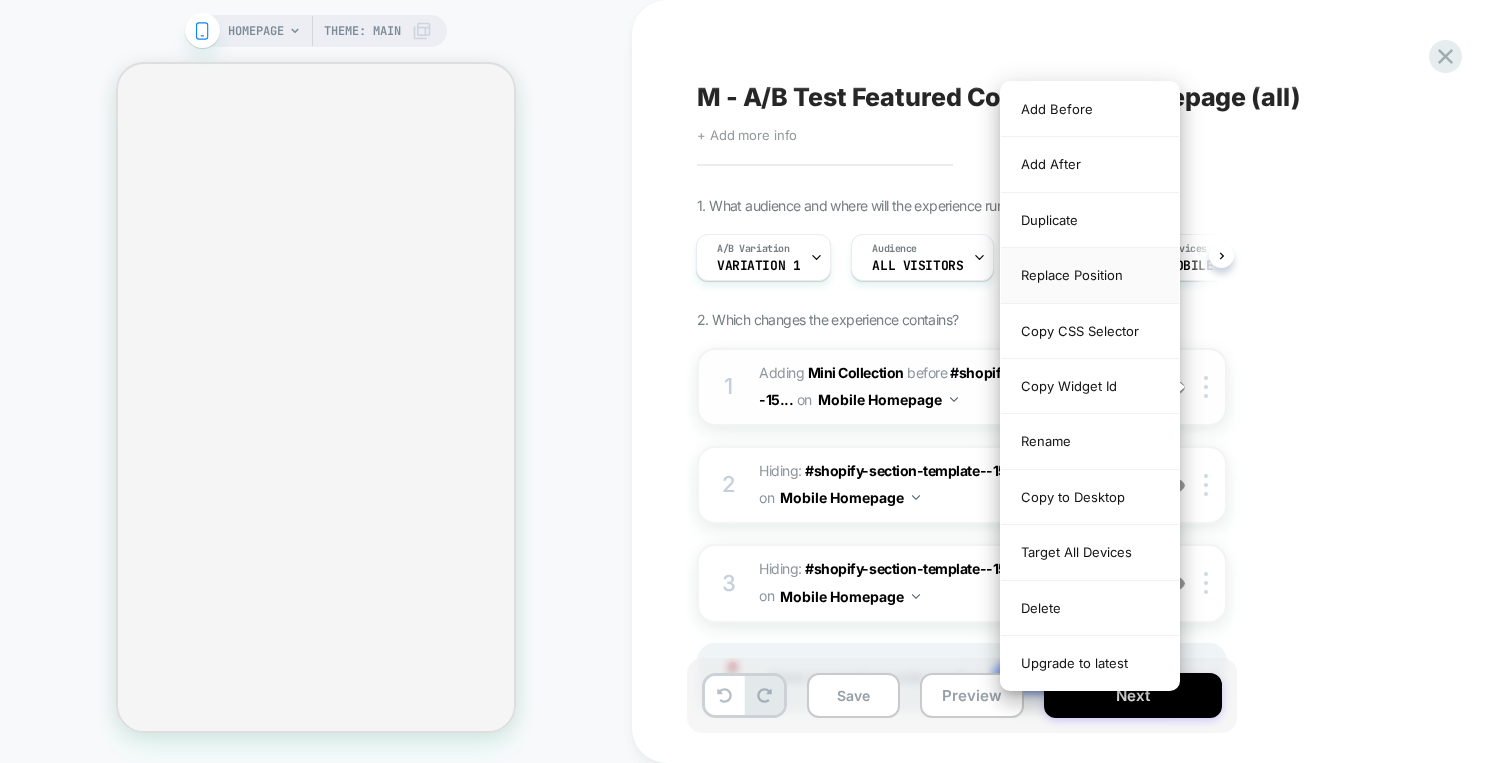 click on "Replace Position" at bounding box center (1090, 275) 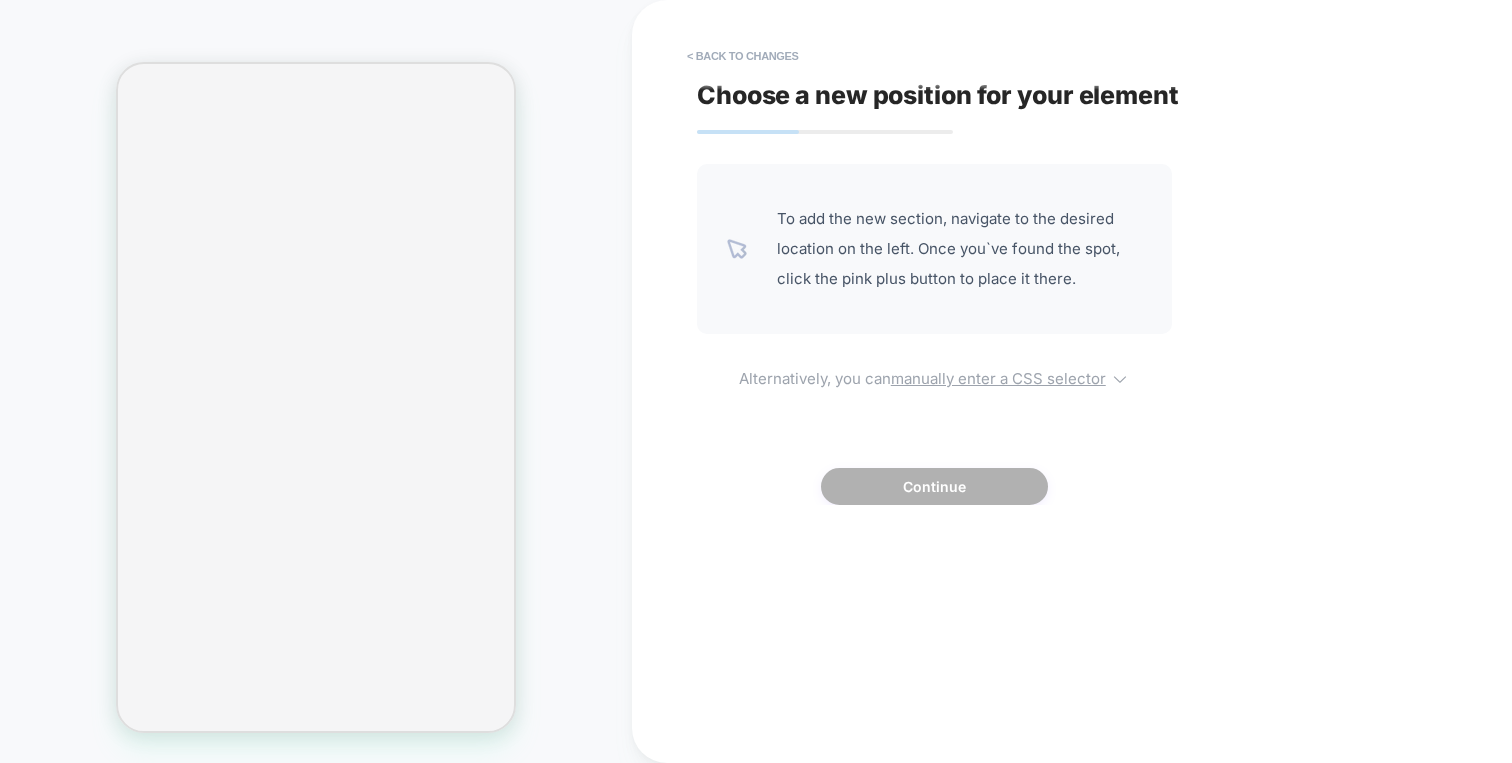 click on "manually enter a CSS selector" at bounding box center [998, 378] 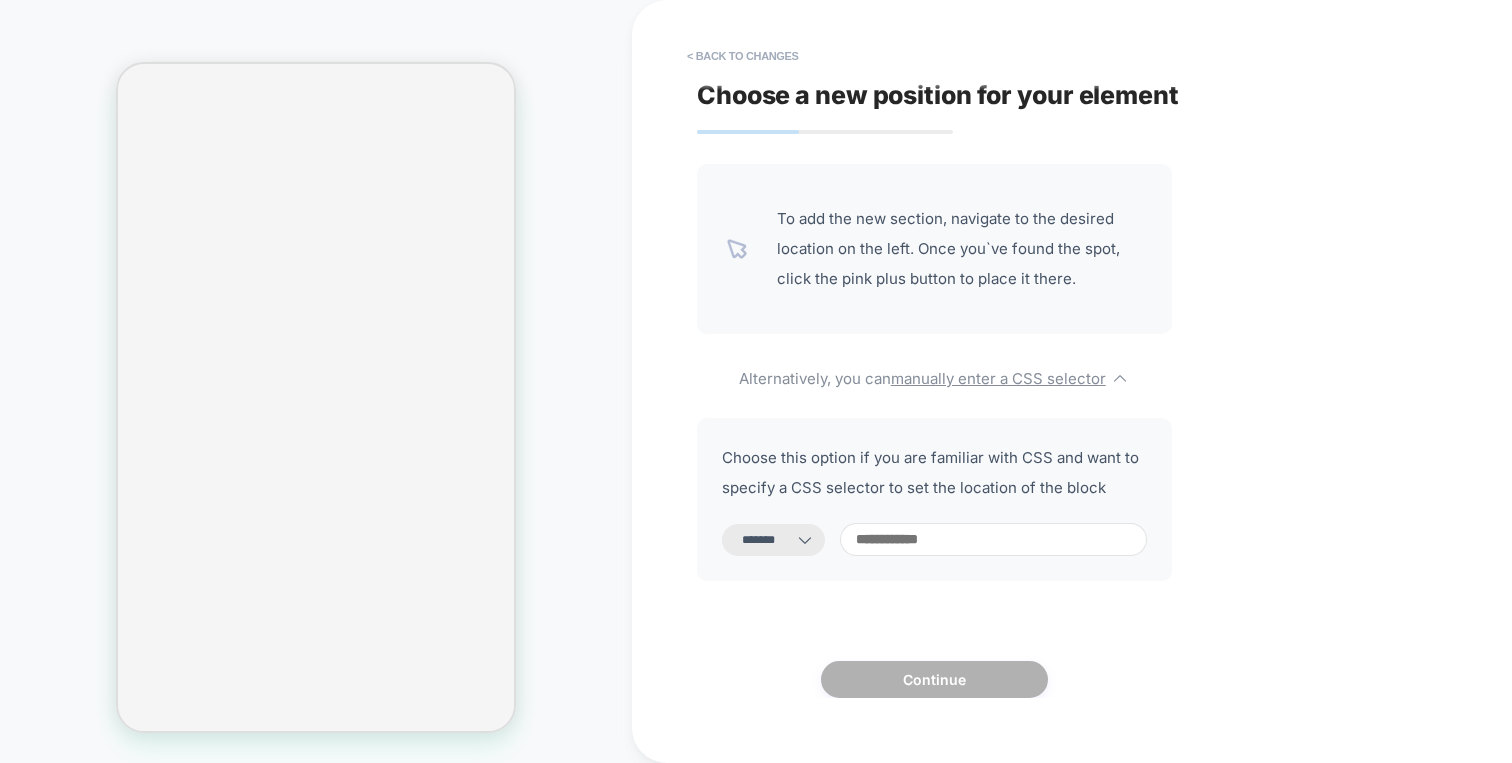 click on "**********" at bounding box center (934, 499) 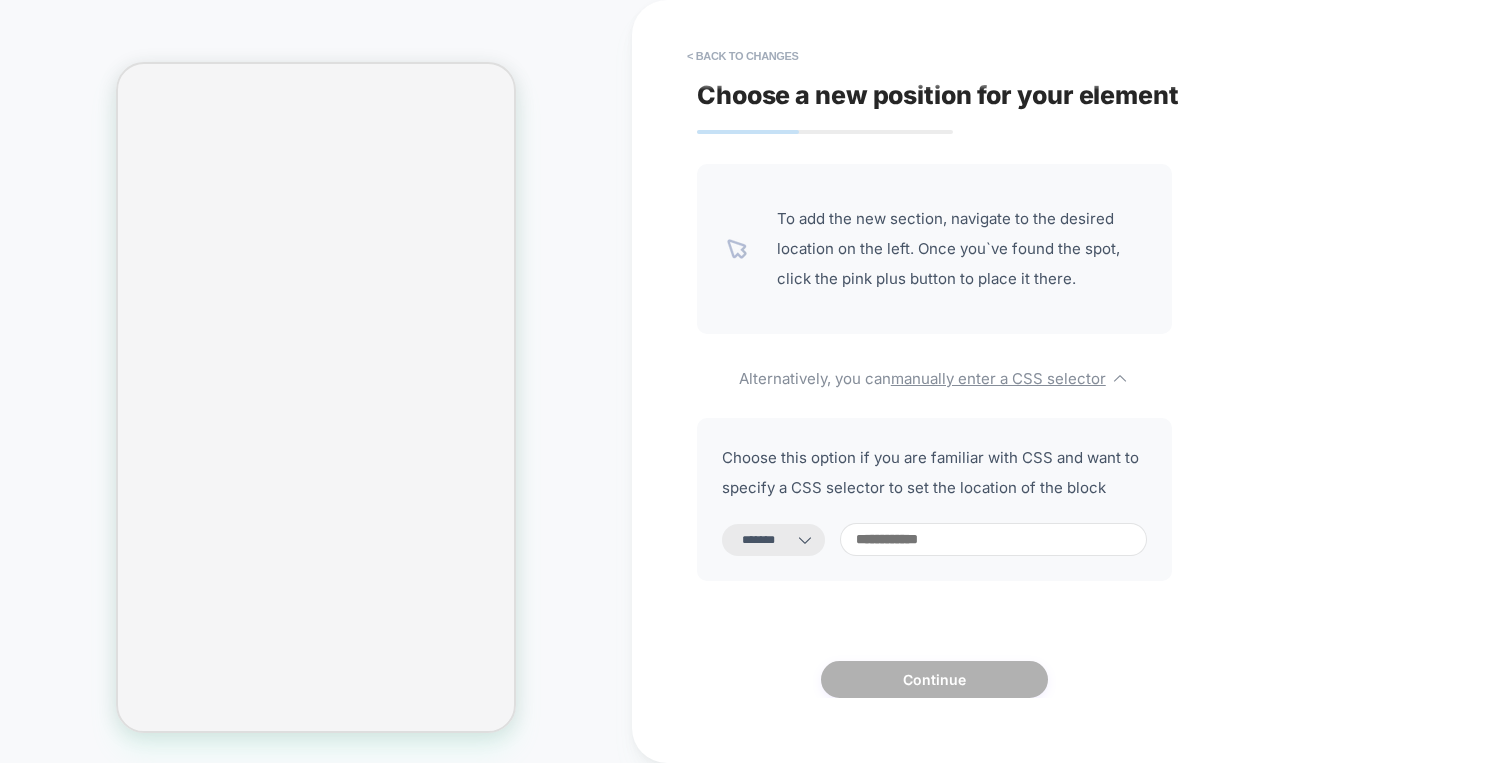 click at bounding box center (993, 539) 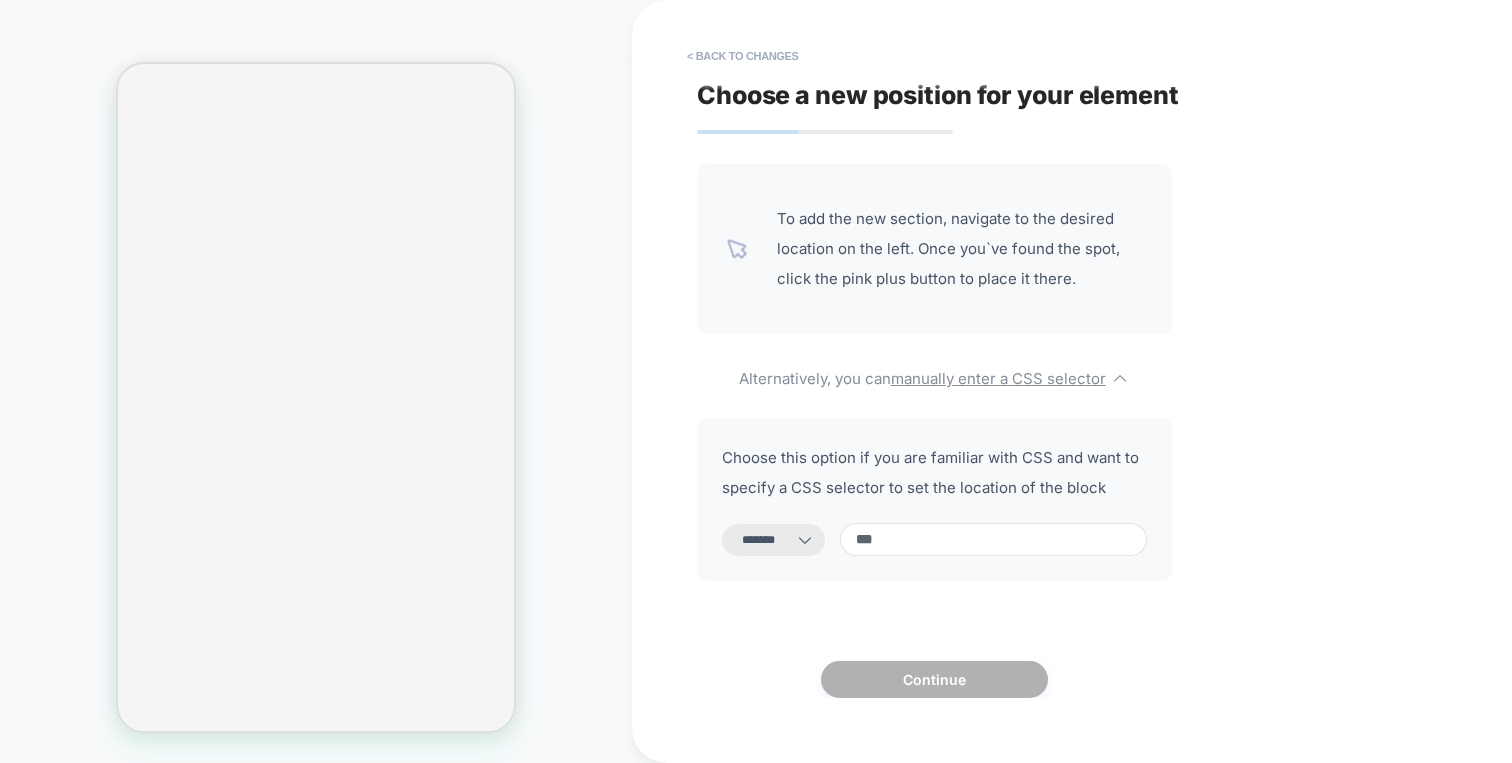 type on "***" 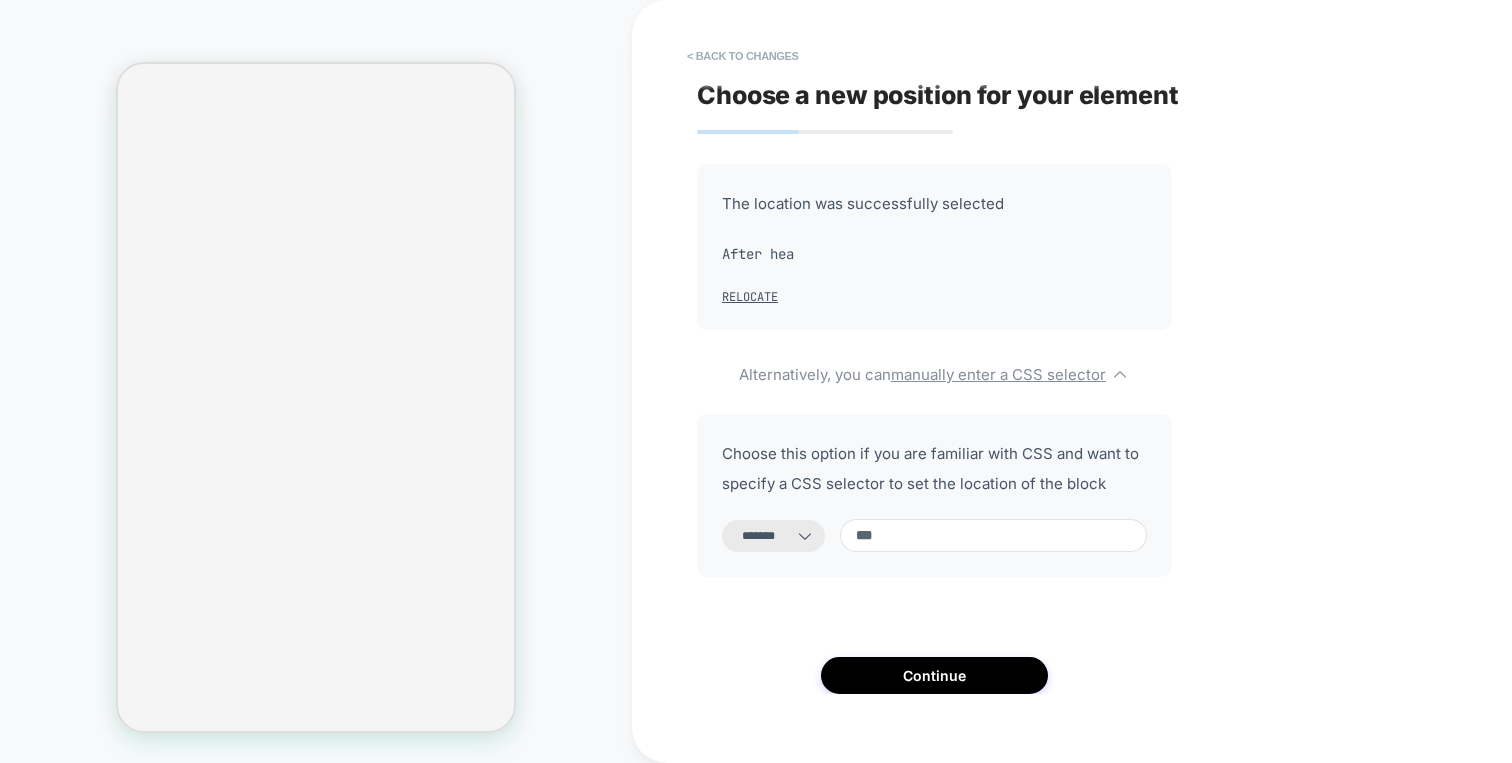 select on "*********" 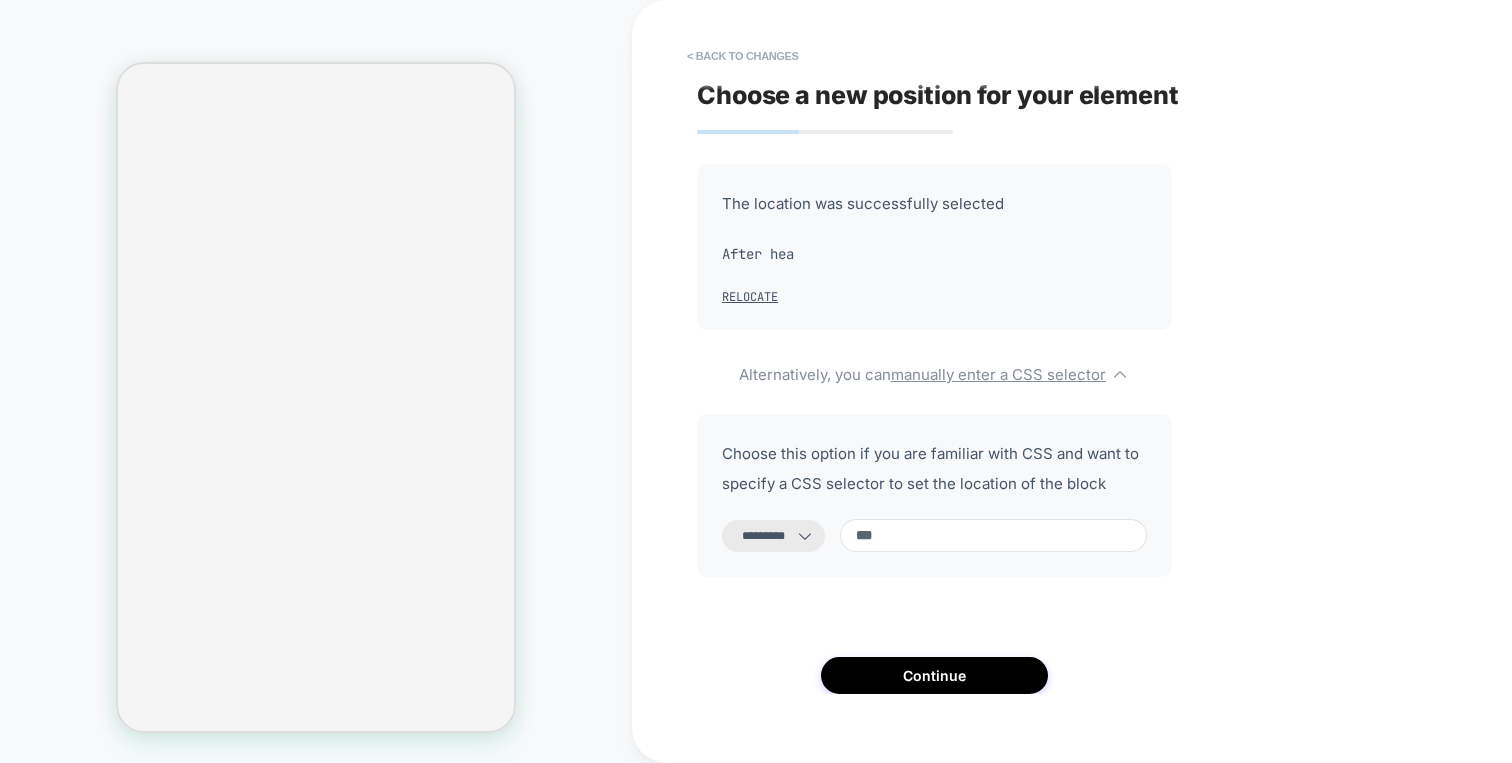click on "***" at bounding box center [993, 535] 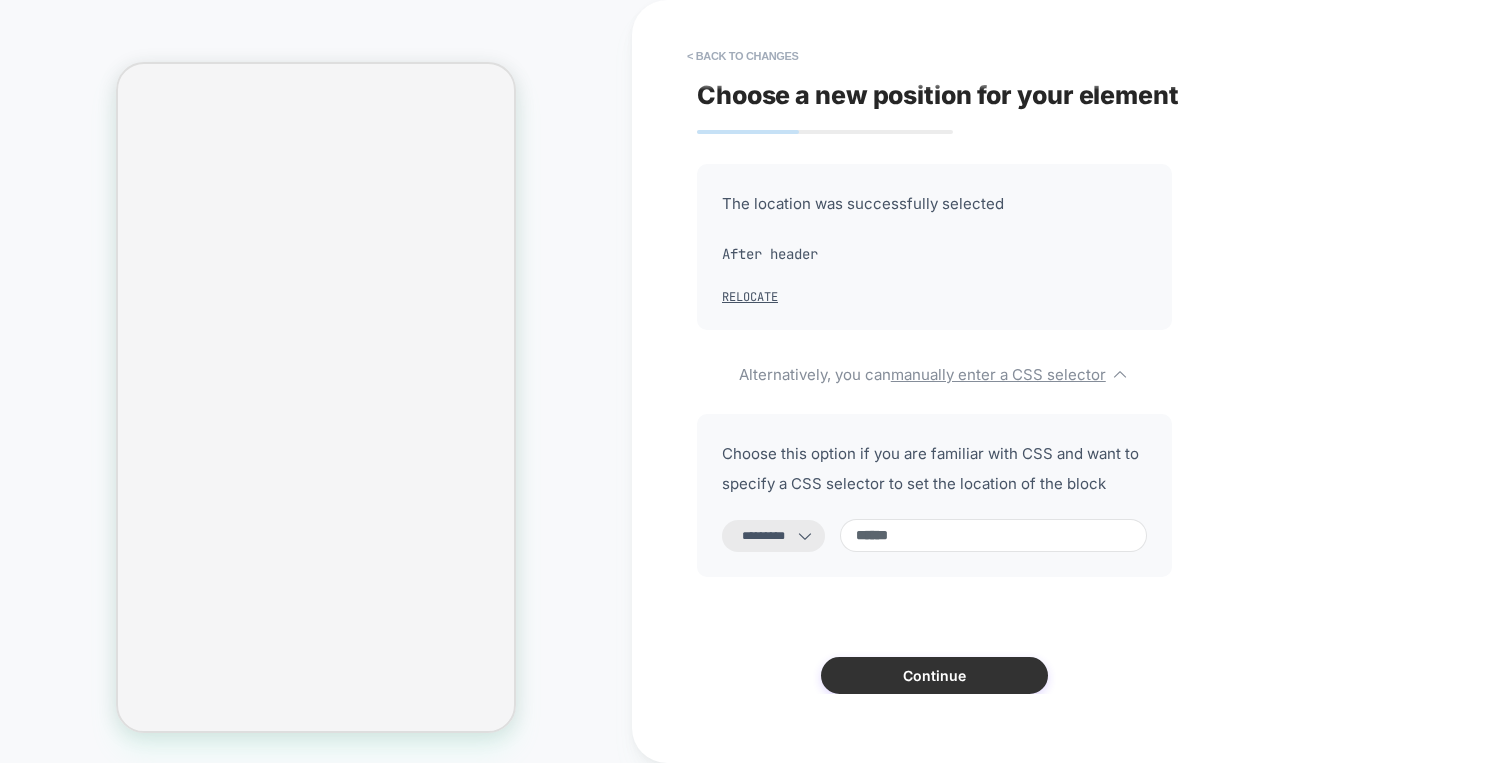 type on "******" 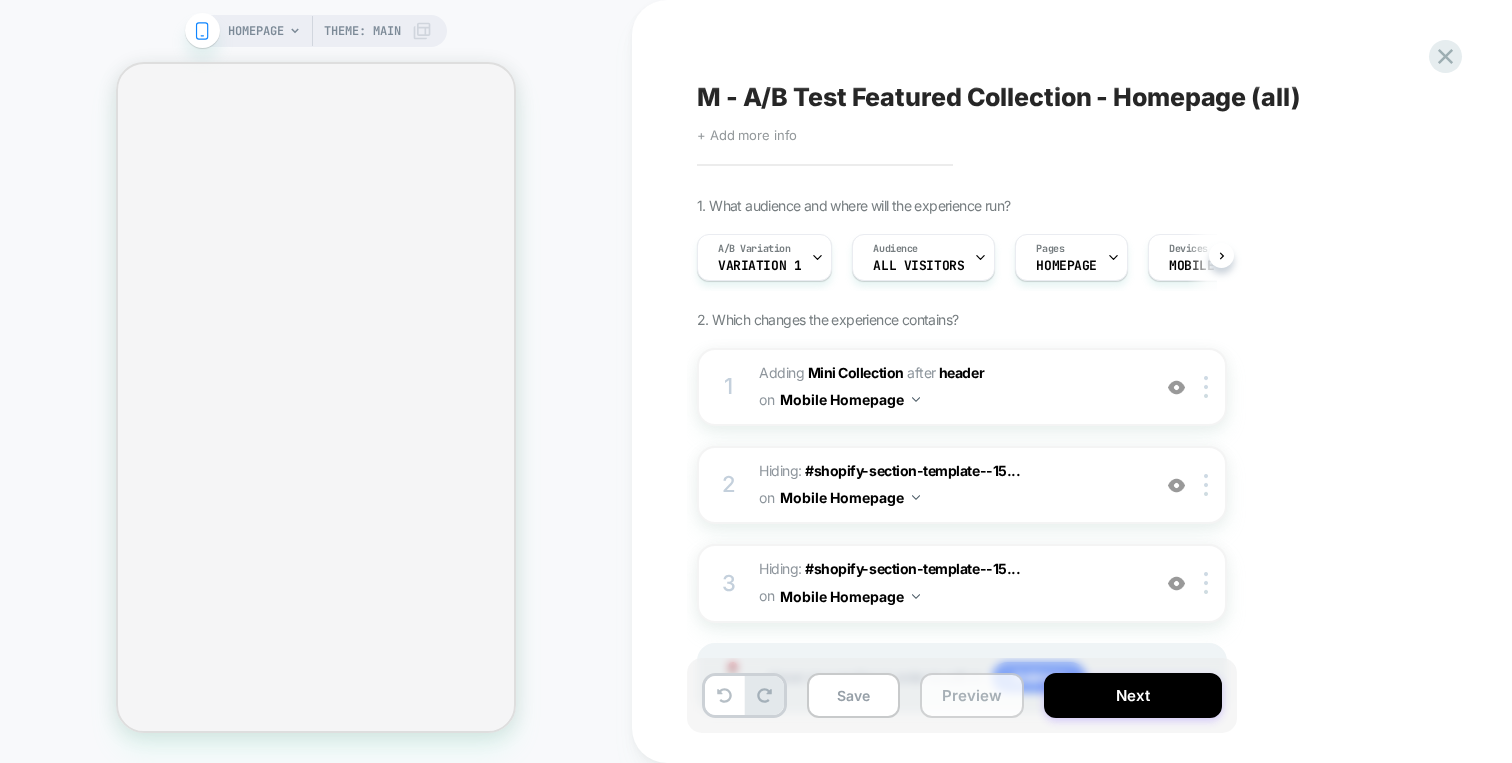 scroll, scrollTop: 0, scrollLeft: 1, axis: horizontal 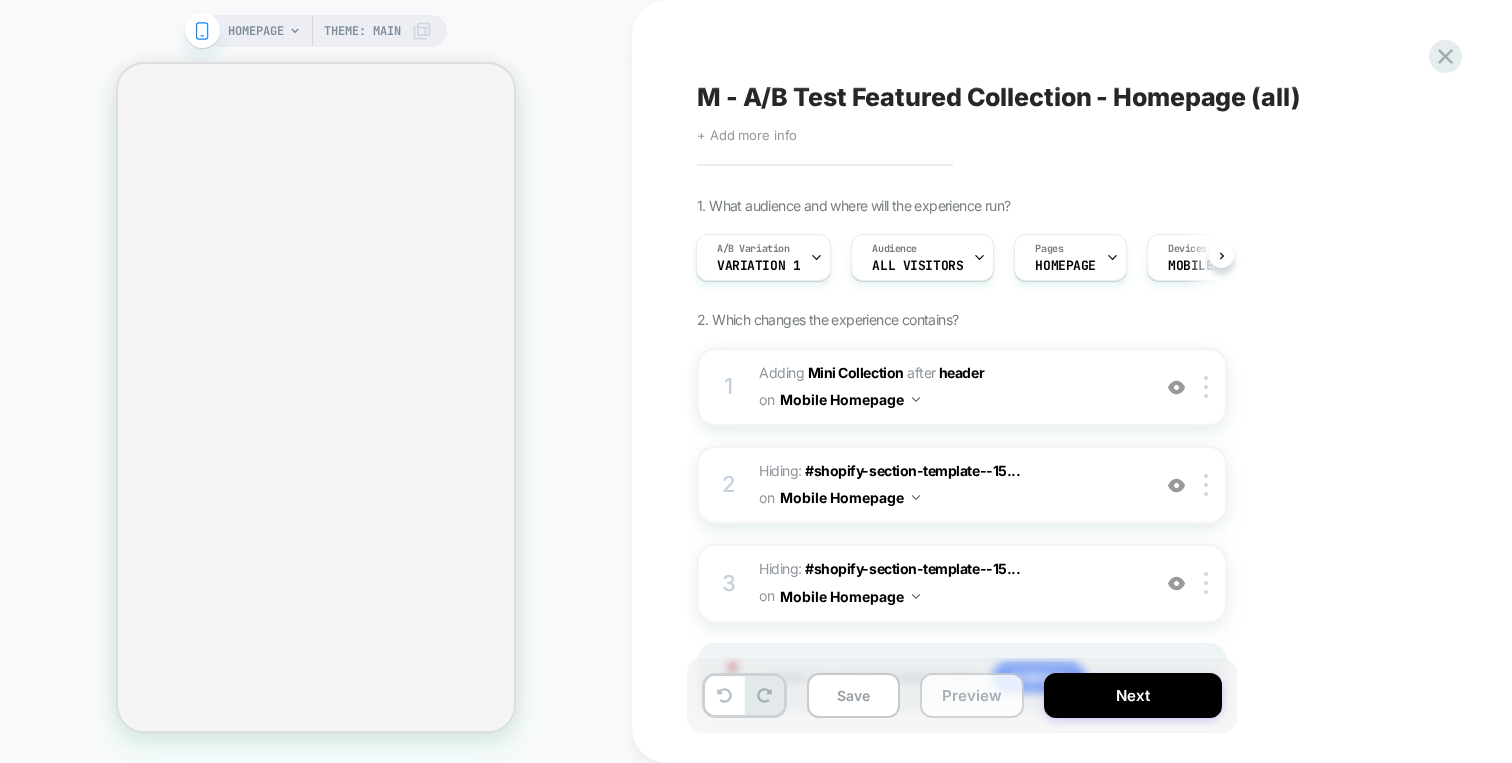 click on "Preview" at bounding box center [972, 695] 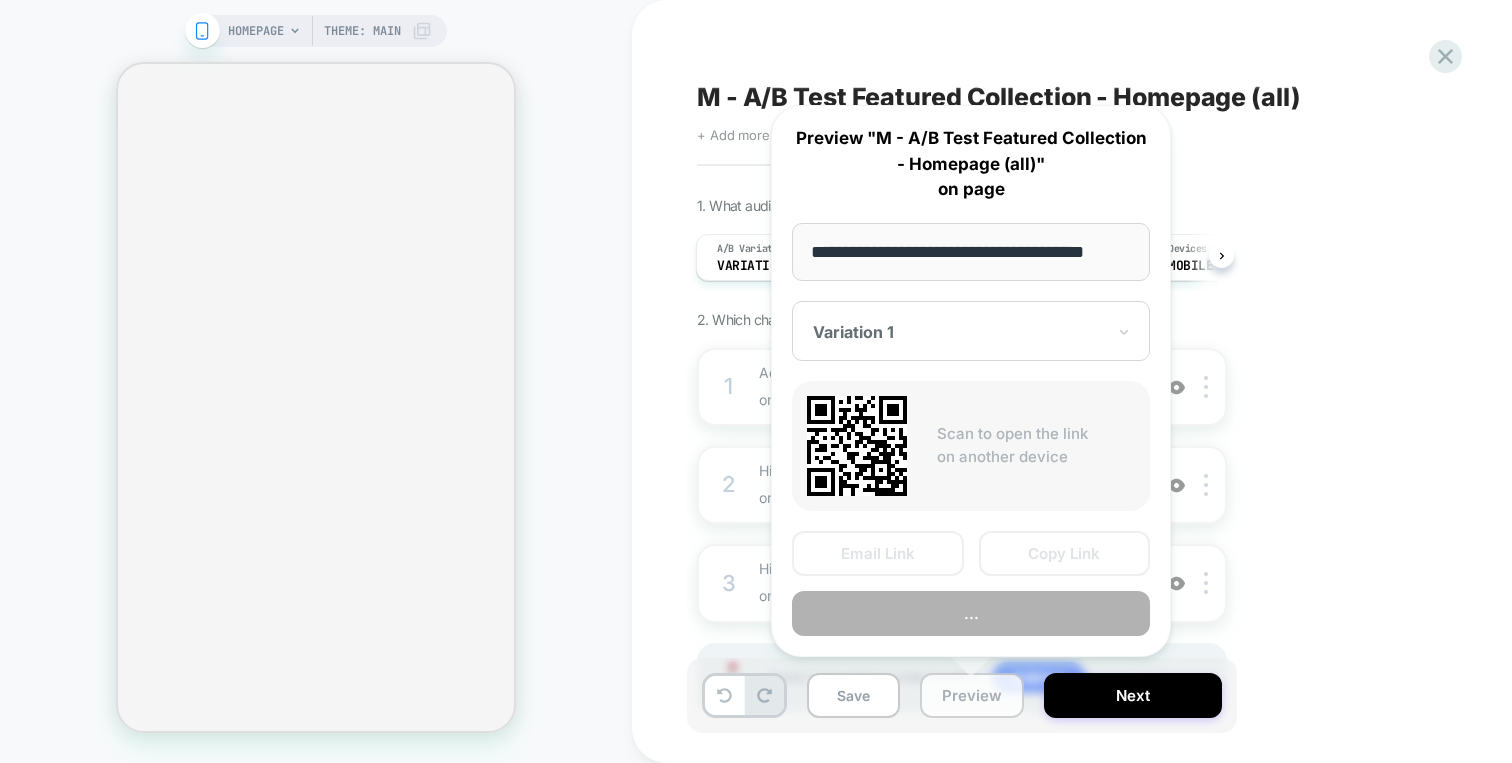 scroll, scrollTop: 0, scrollLeft: 25, axis: horizontal 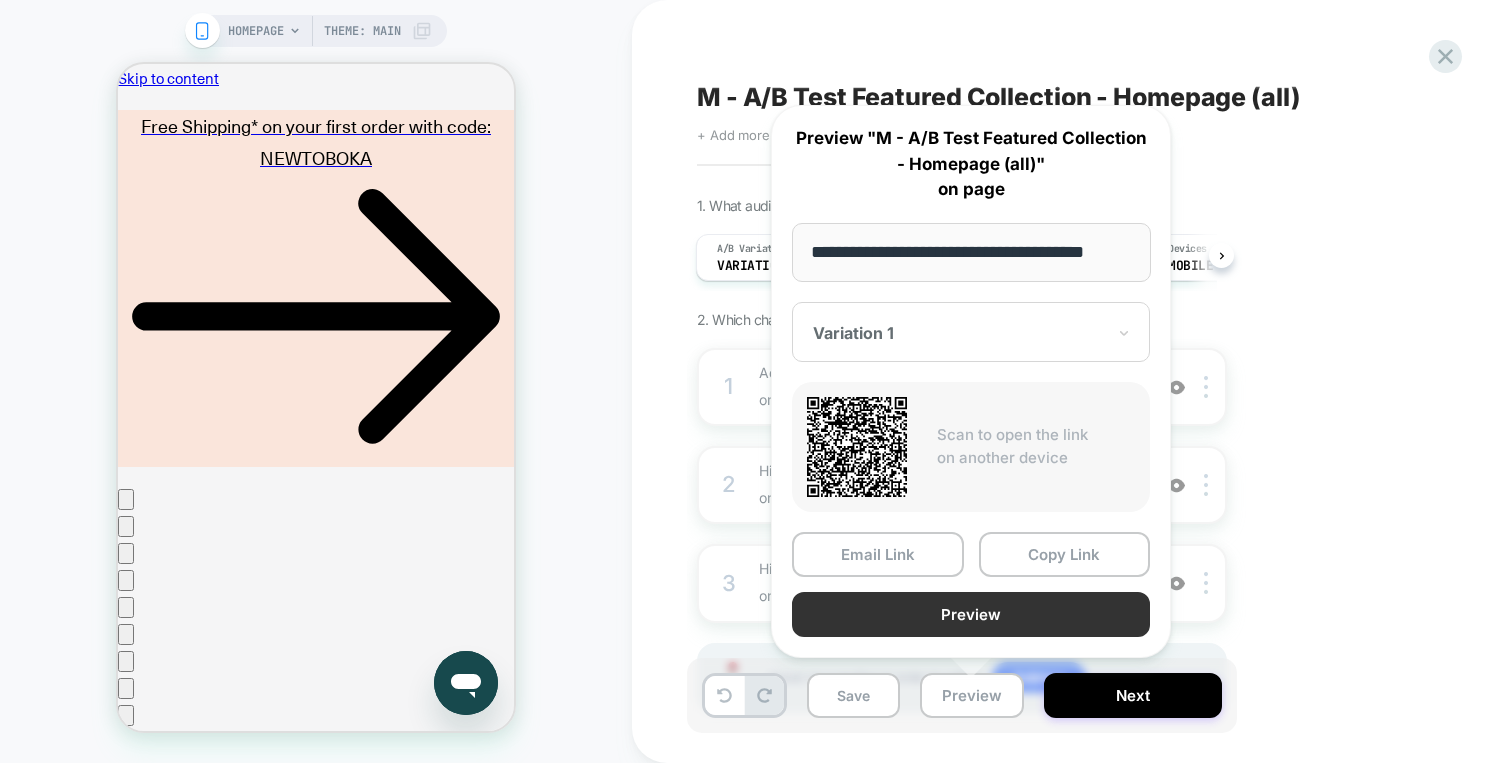 click on "Preview" at bounding box center [971, 614] 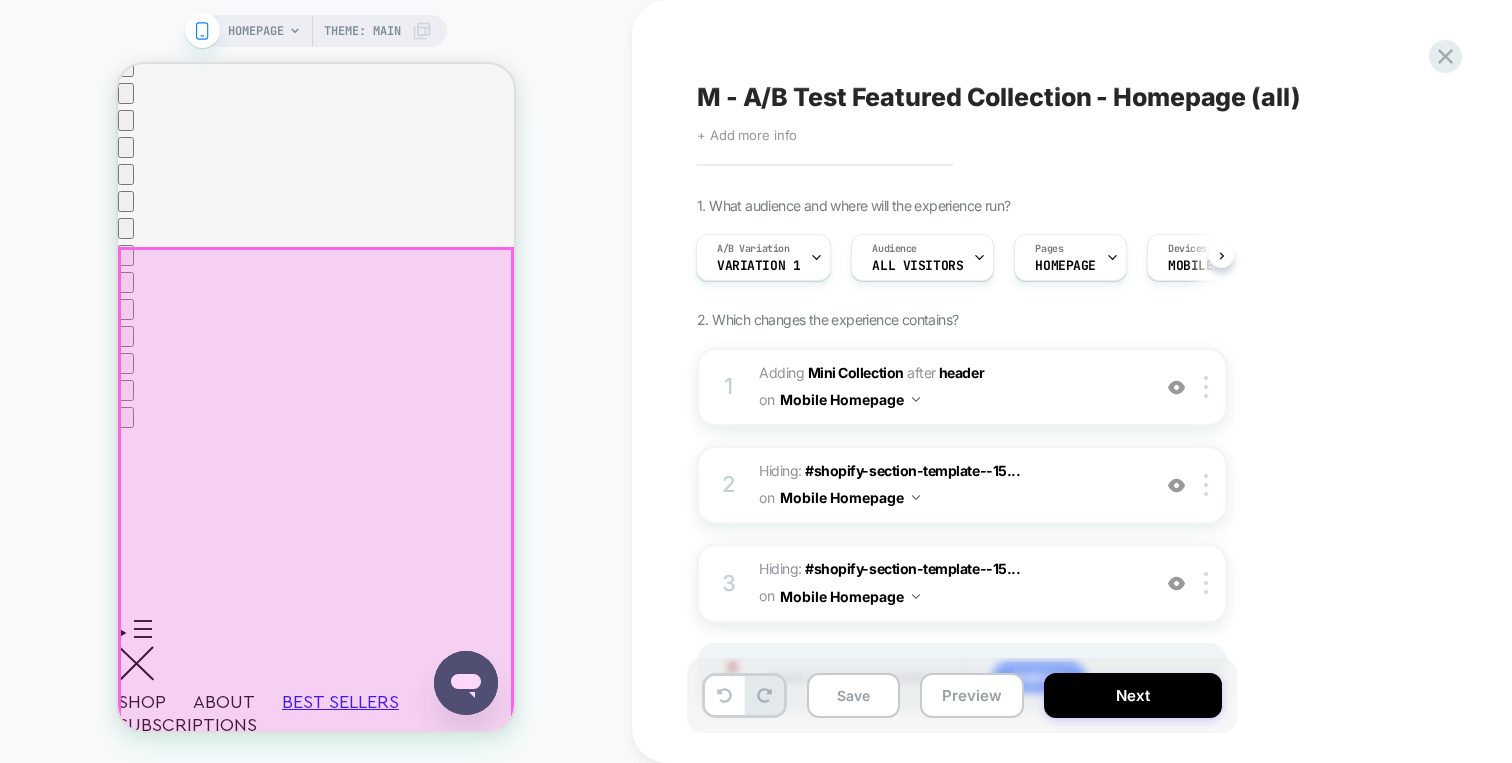scroll, scrollTop: 779, scrollLeft: 0, axis: vertical 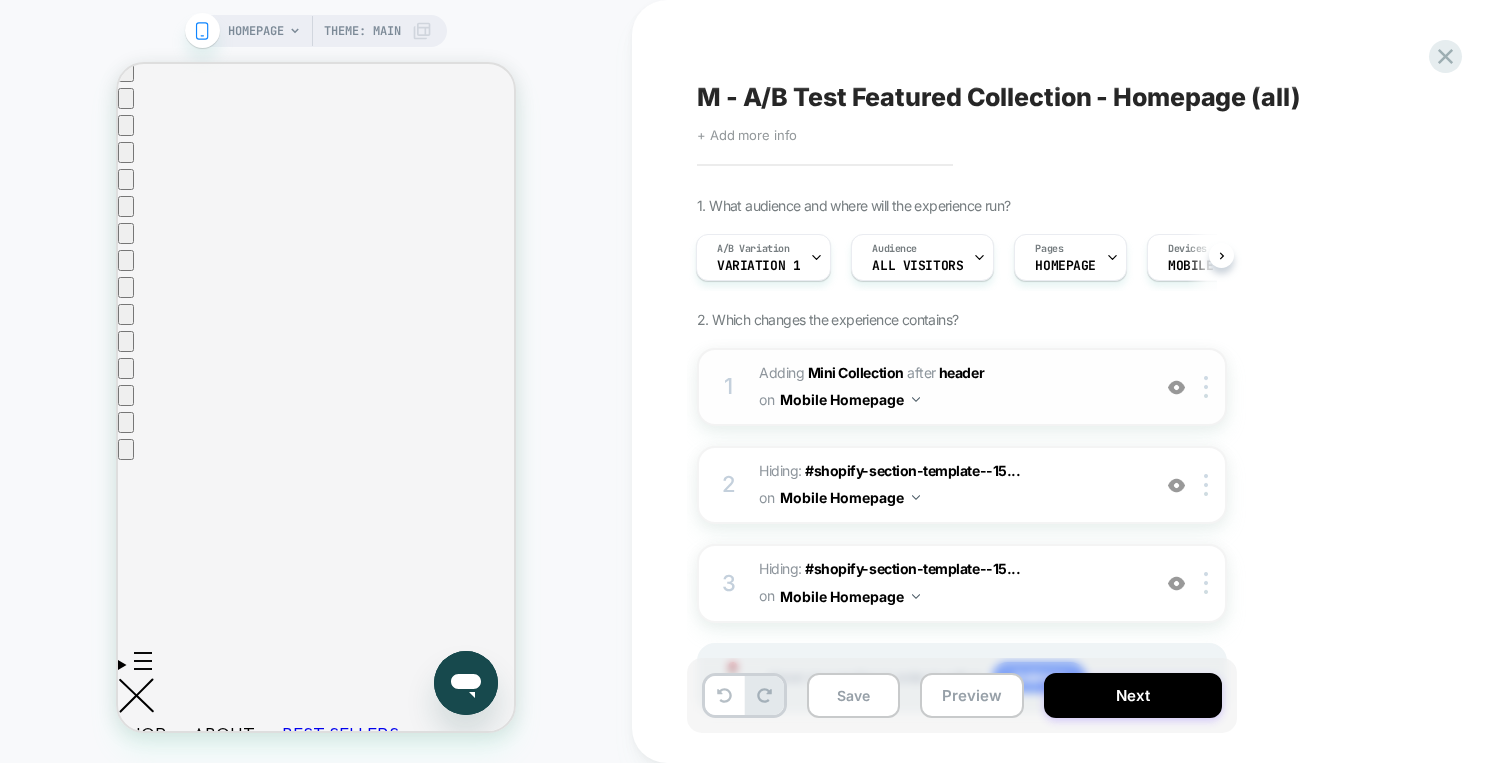 click at bounding box center (1176, 387) 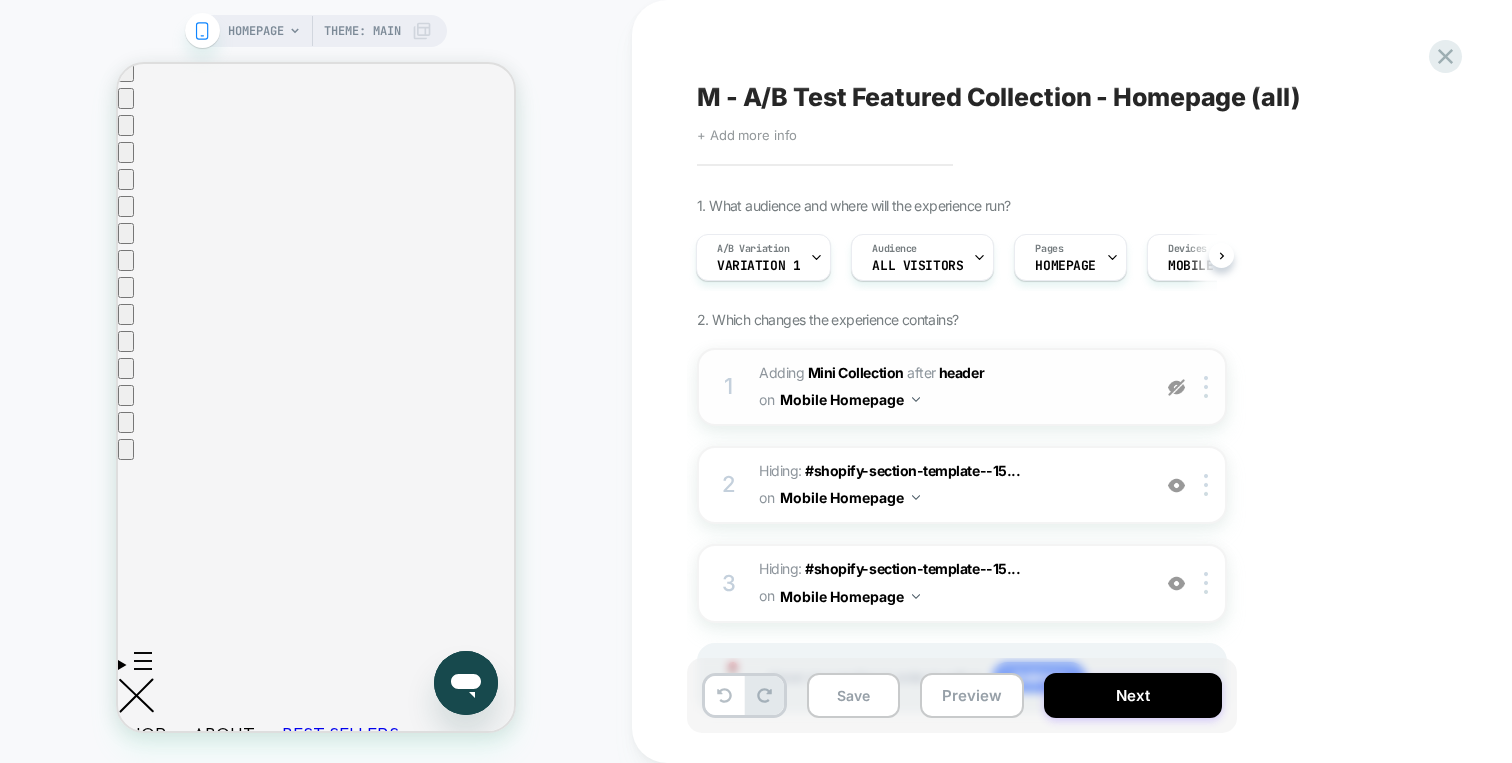 scroll, scrollTop: 0, scrollLeft: 0, axis: both 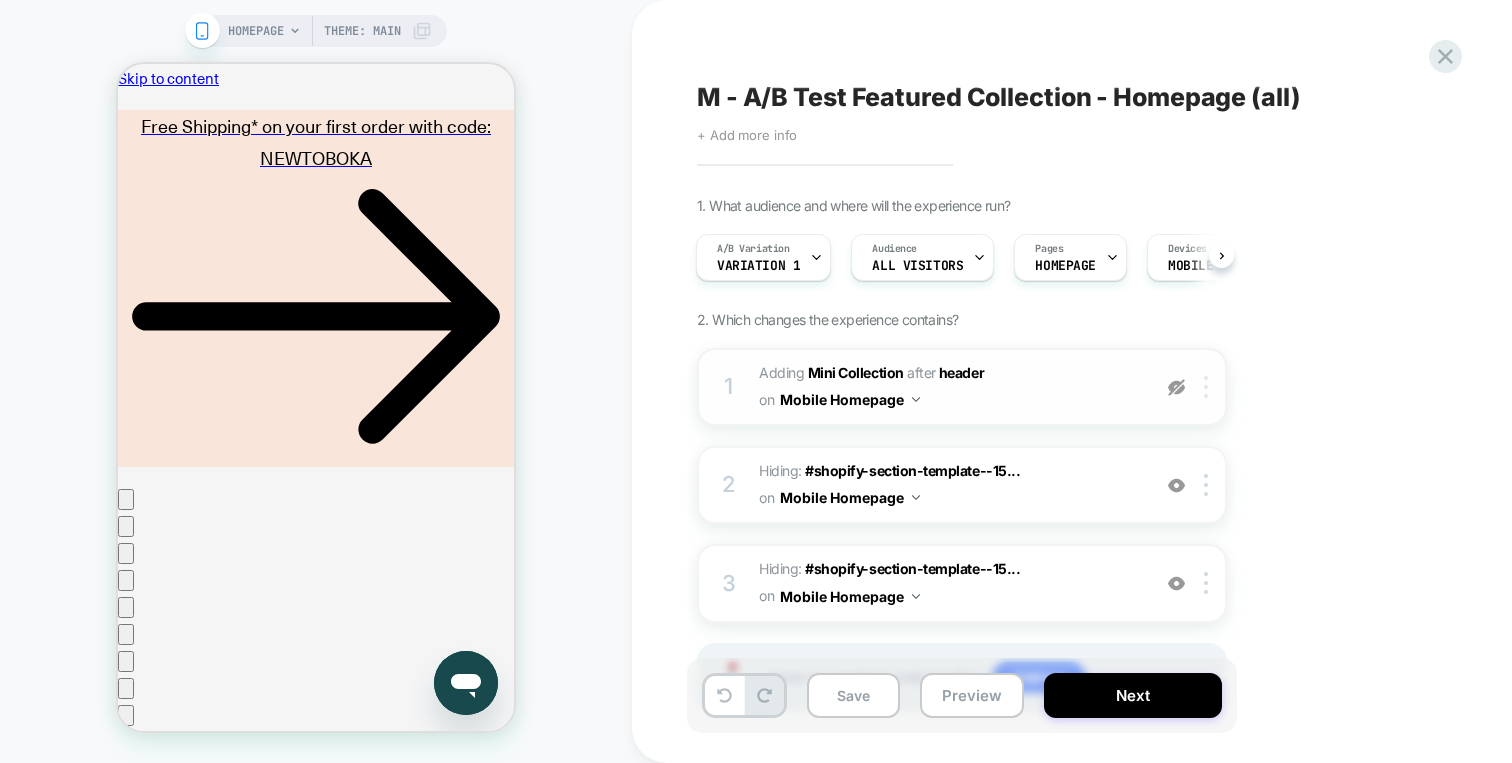 click at bounding box center [1209, 387] 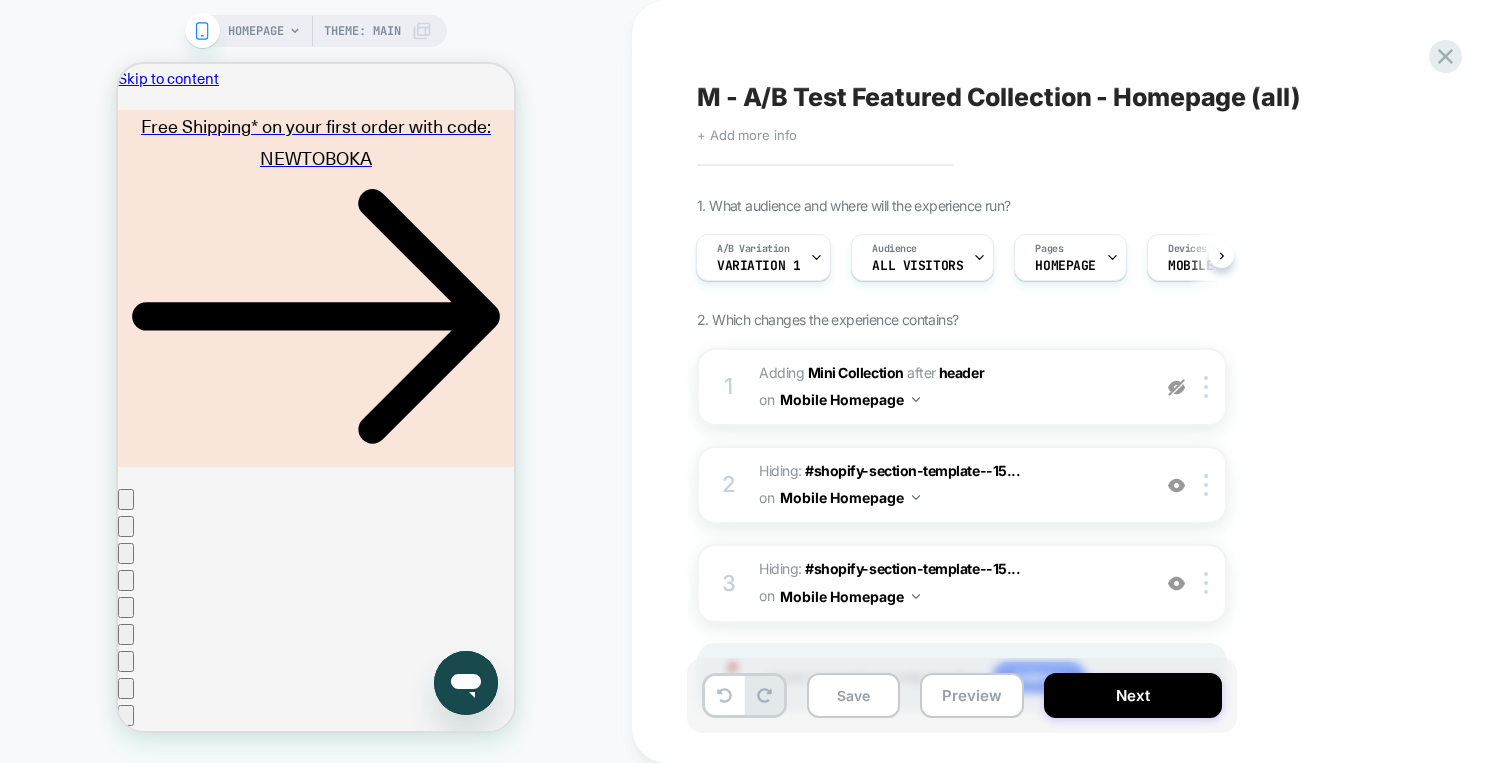 click on "1. What audience and where will the experience run? A/B Variation Variation 1 Audience All Visitors Pages HOMEPAGE Devices MOBILE Trigger Page Load 2. Which changes the experience contains? 1 #_loomi_addon_1751286946463 Adding   Mini Collection   AFTER header header   on Mobile Homepage Copy CSS Selector Copy Widget Id Rename Copy to   Desktop Target   All Devices Delete Upgrade to latest 2 Hiding :   #shopify-section-template--15... #shopify-section-template--15494091931691__c6a93dd1-8311-4974-b863-f220a9ebe858   on Mobile Homepage Add Before Add After Copy CSS Selector Rename Copy to   Desktop Target   All Devices Delete 3 Hiding :   #shopify-section-template--15... #shopify-section-template--15494091931691__486363a0-4f38-49ec-8de8-3bcdfd569298 .slider-mobile-gutter   on Mobile Homepage Add Before Add After Copy CSS Selector Rename Copy to   Desktop Target   All Devices Delete Hover on a section in order to edit or  Add  new" at bounding box center (1062, 480) 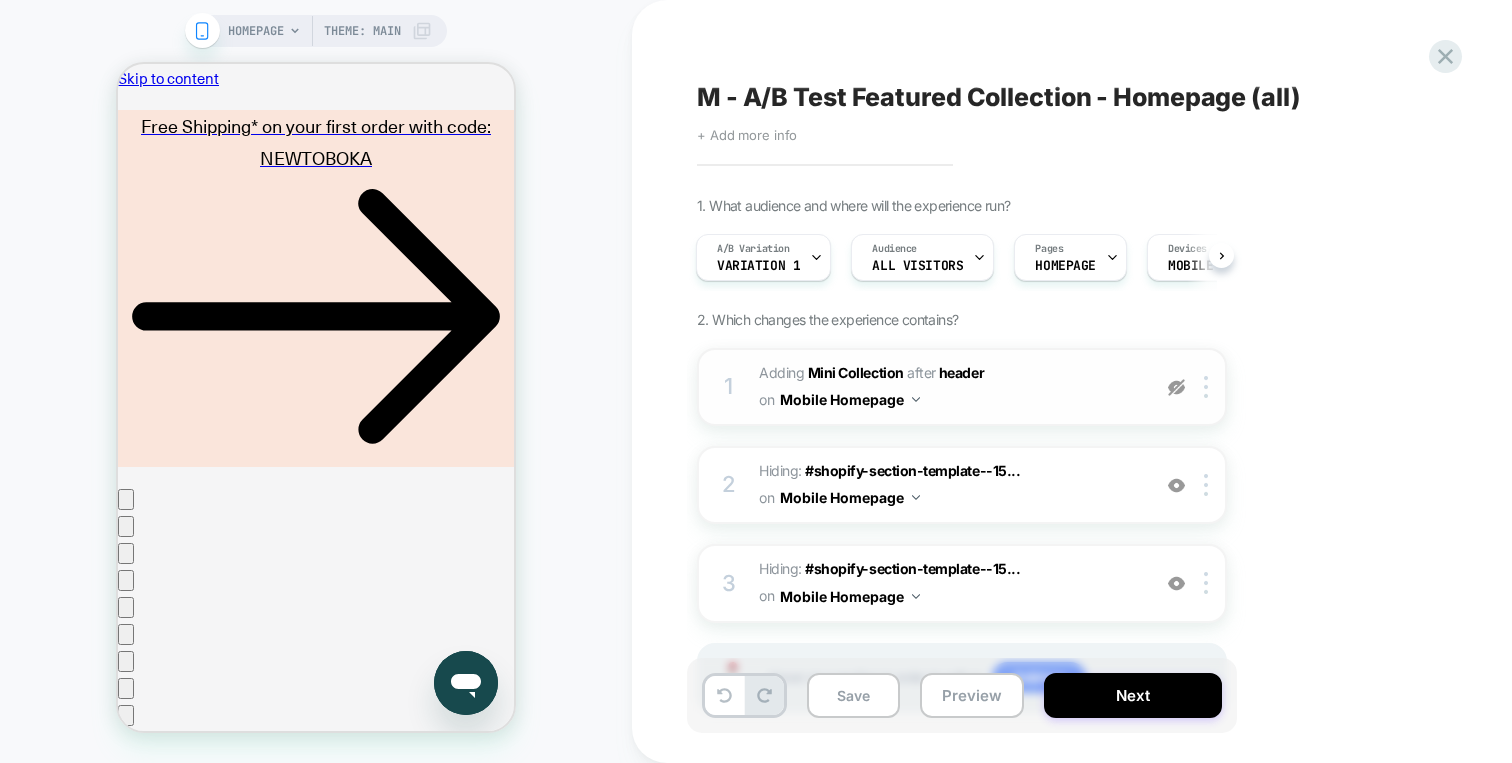 click at bounding box center [1176, 387] 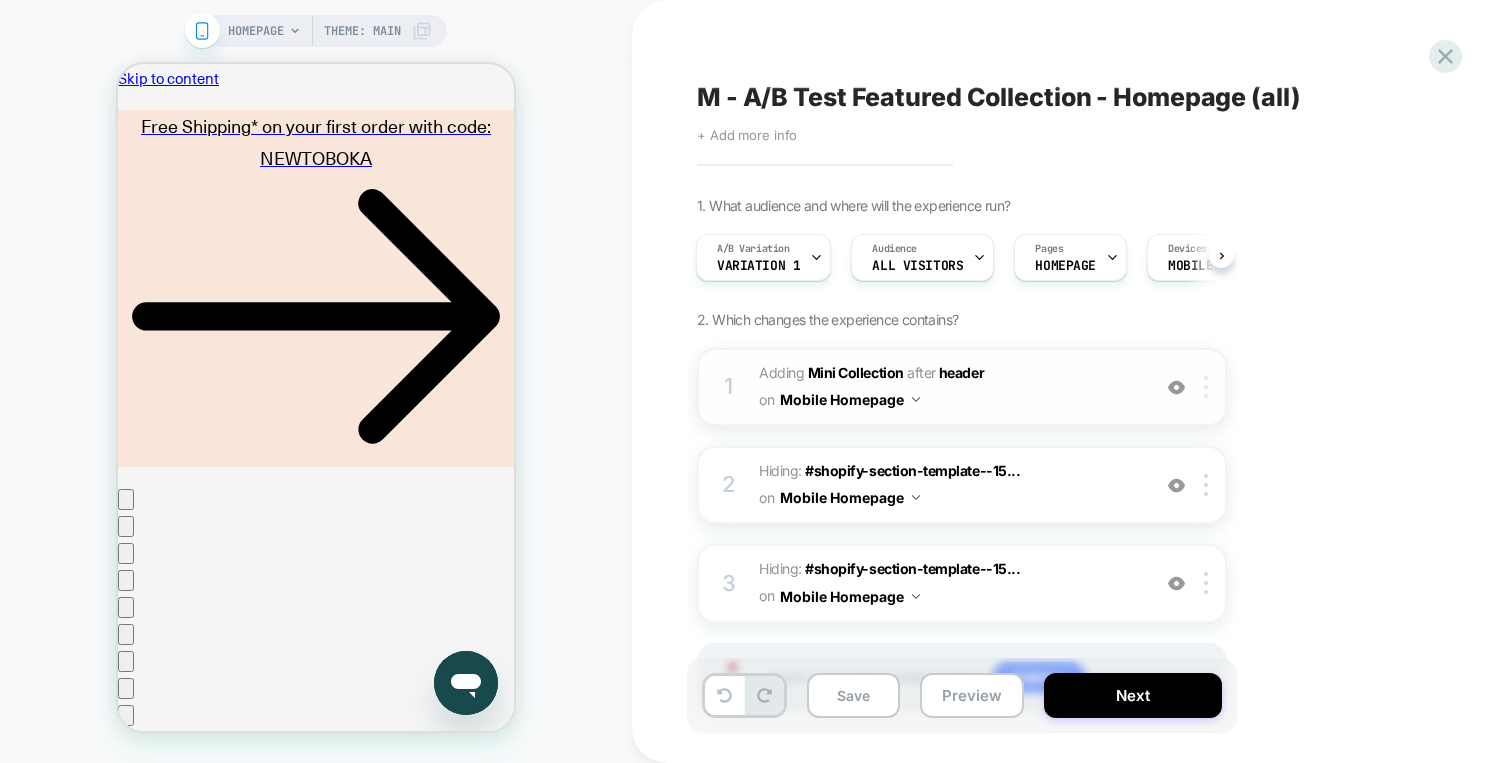 click at bounding box center [1209, 387] 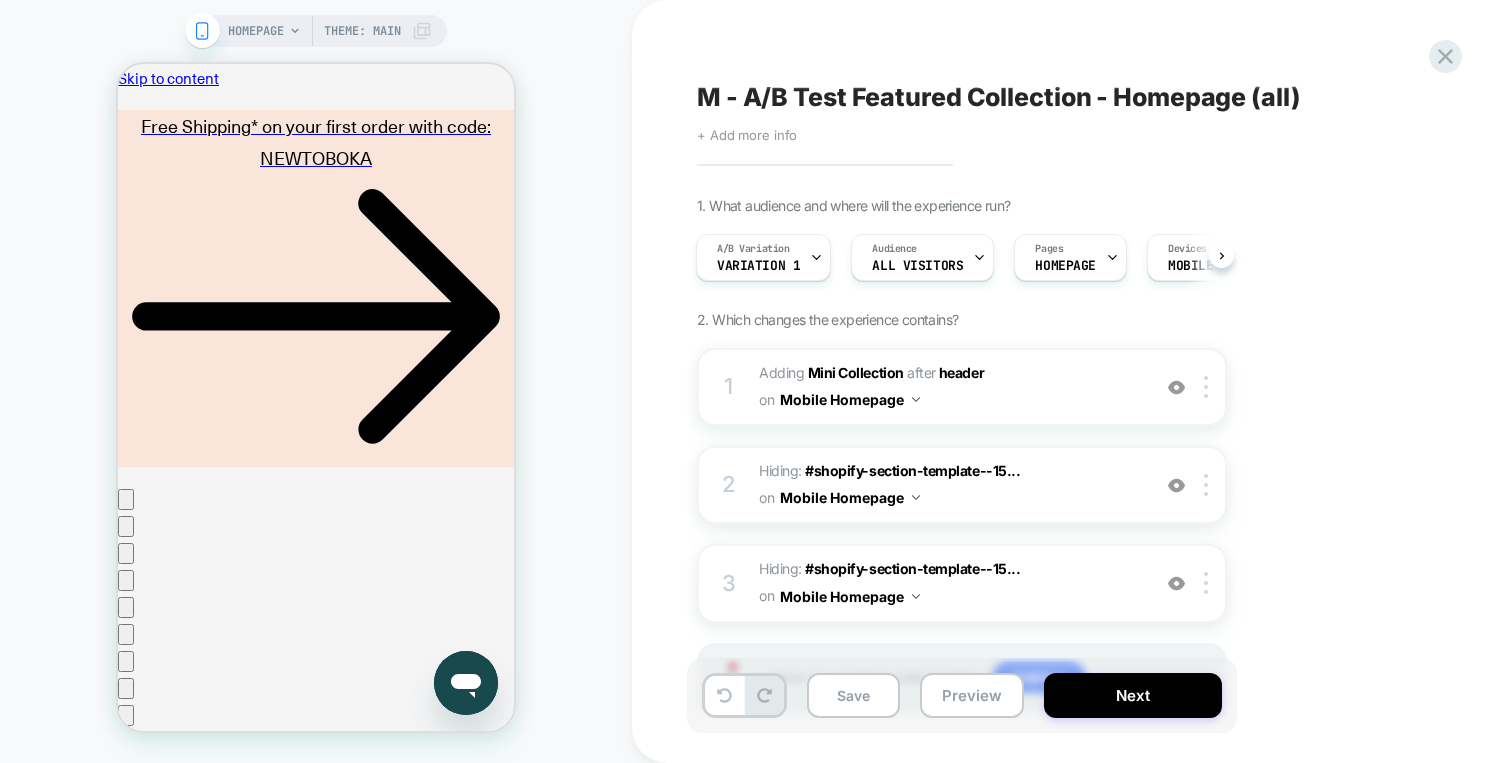 click at bounding box center (744, 695) 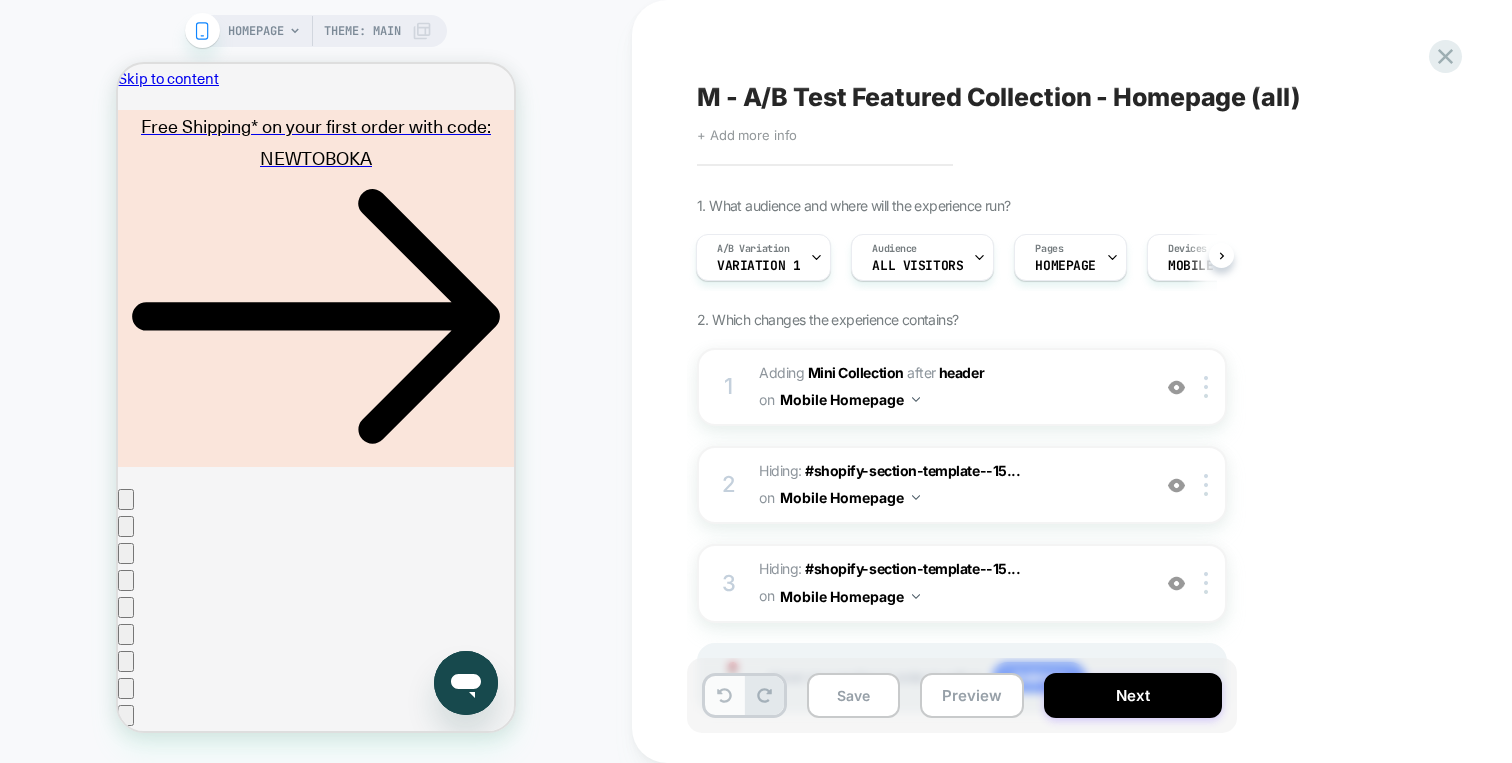 click at bounding box center [724, 695] 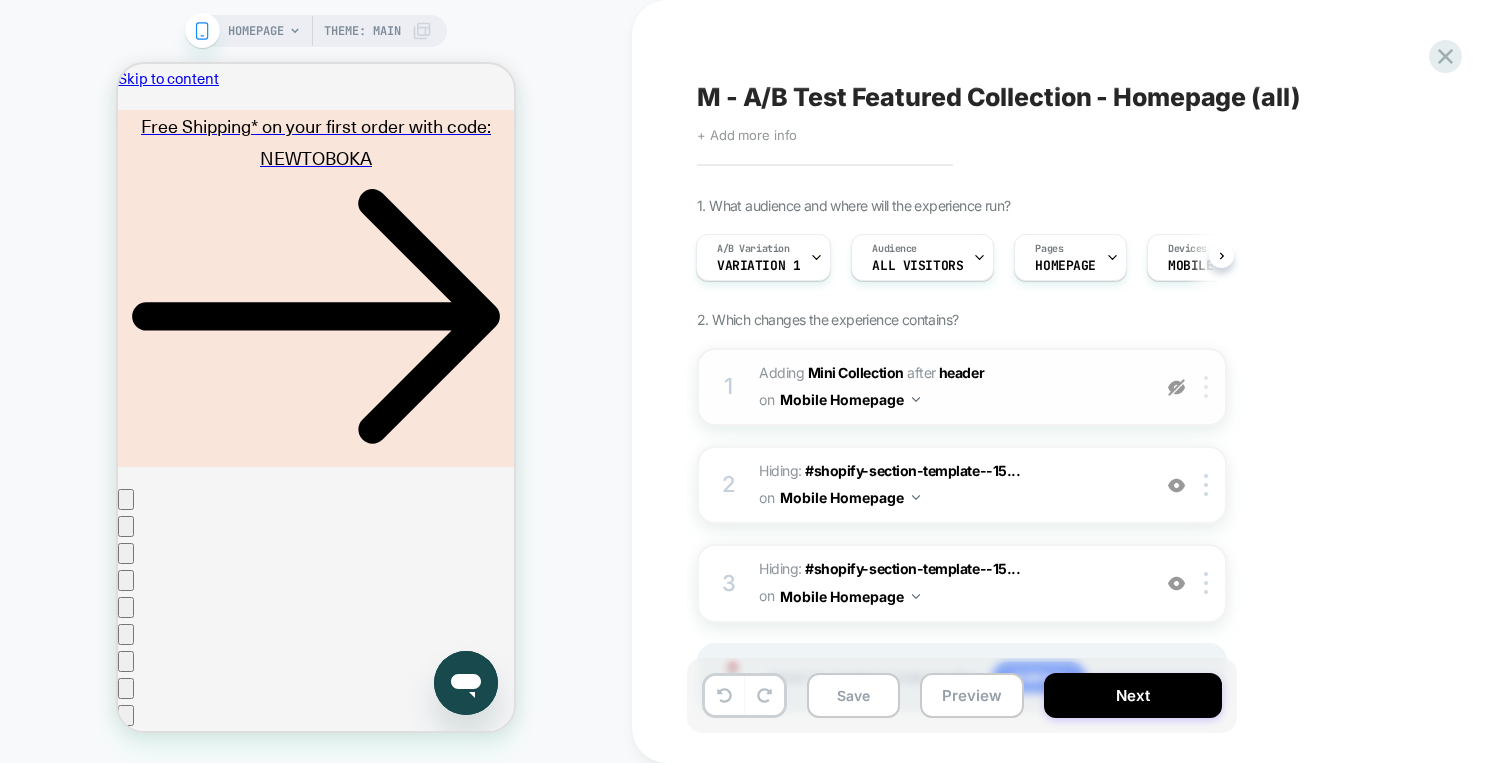 click at bounding box center (1209, 387) 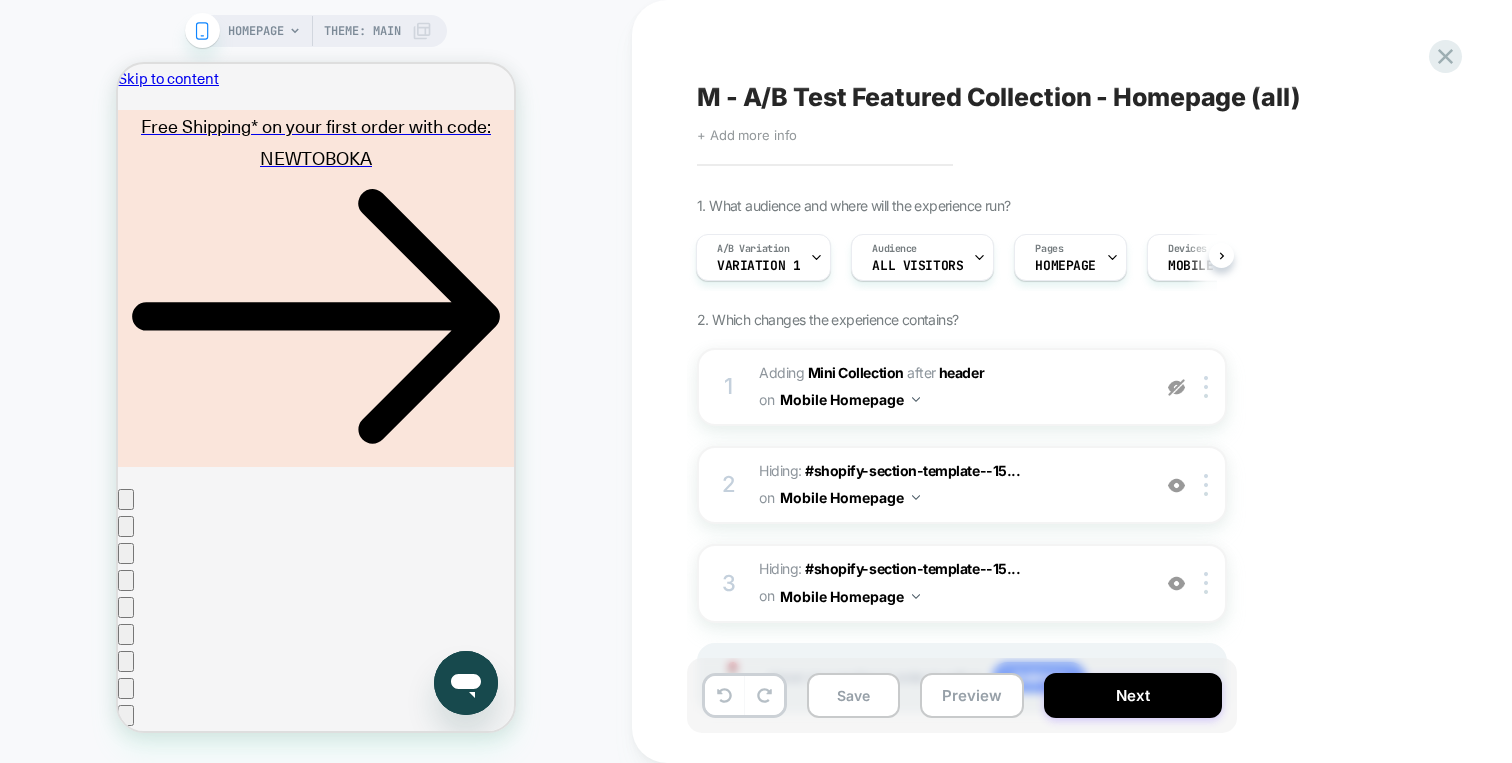 click on "1. What audience and where will the experience run? A/B Variation Variation 1 Audience All Visitors Pages HOMEPAGE Devices MOBILE Trigger Page Load 2. Which changes the experience contains? 1 #_loomi_addon_1751286946463 Adding   Mini Collection   AFTER header header   on Mobile Homepage Copy CSS Selector Copy Widget Id Rename Copy to   Desktop Target   All Devices Delete Upgrade to latest 2 Hiding :   #shopify-section-template--15... #shopify-section-template--15494091931691__c6a93dd1-8311-4974-b863-f220a9ebe858   on Mobile Homepage Add Before Add After Copy CSS Selector Rename Copy to   Desktop Target   All Devices Delete 3 Hiding :   #shopify-section-template--15... #shopify-section-template--15494091931691__486363a0-4f38-49ec-8de8-3bcdfd569298 .slider-mobile-gutter   on Mobile Homepage Add Before Add After Copy CSS Selector Rename Copy to   Desktop Target   All Devices Delete Hover on a section in order to edit or  Add  new" at bounding box center (1062, 480) 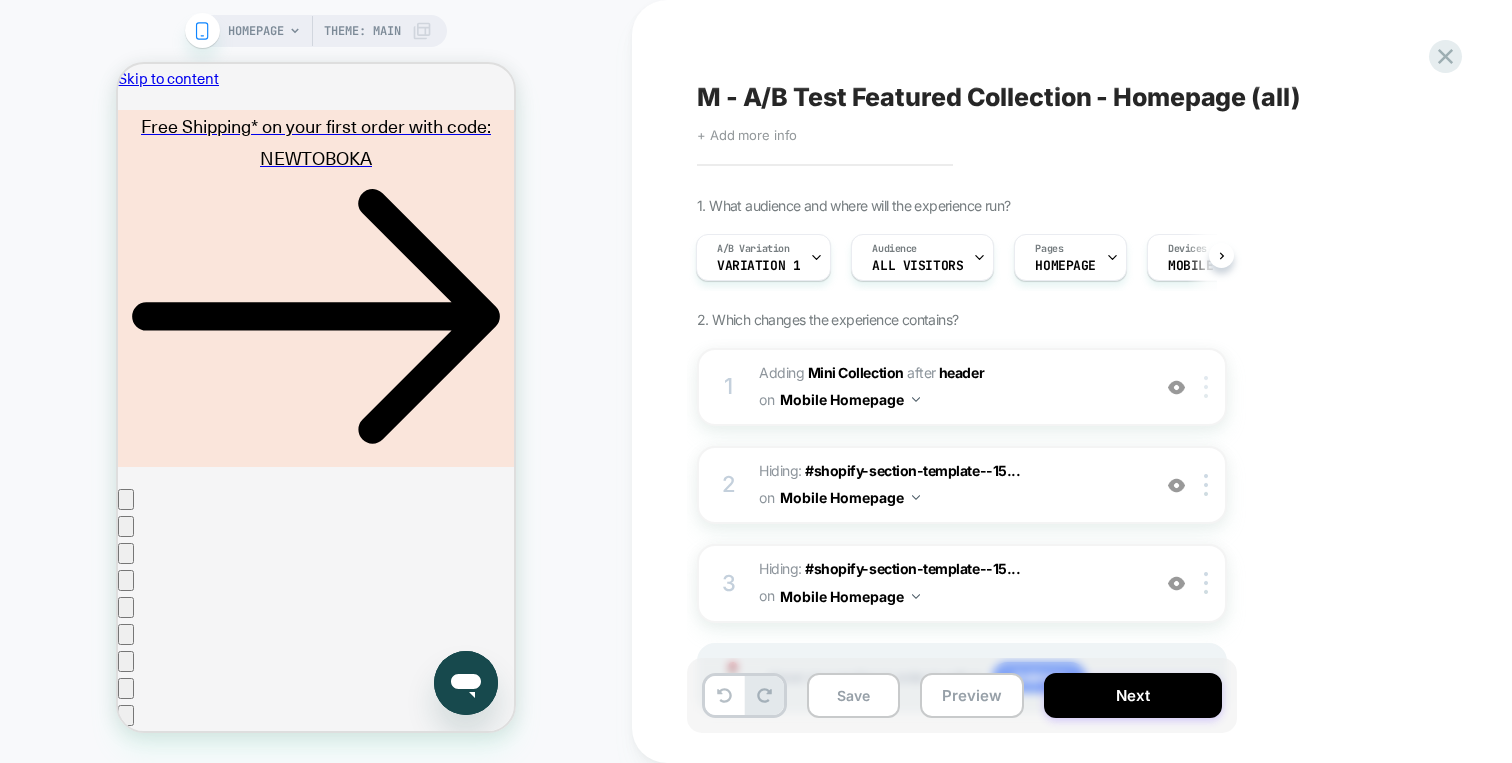 click at bounding box center [1209, 387] 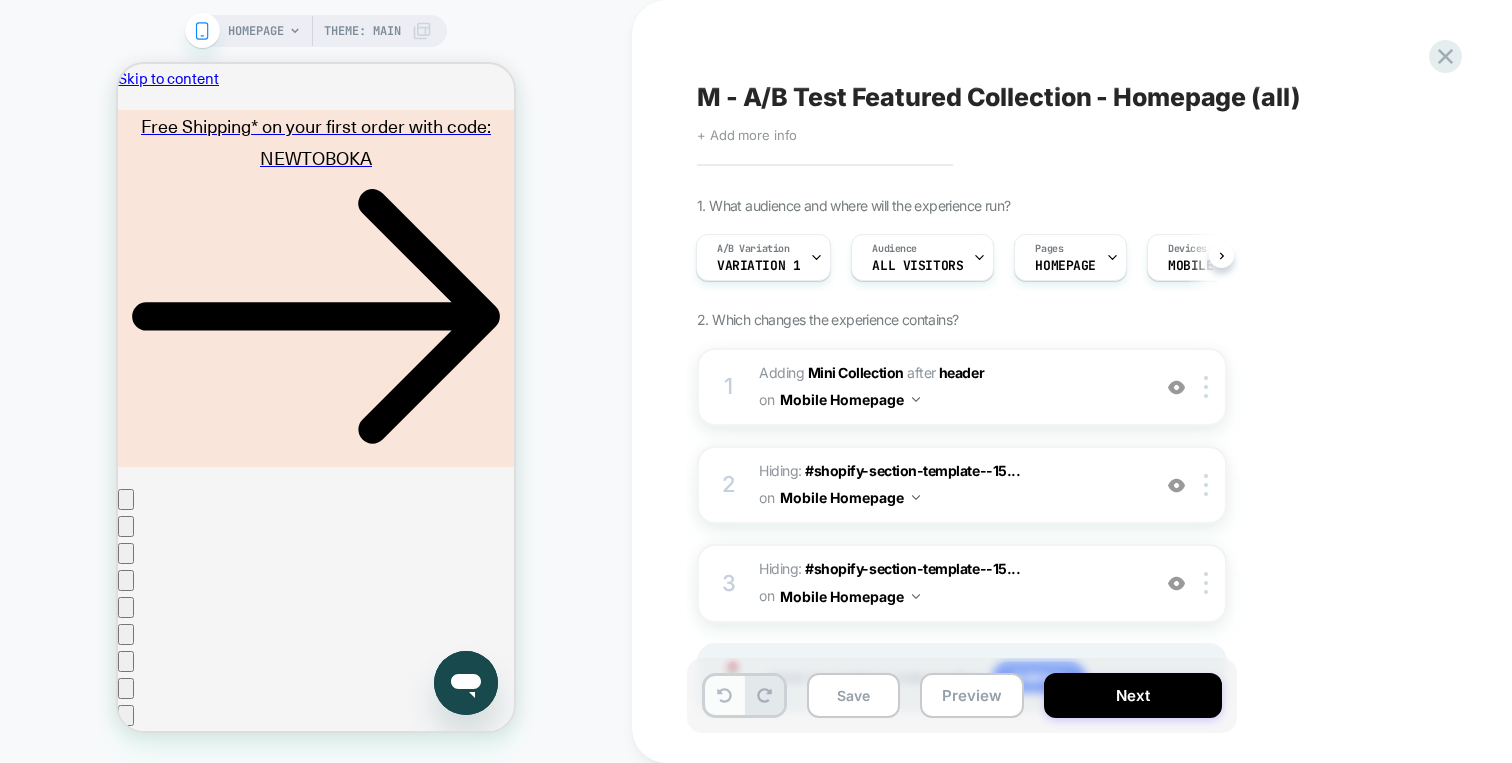 click 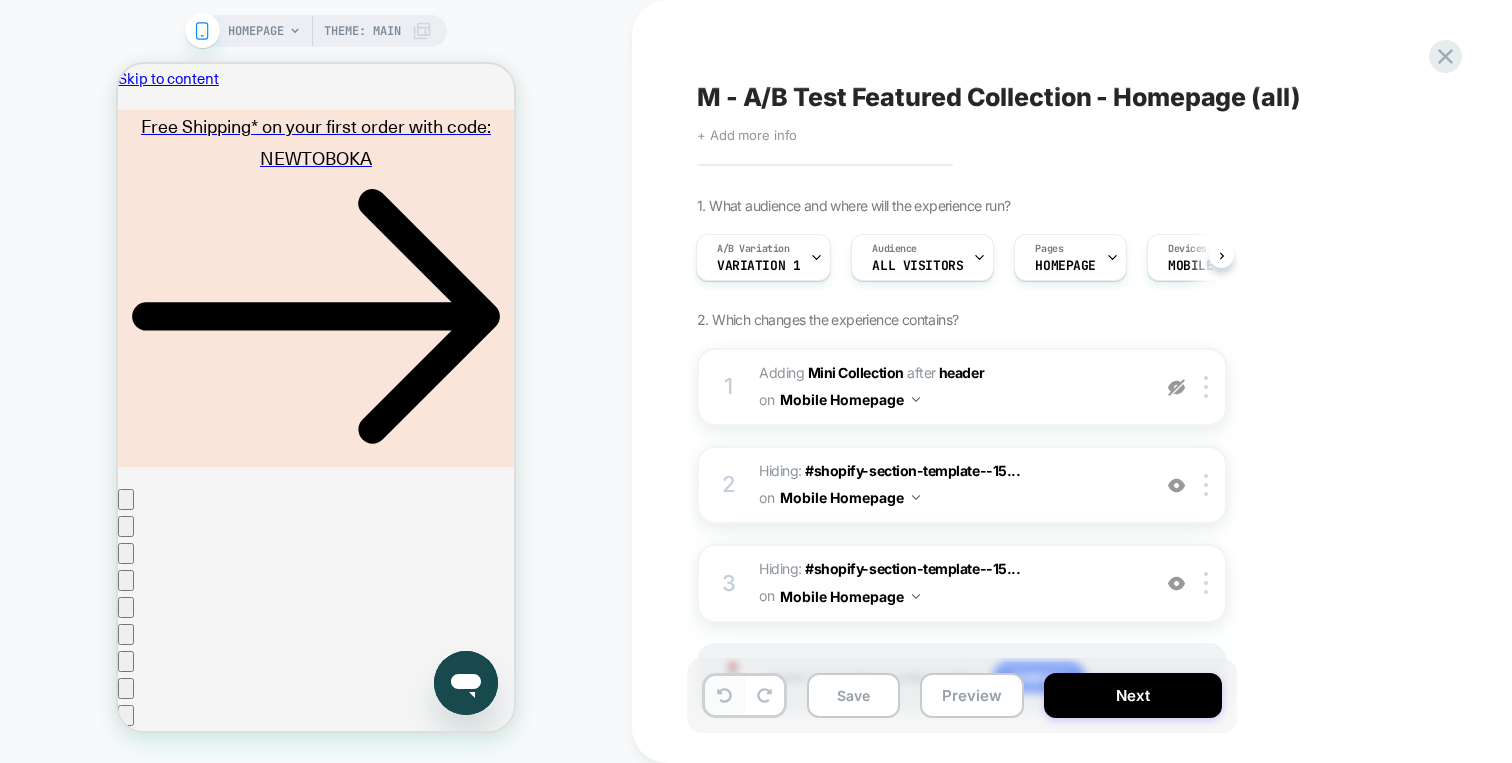 click 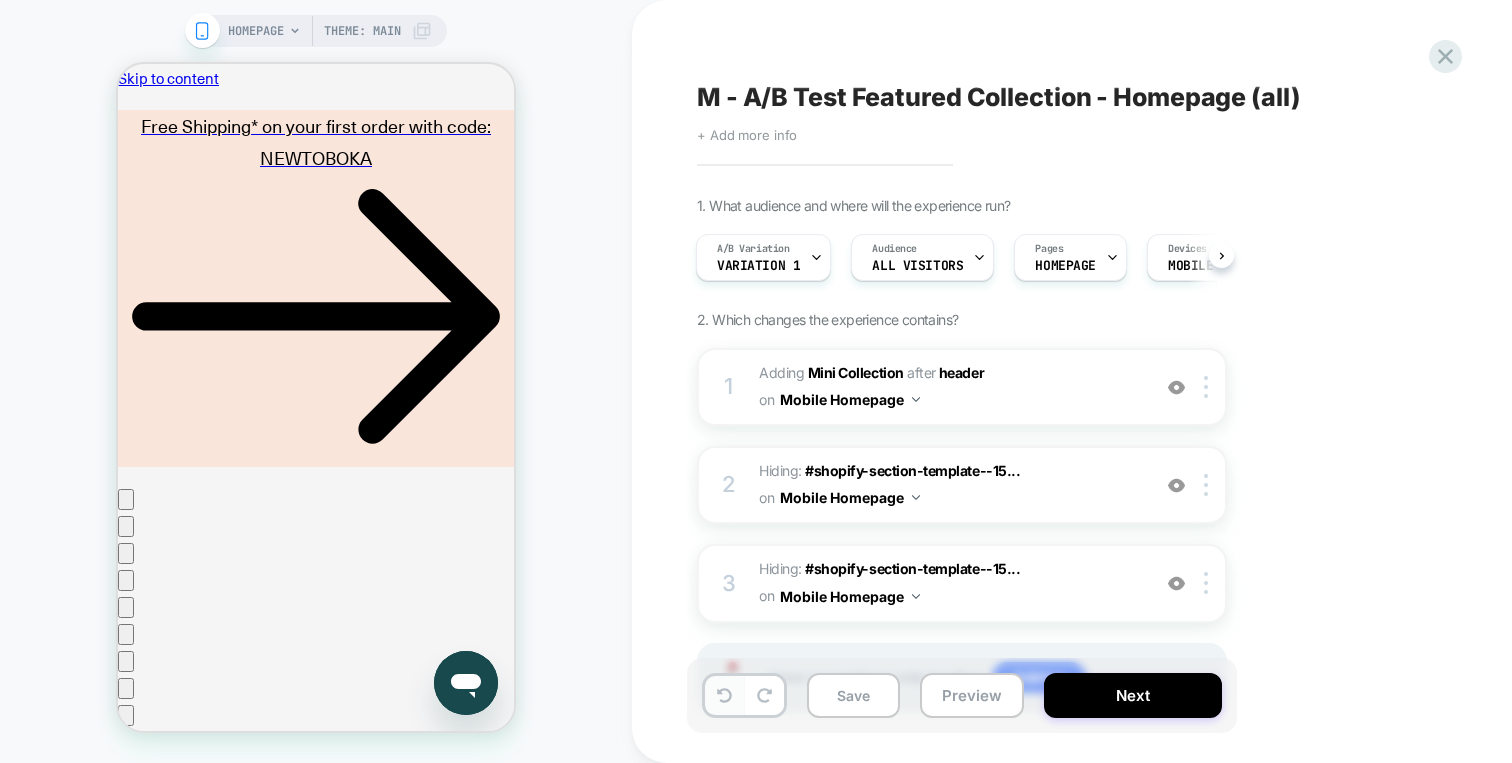 click 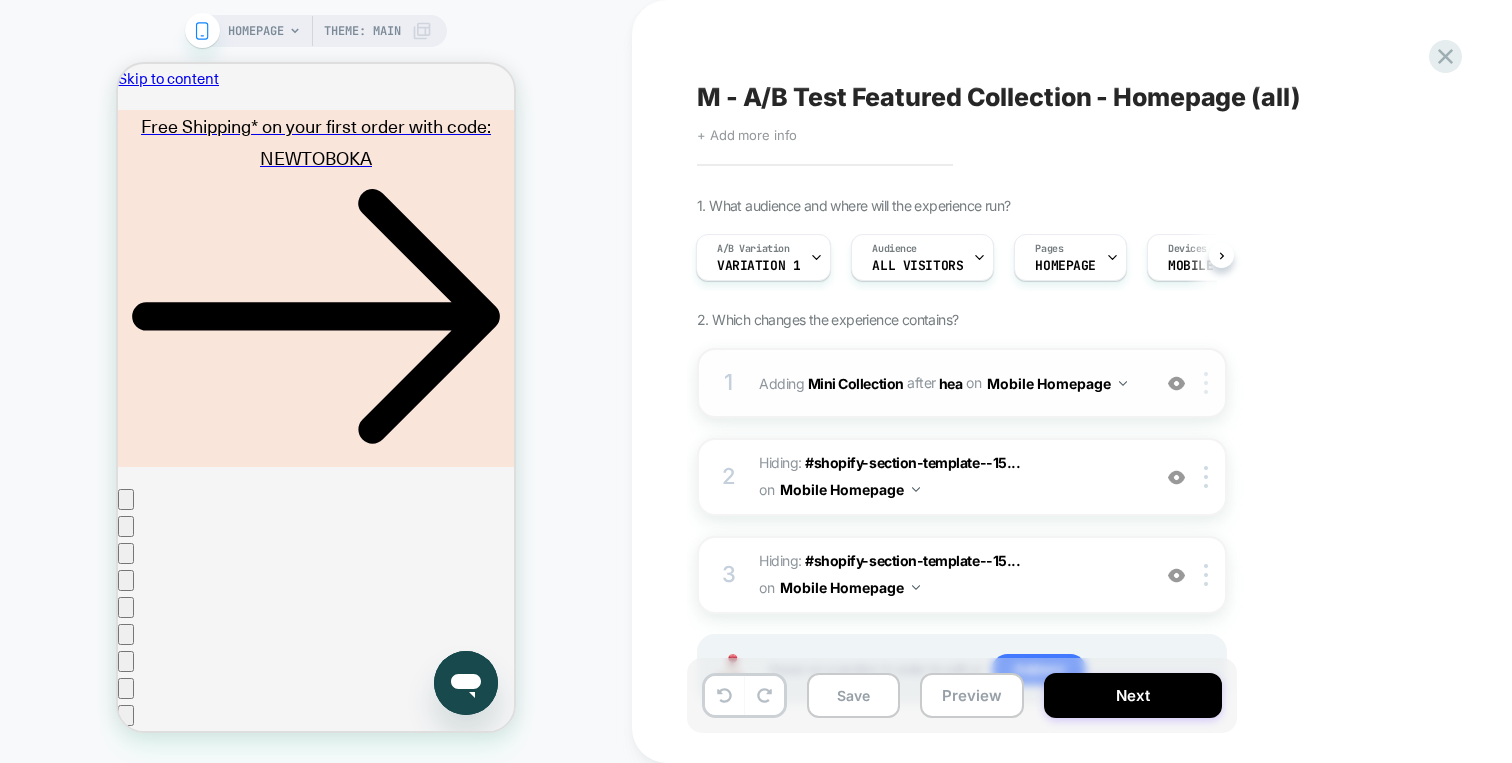 click at bounding box center (1209, 383) 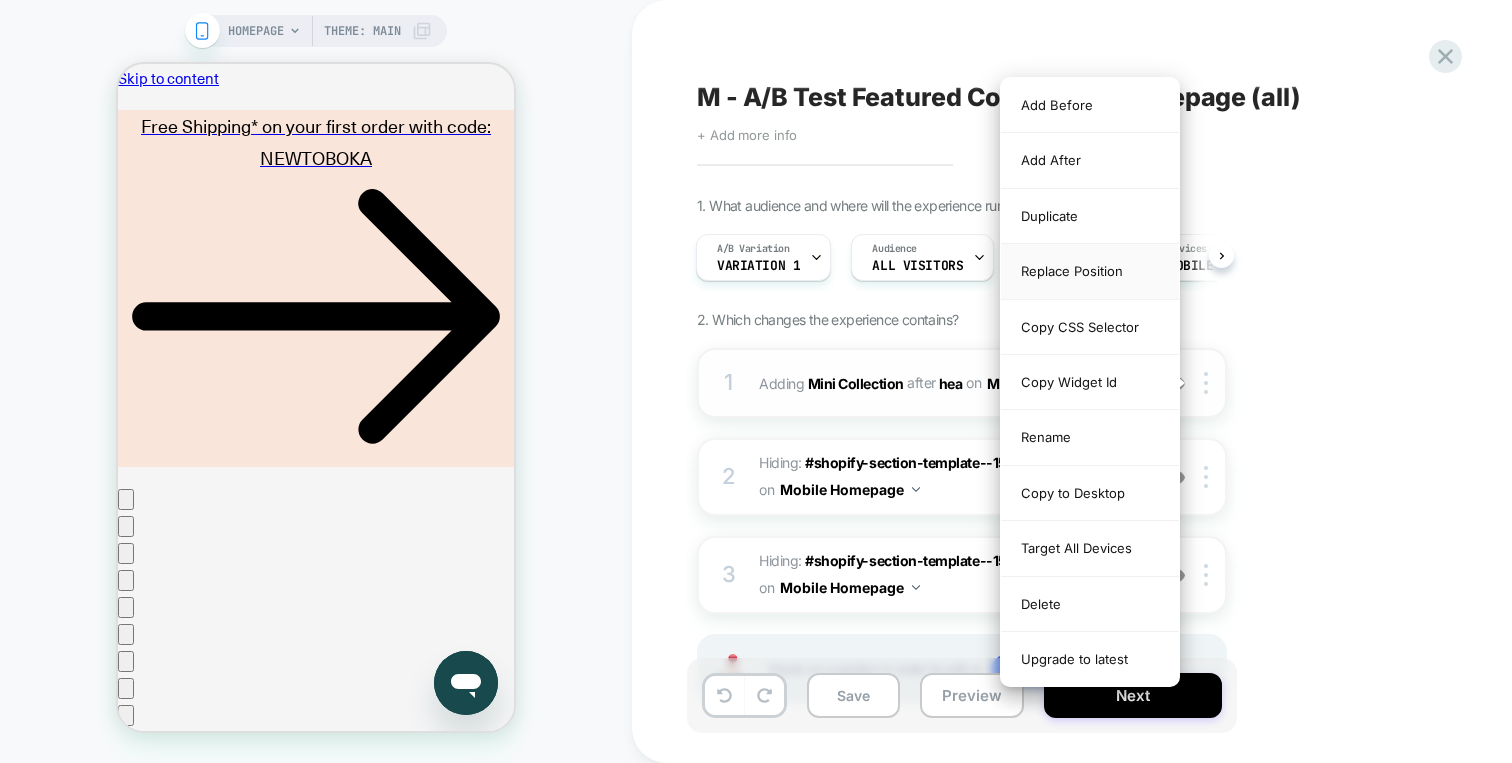 click on "Replace Position" at bounding box center (1090, 271) 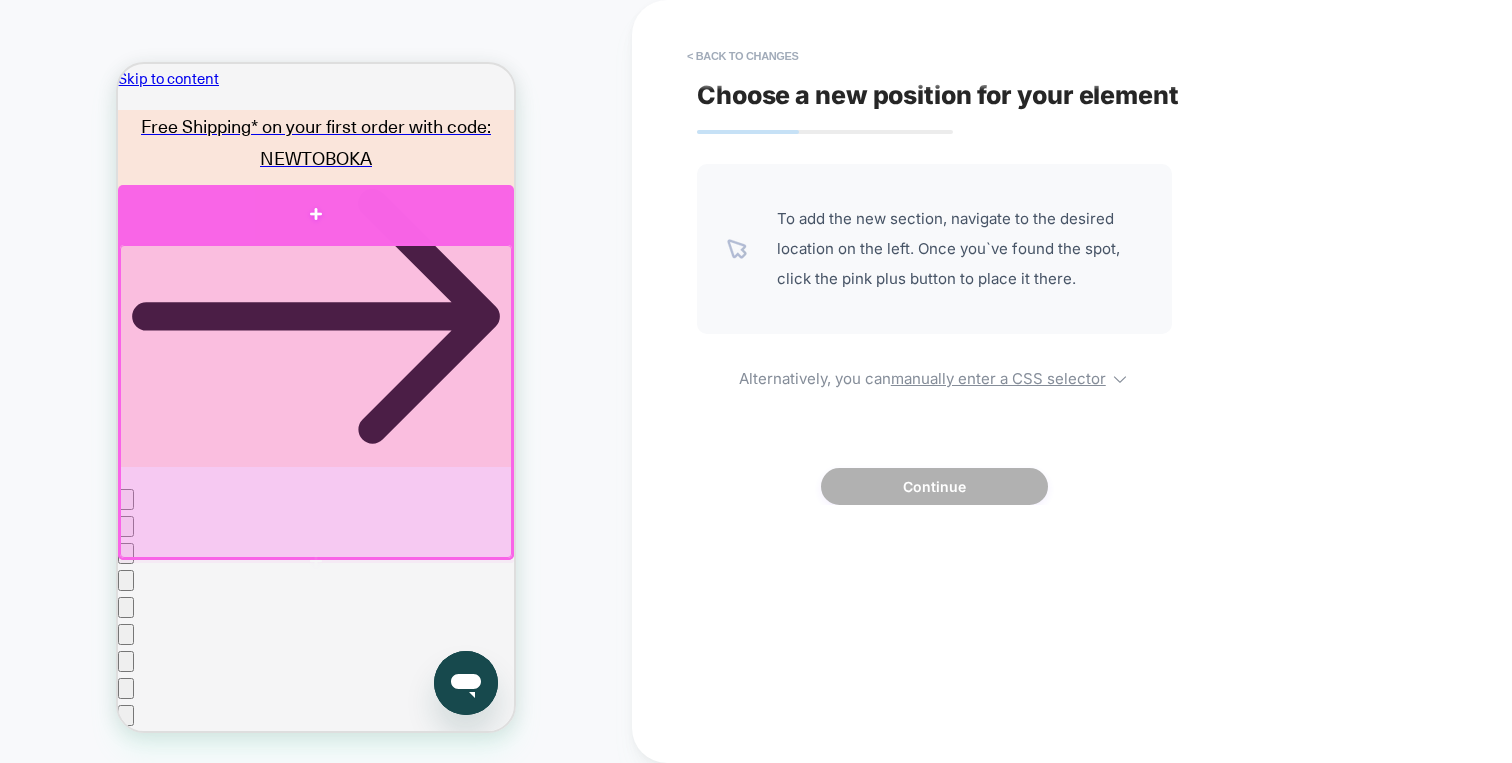 click at bounding box center [316, 214] 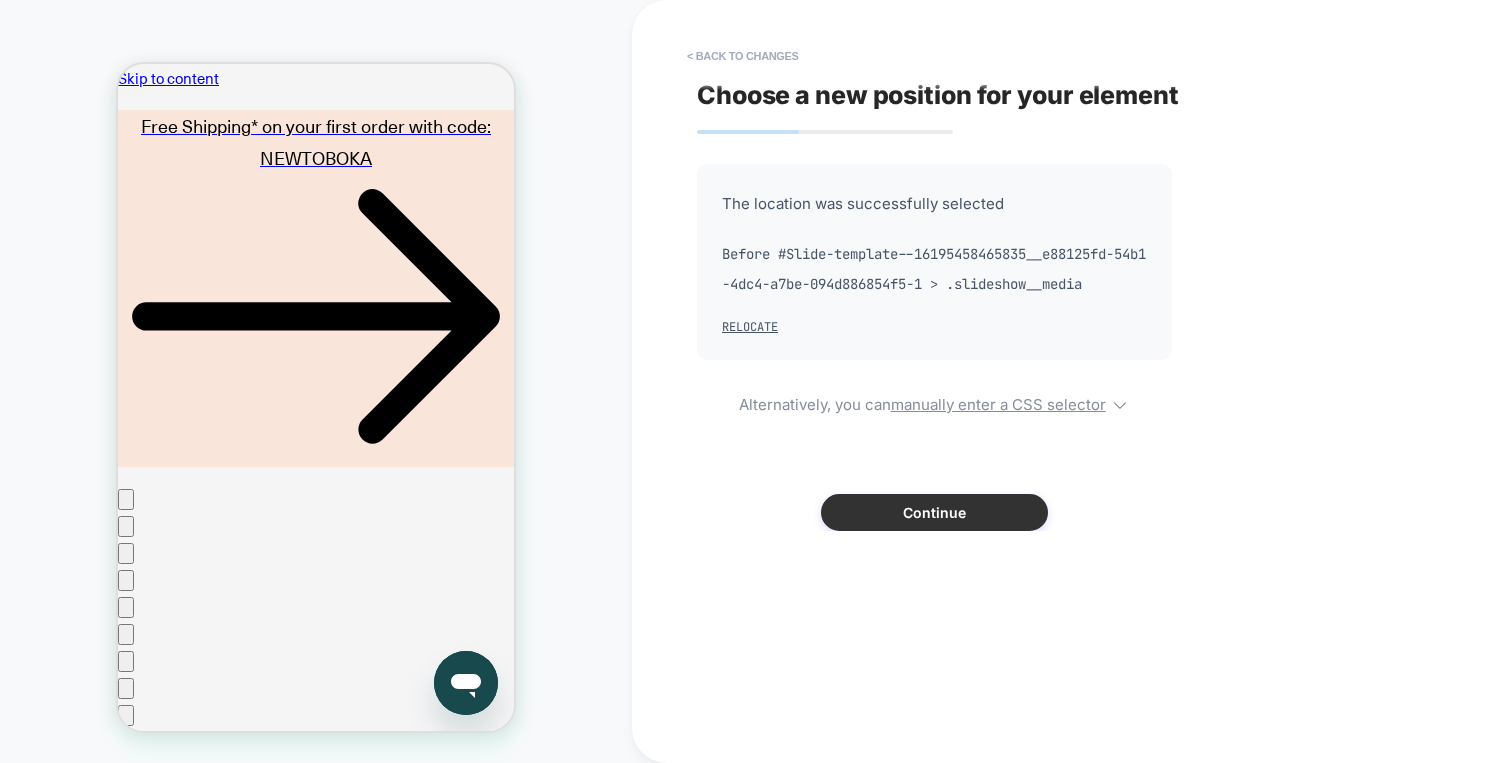 click on "Continue" at bounding box center (934, 512) 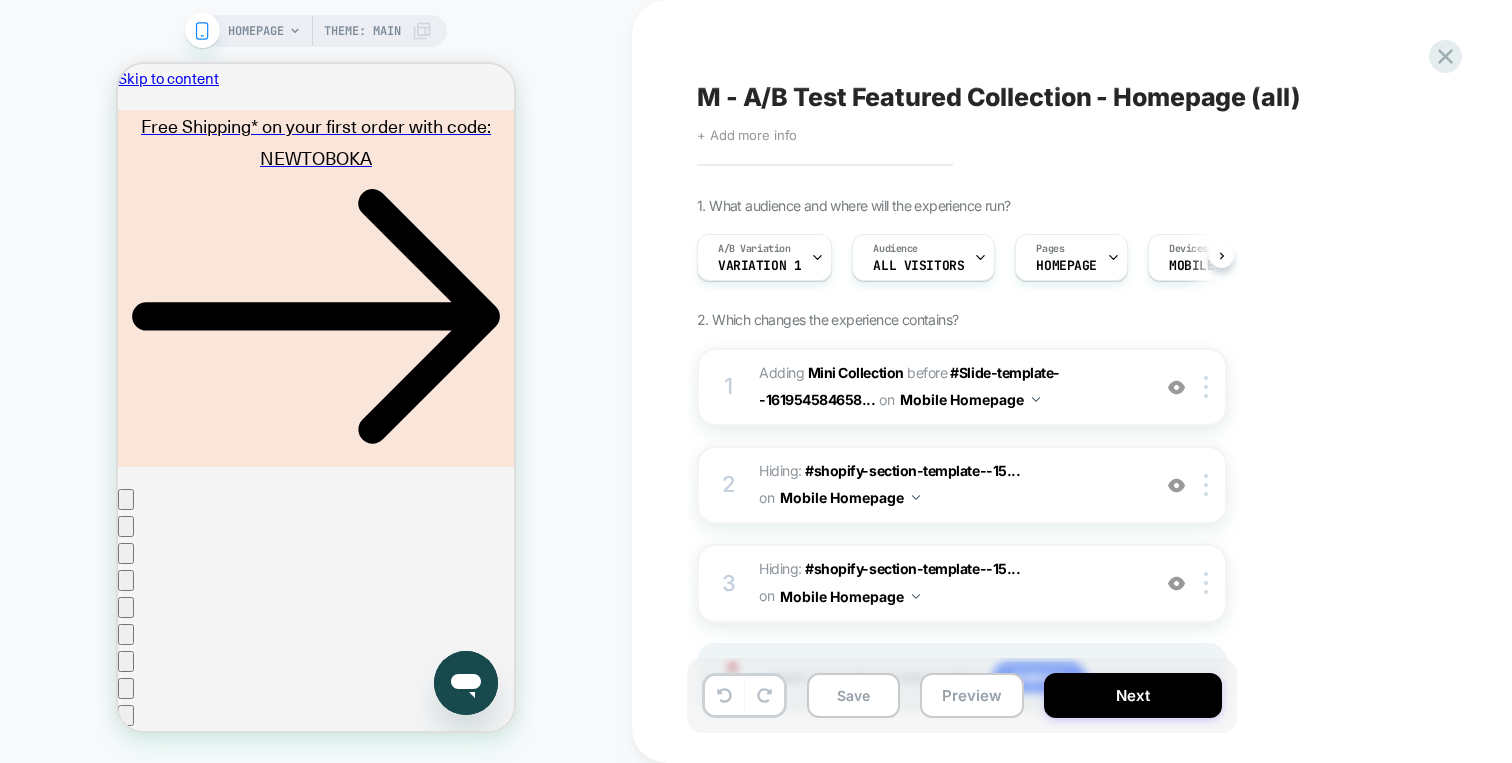 scroll, scrollTop: 0, scrollLeft: 1, axis: horizontal 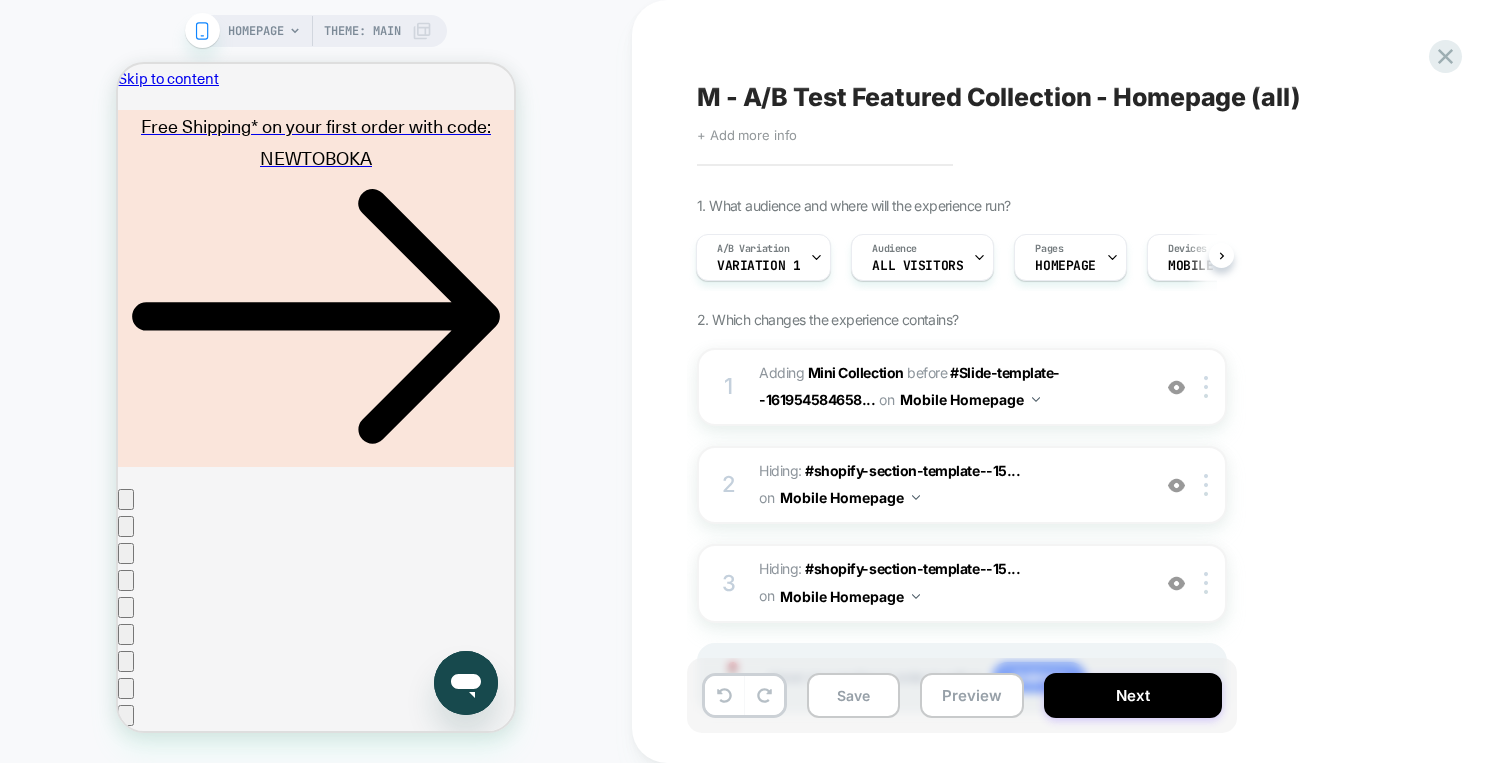 click on "Save Preview Next" at bounding box center (962, 695) 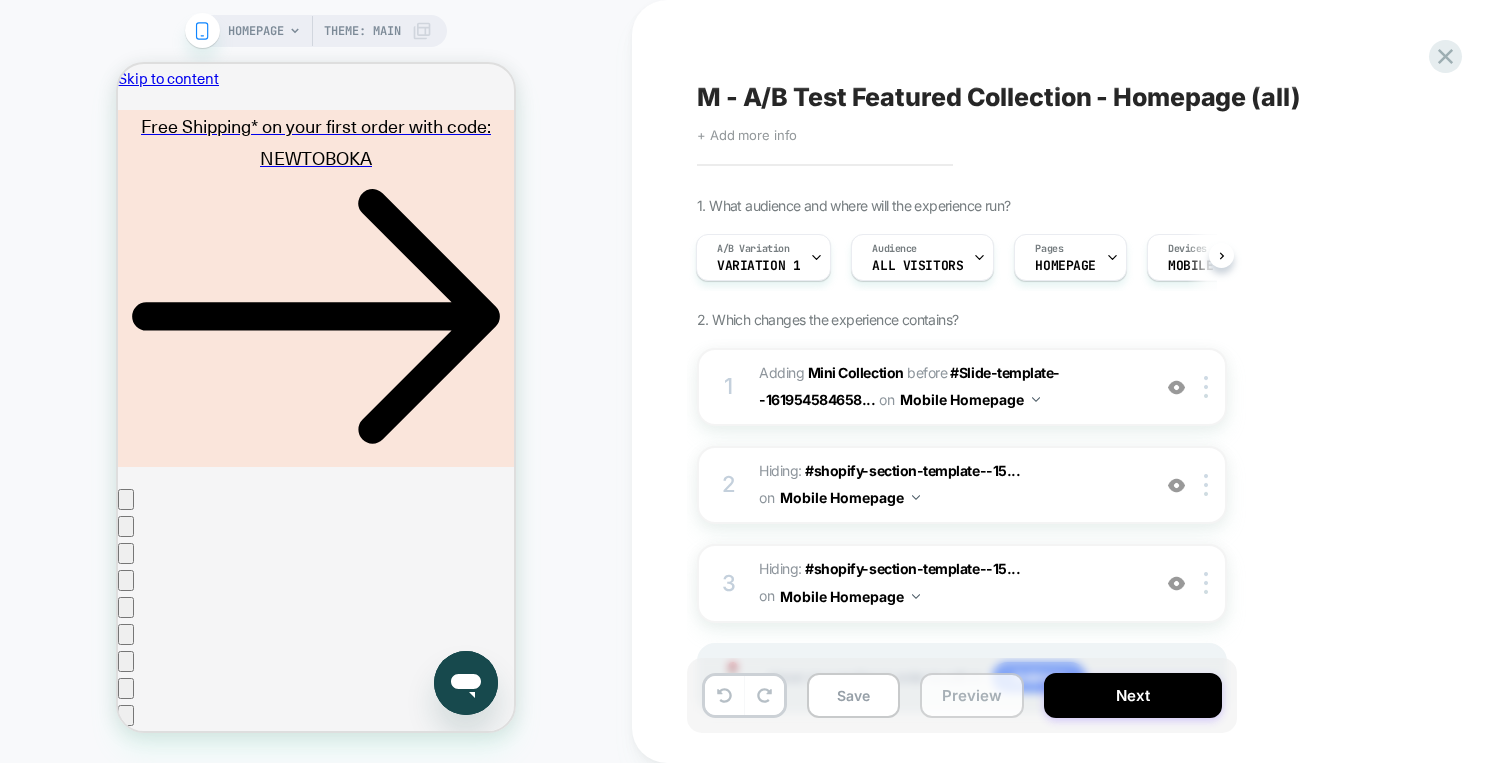 click on "Preview" at bounding box center (972, 695) 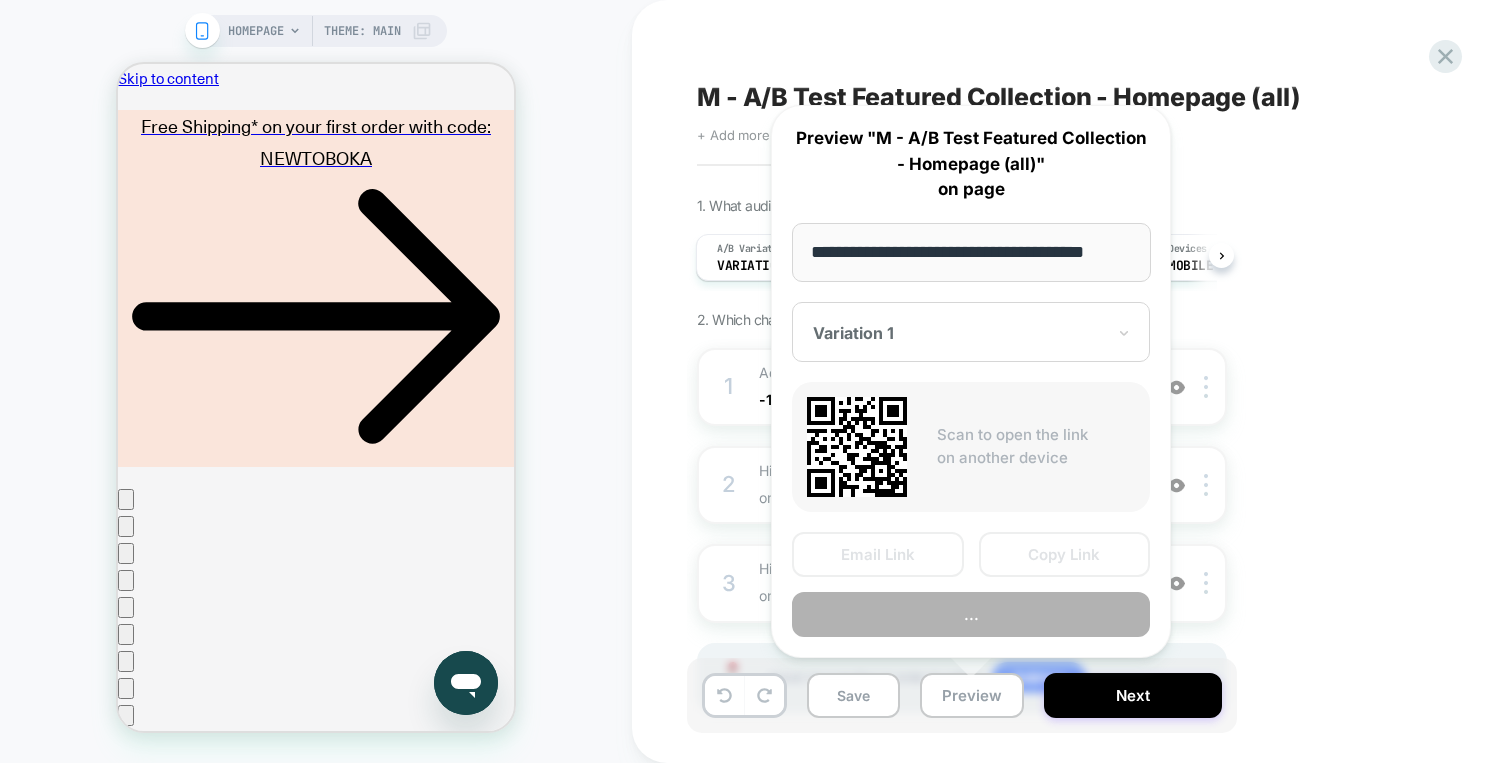 scroll, scrollTop: 0, scrollLeft: 0, axis: both 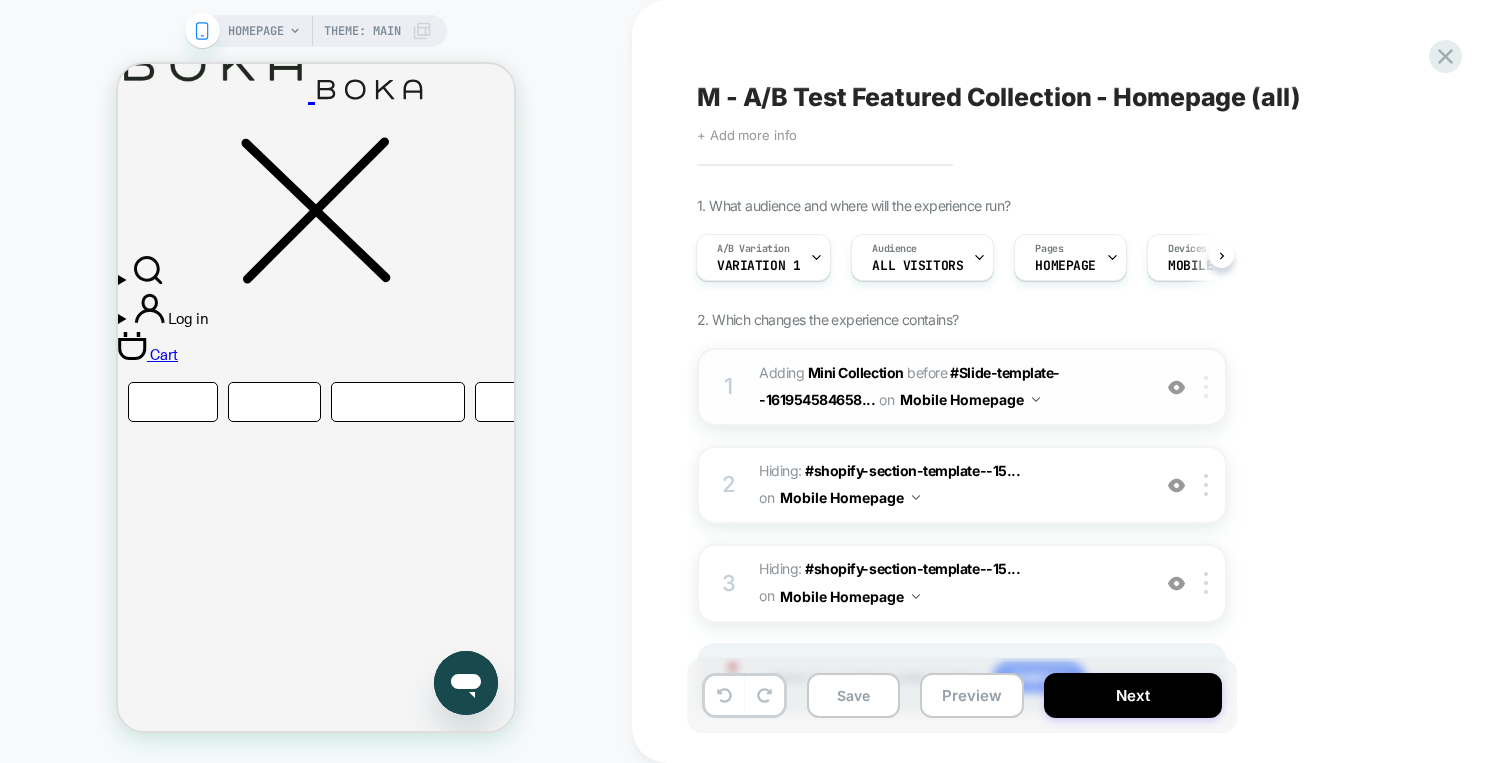 click at bounding box center [1206, 387] 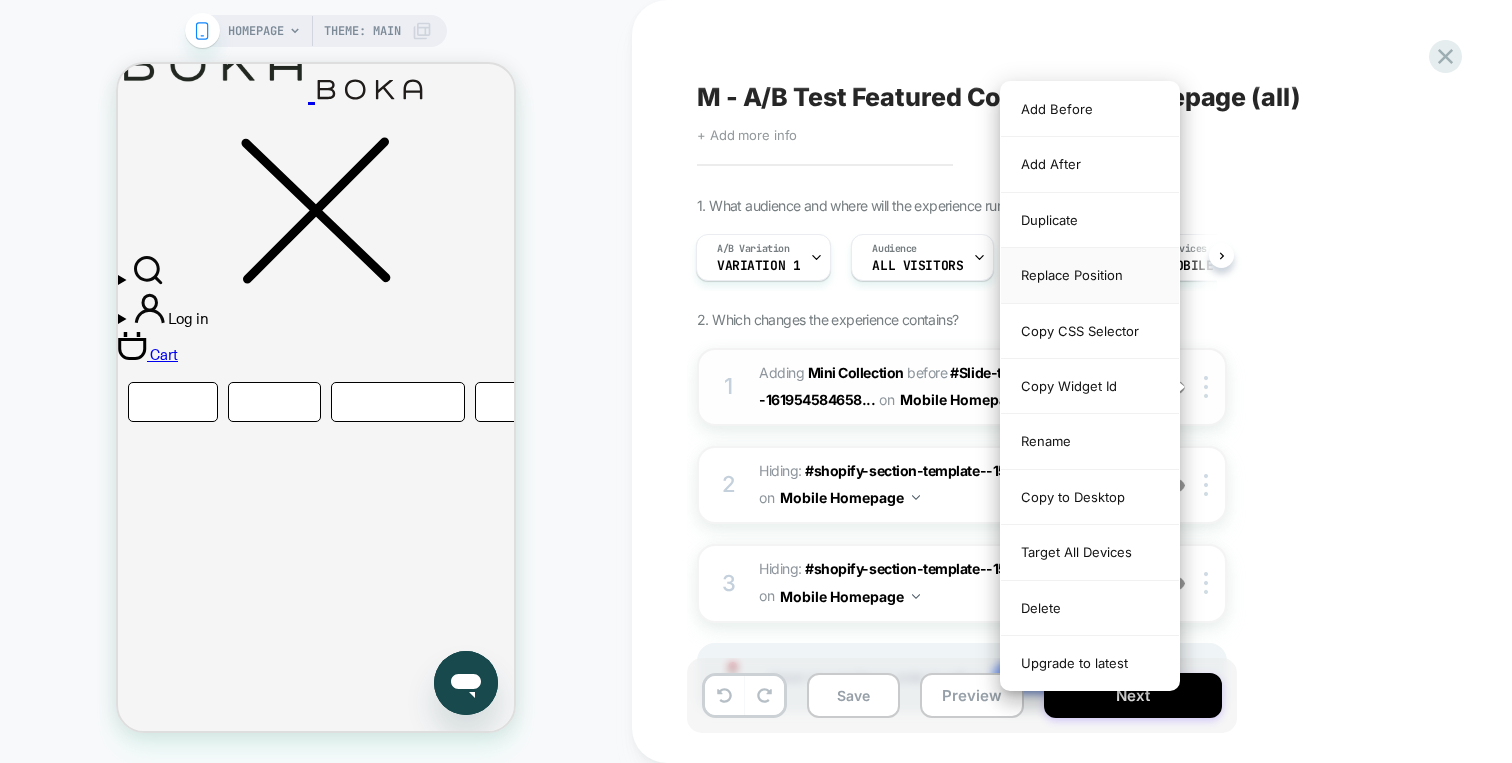 click on "Replace Position" at bounding box center [1090, 275] 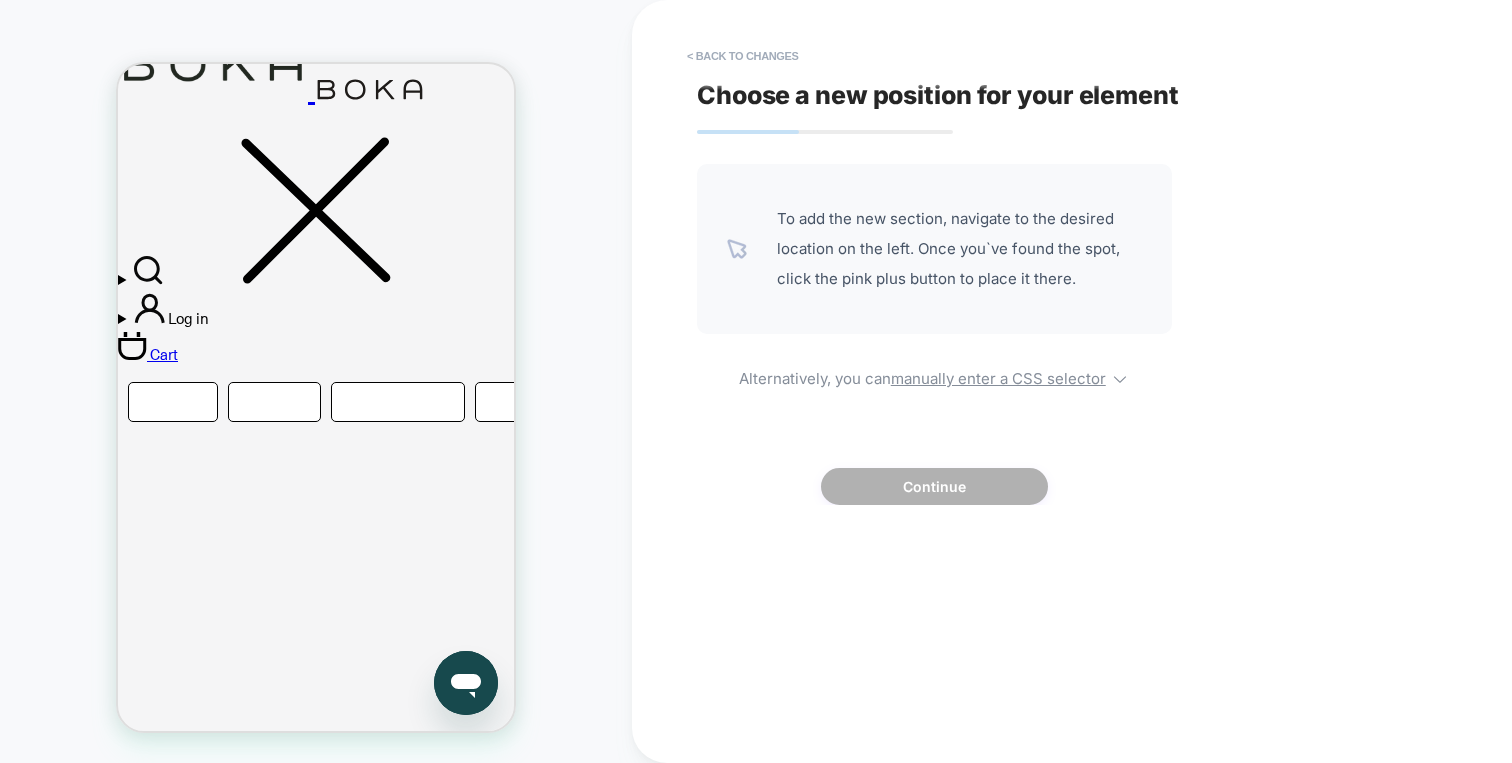 scroll, scrollTop: 1546, scrollLeft: 0, axis: vertical 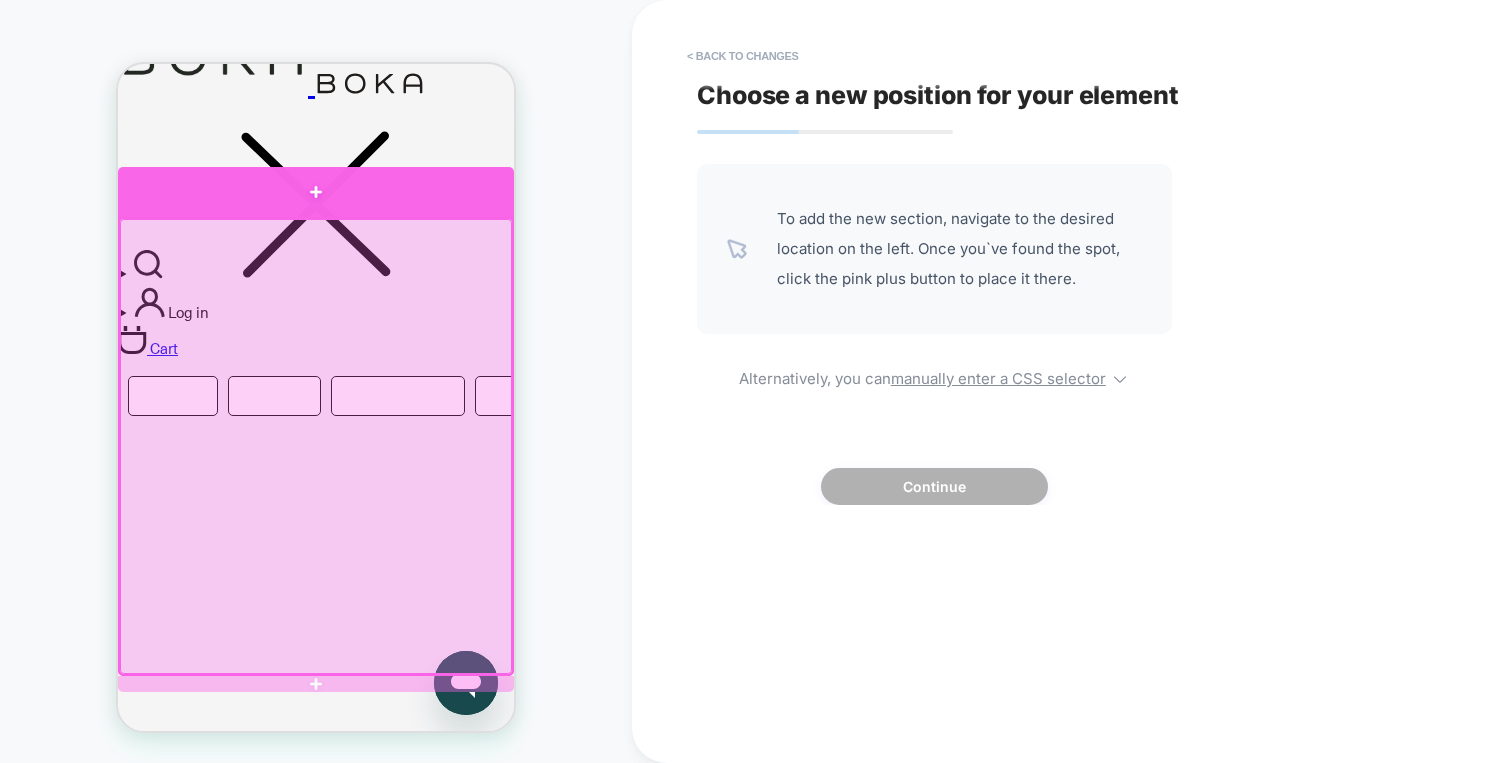 click at bounding box center [316, 192] 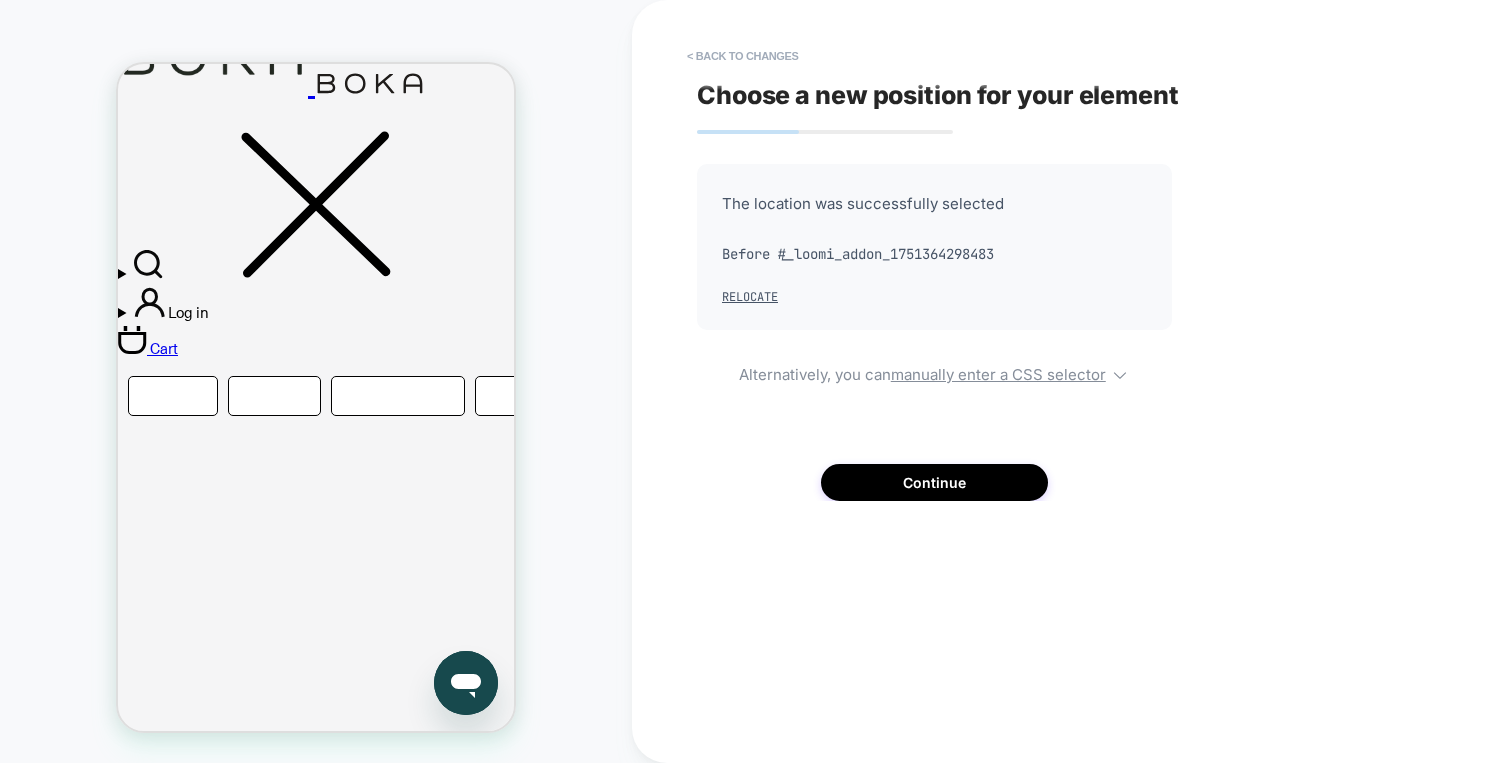 scroll, scrollTop: 713, scrollLeft: 0, axis: vertical 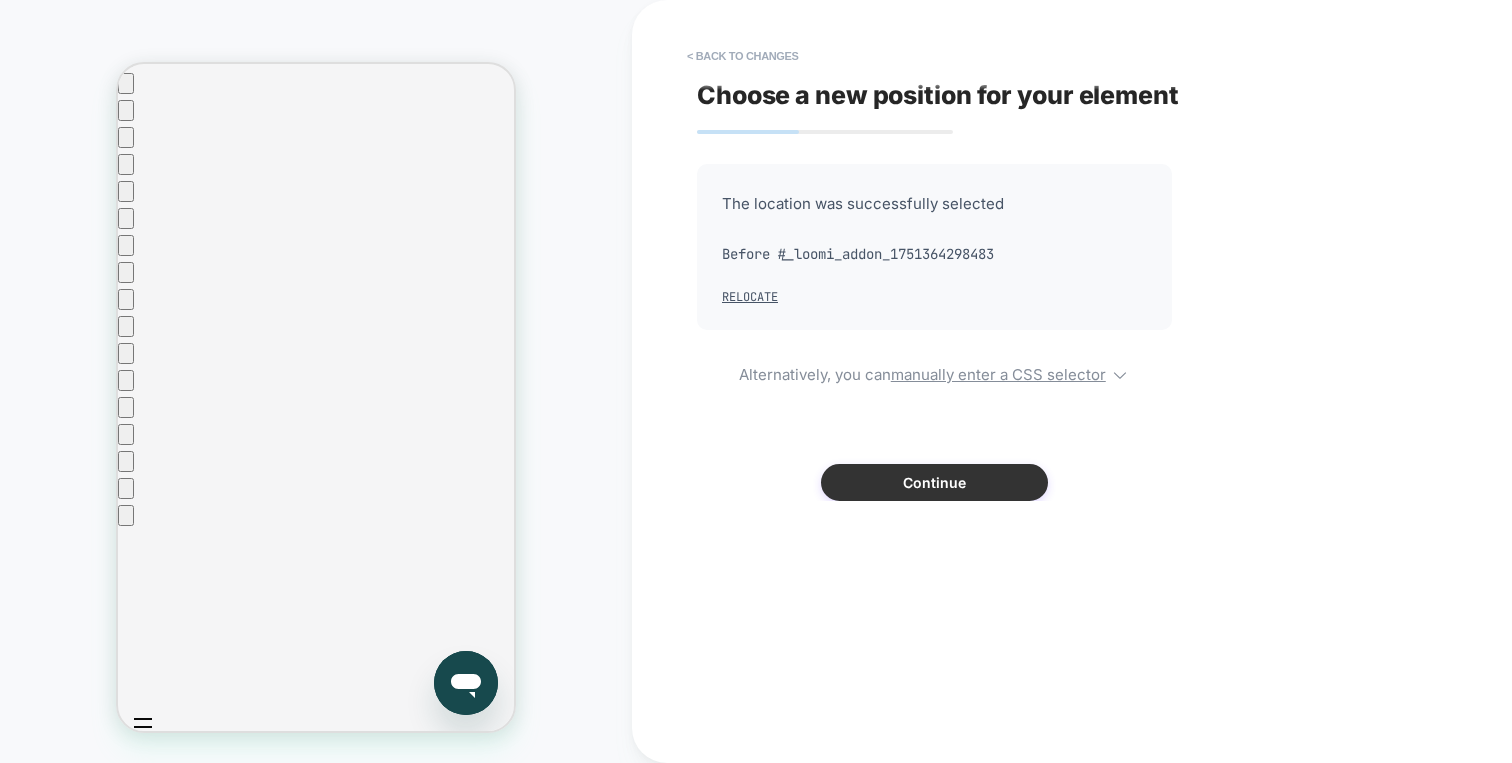 click on "Continue" at bounding box center (934, 482) 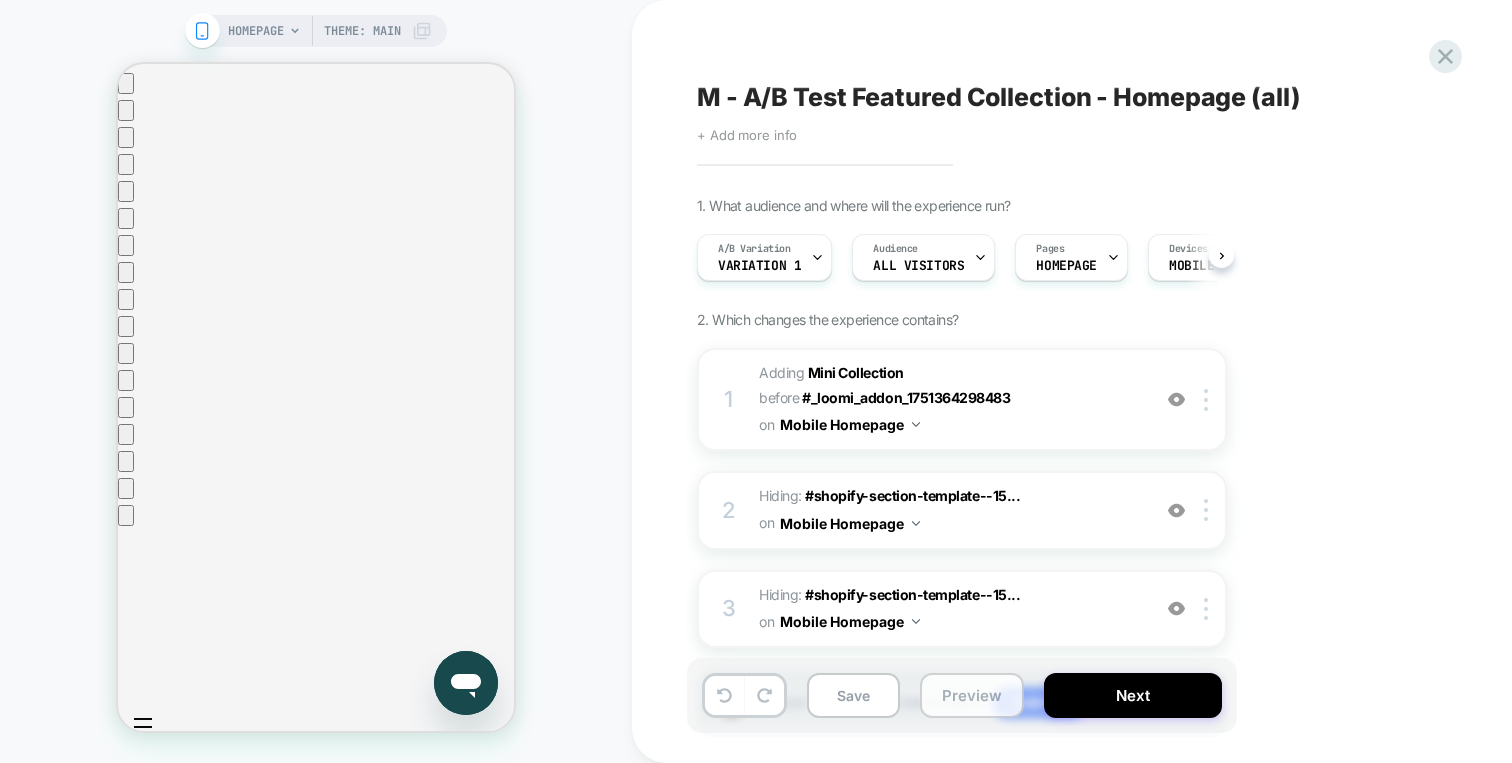 scroll, scrollTop: 0, scrollLeft: 1, axis: horizontal 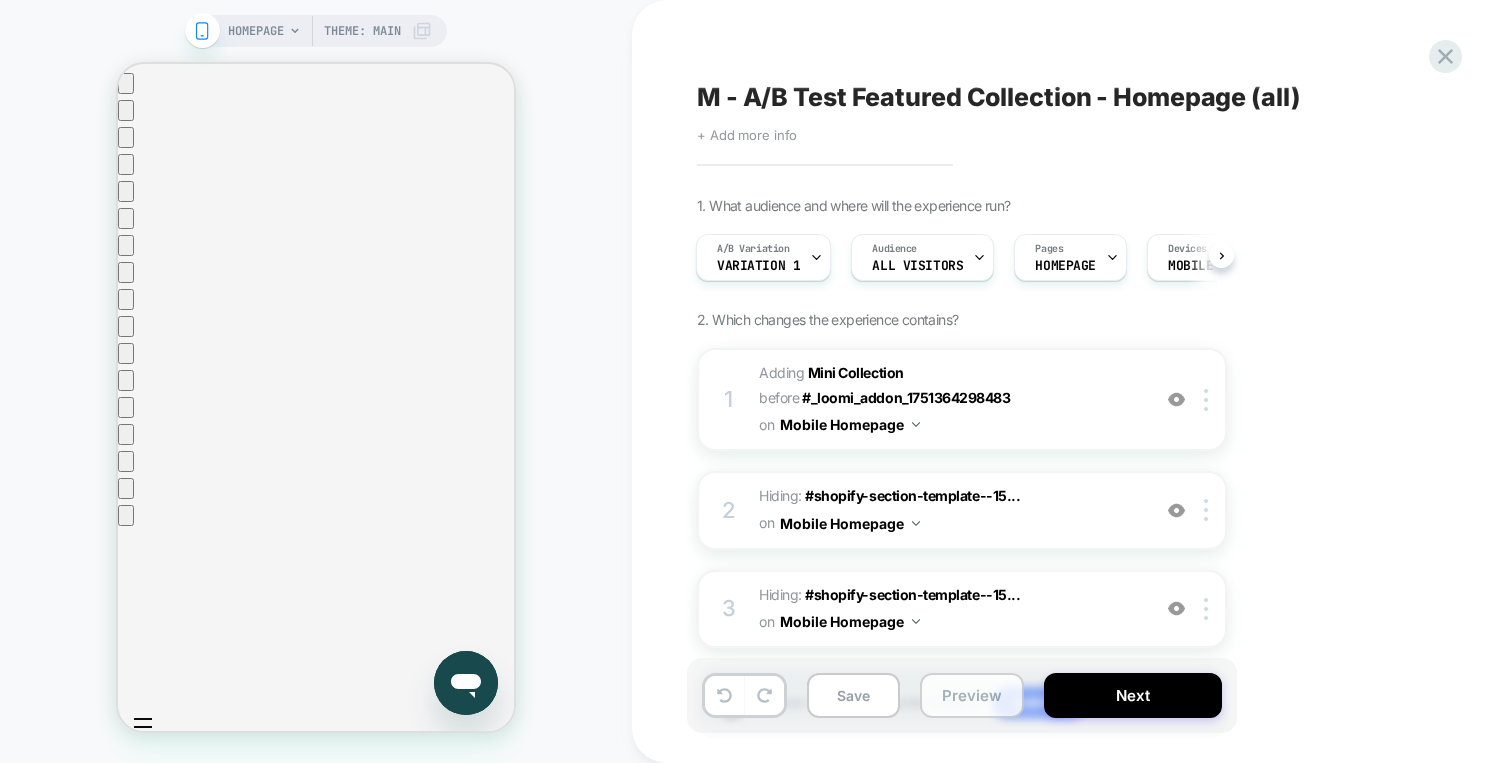 click on "Preview" at bounding box center [972, 695] 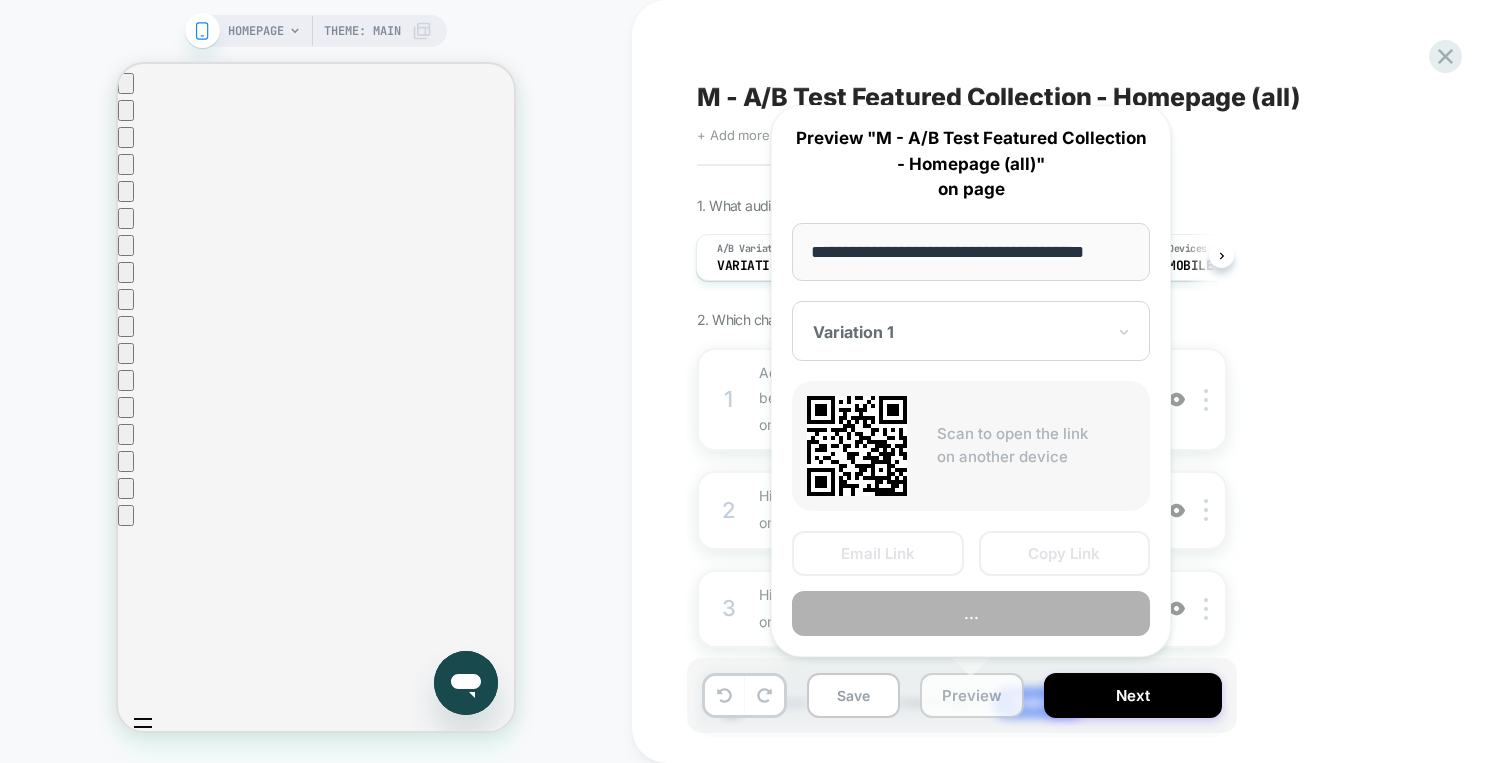 scroll, scrollTop: 0, scrollLeft: 25, axis: horizontal 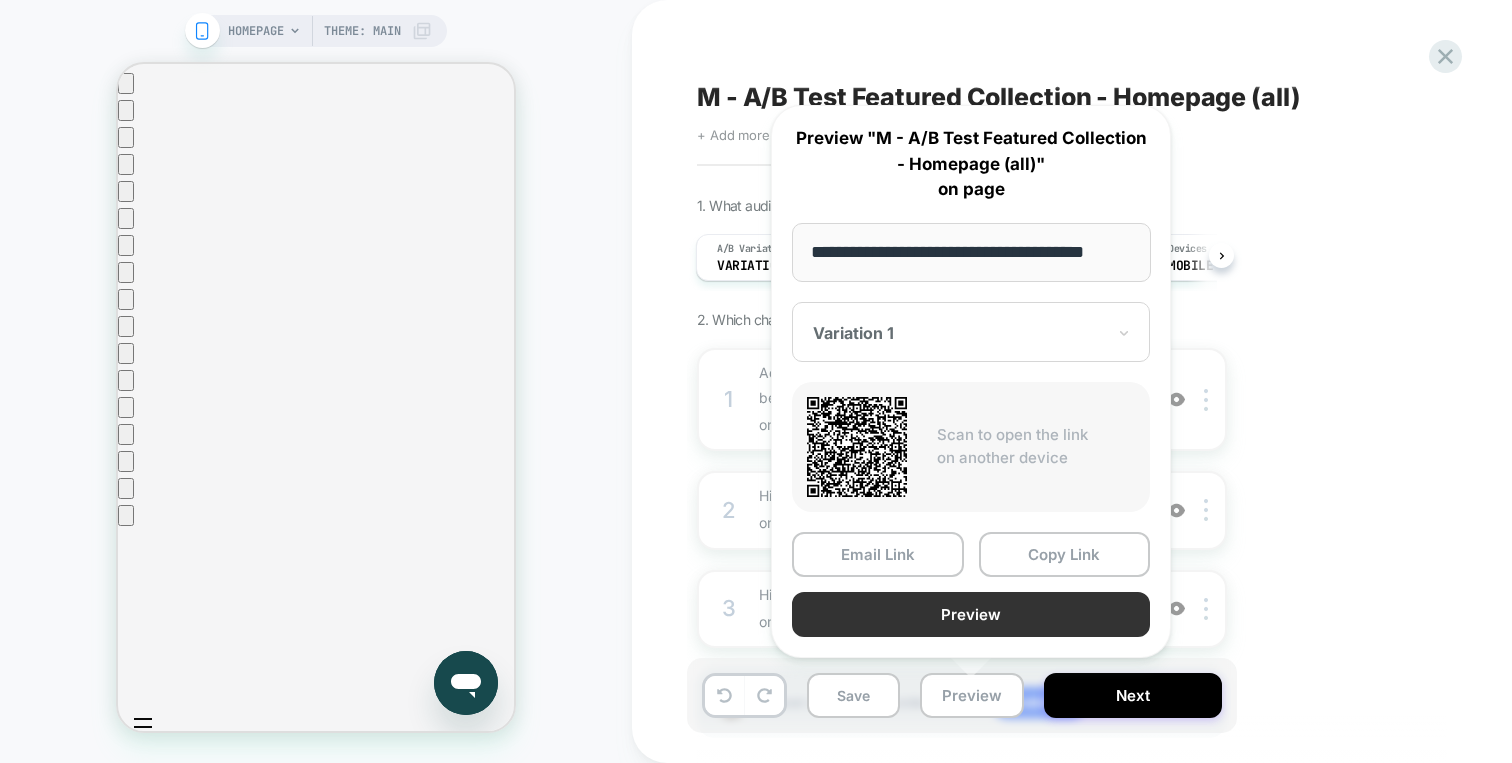 click on "Preview" at bounding box center (971, 614) 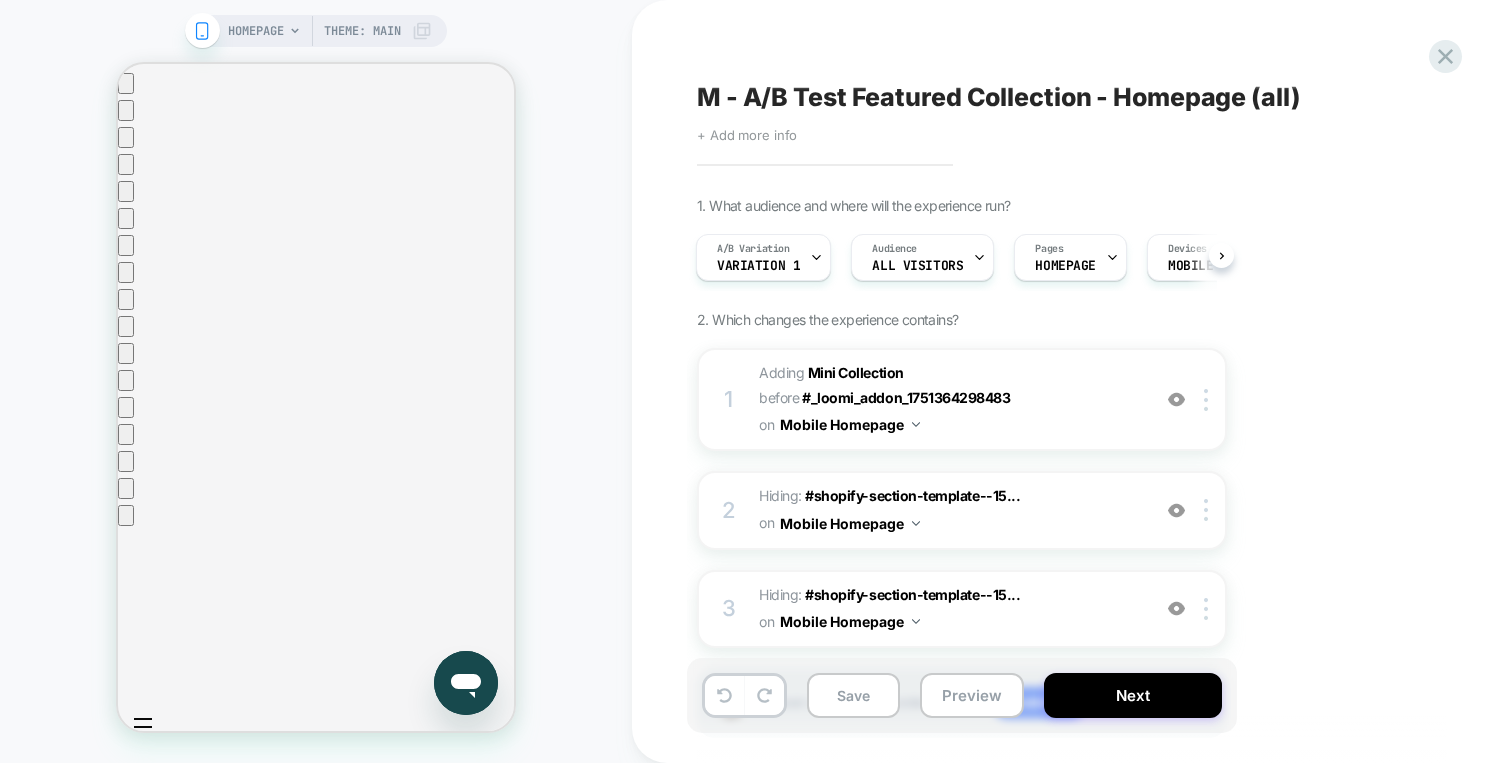 scroll, scrollTop: 0, scrollLeft: 3, axis: horizontal 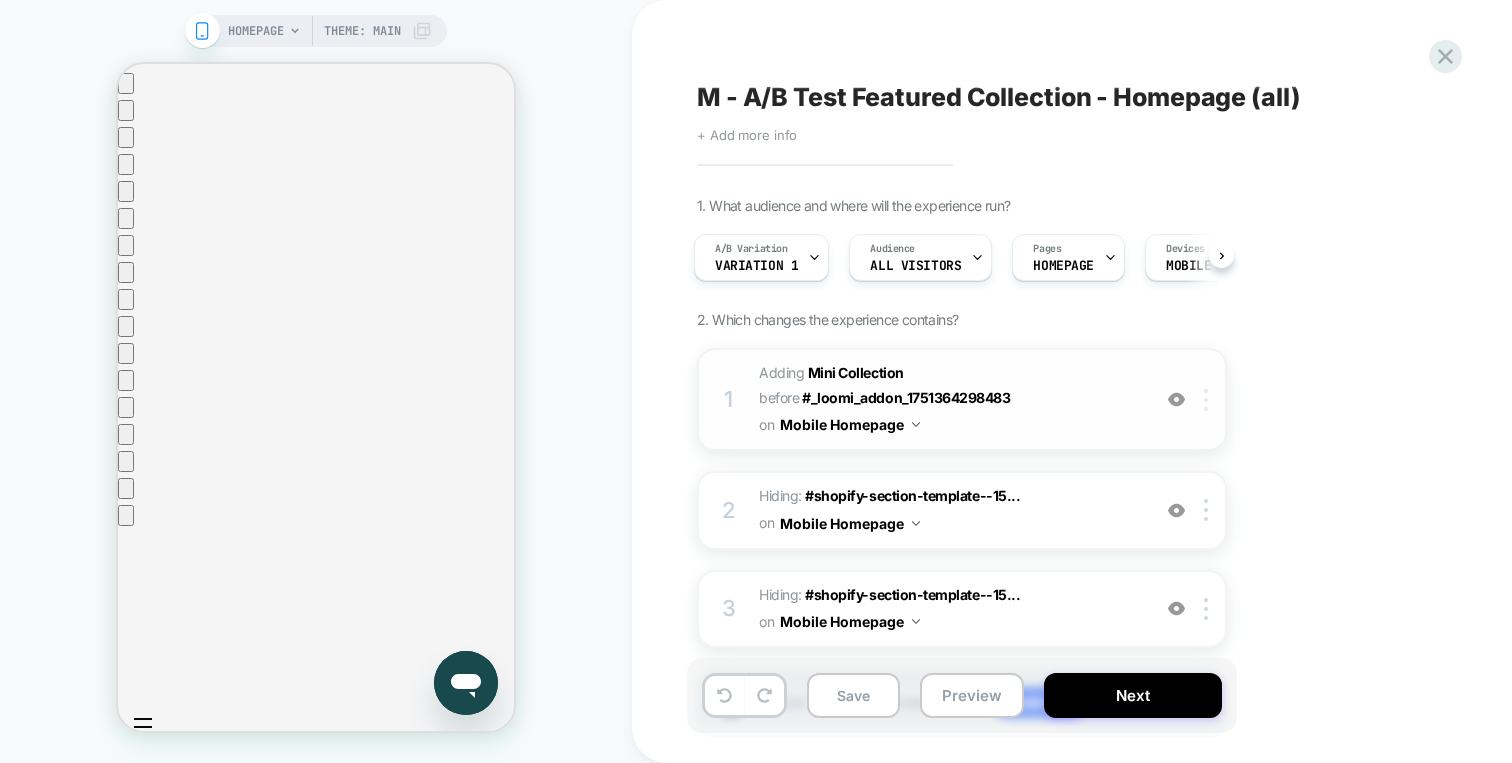 click at bounding box center (1209, 400) 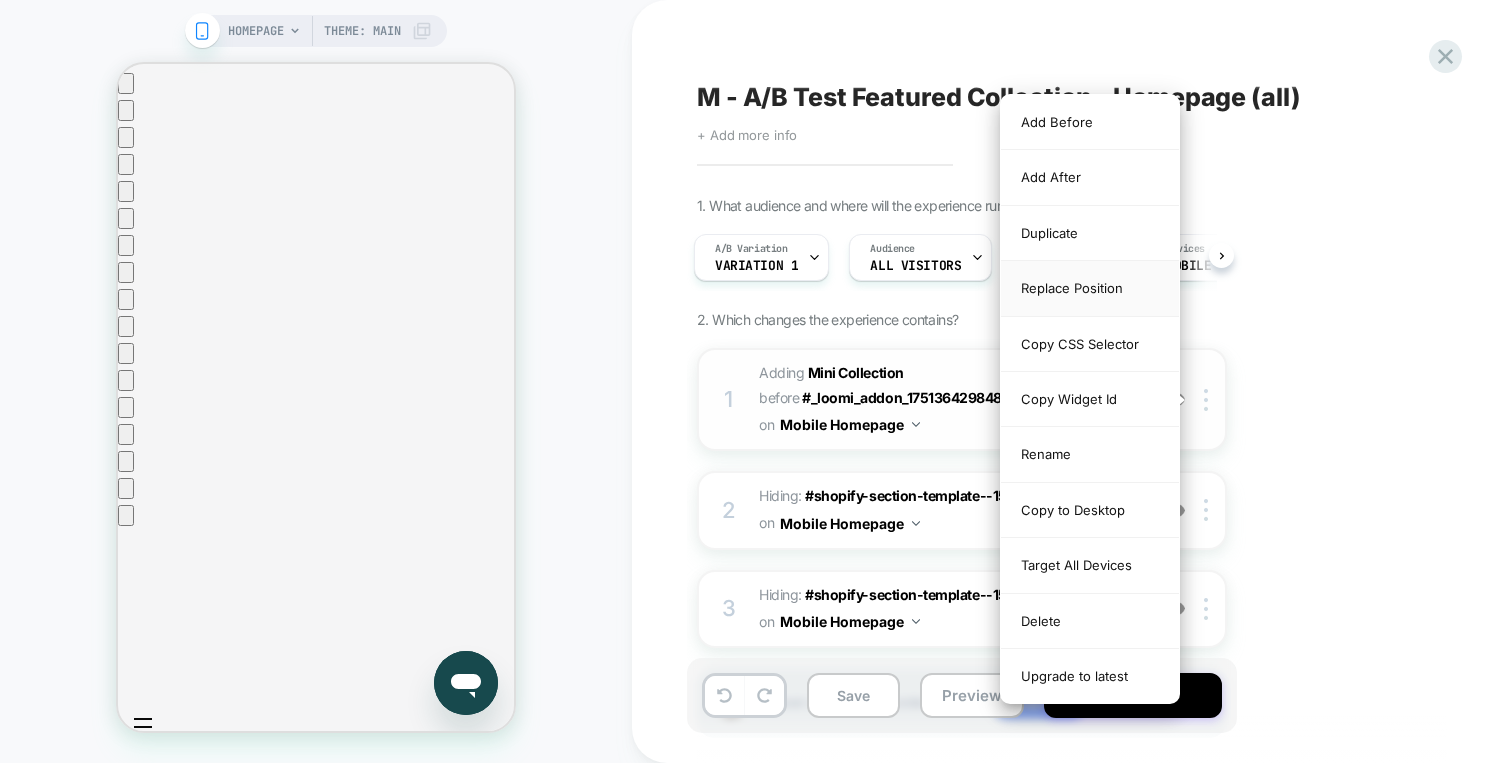 click on "Replace Position" at bounding box center [1090, 288] 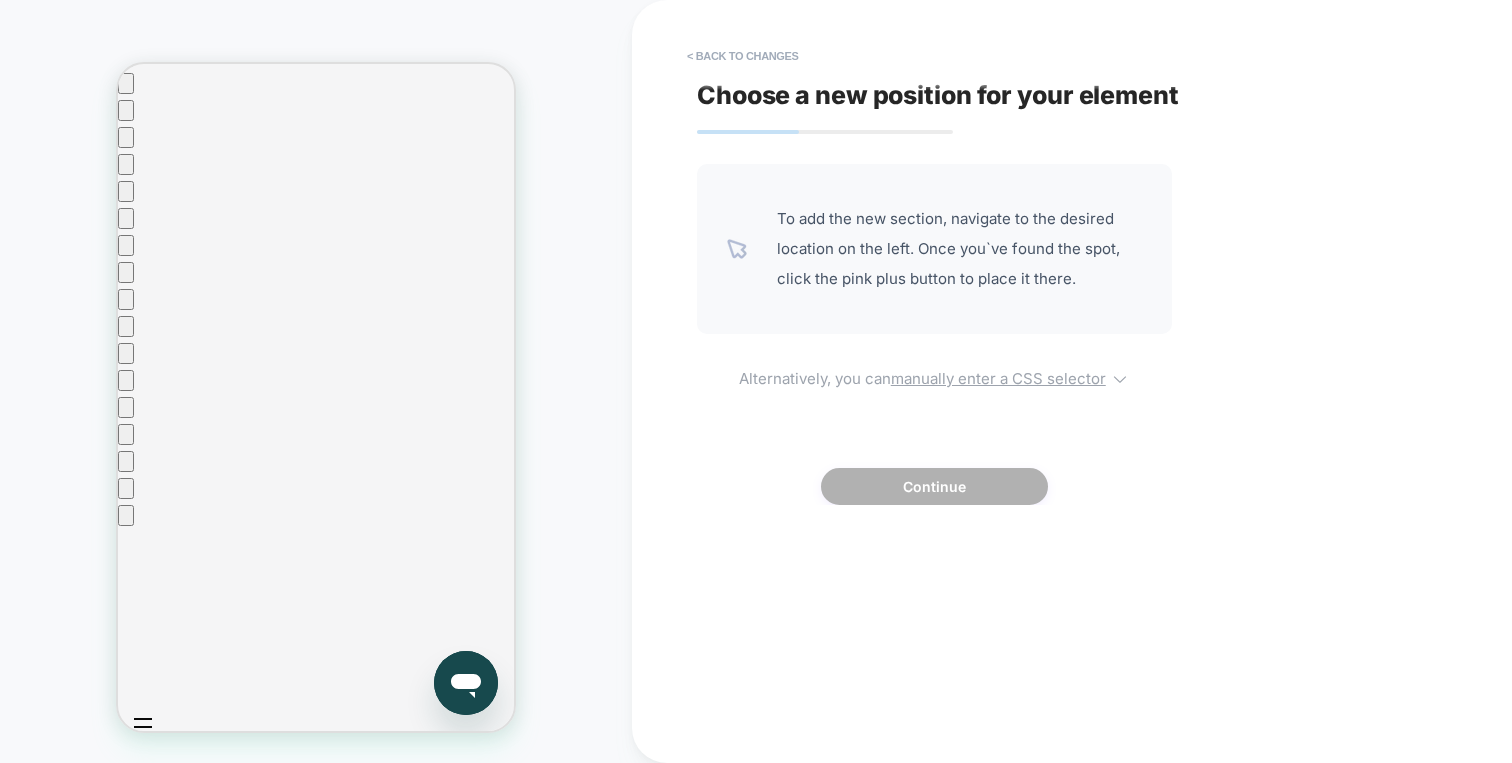 click on "Alternatively, you can  manually enter a CSS selector" at bounding box center [934, 376] 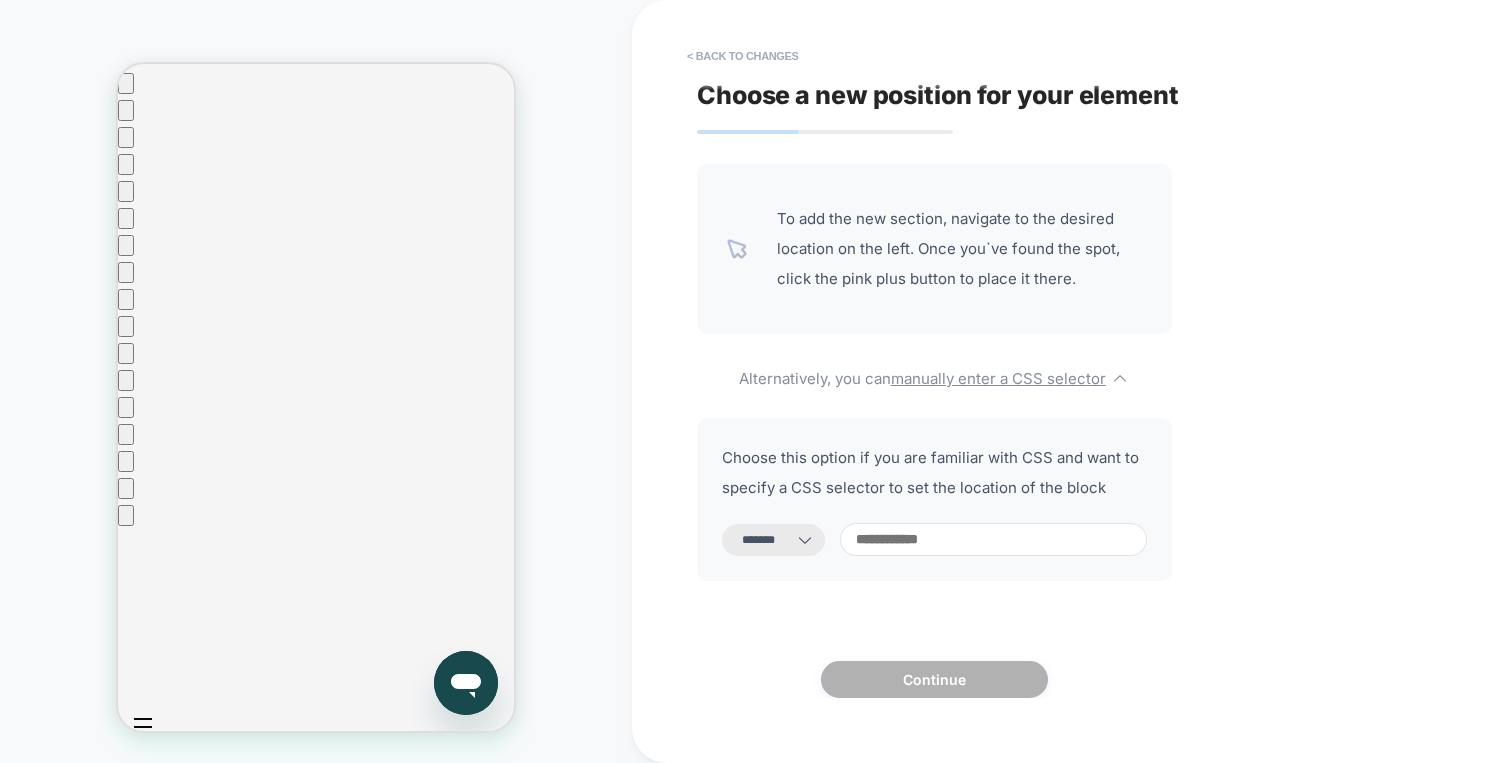 click at bounding box center (993, 539) 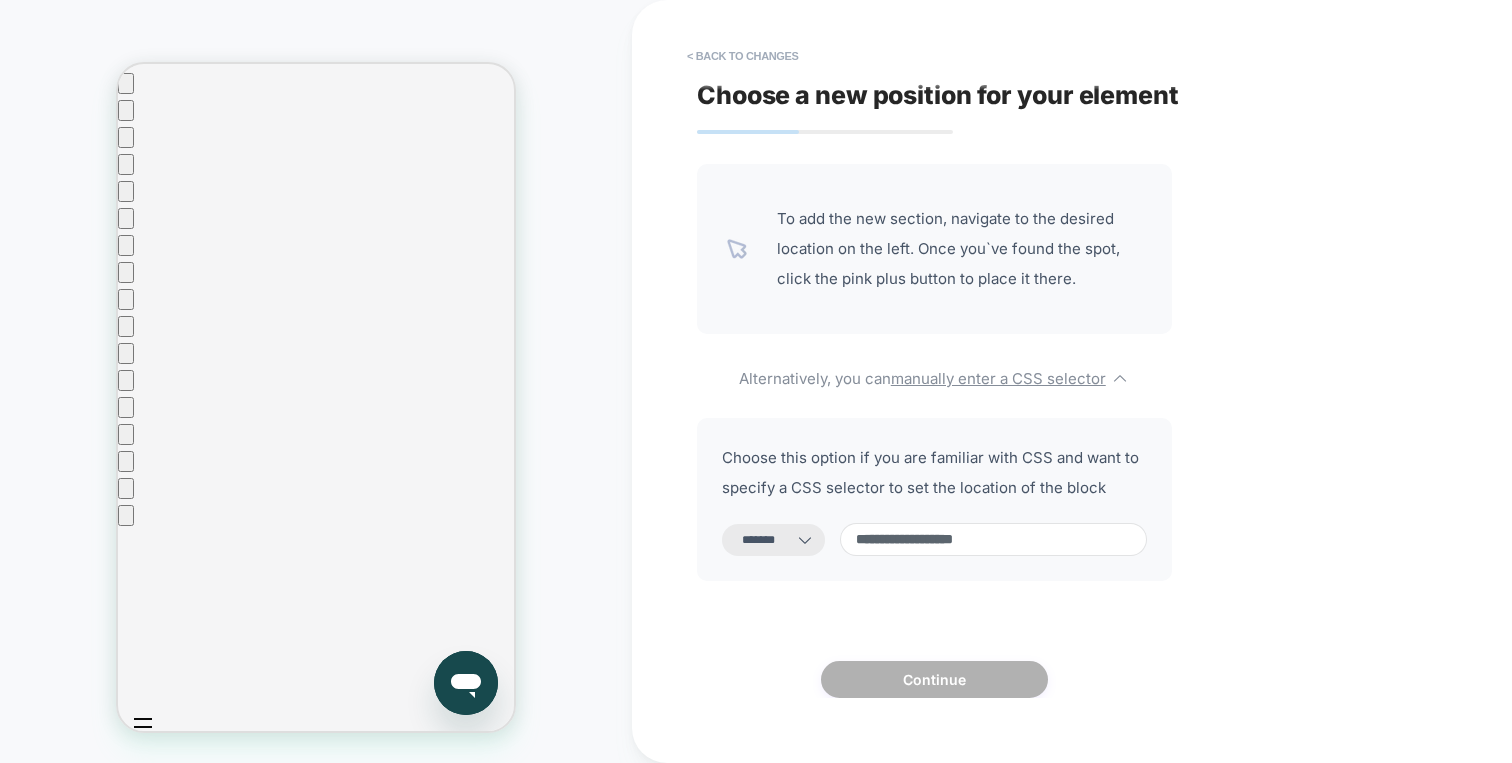 select on "*********" 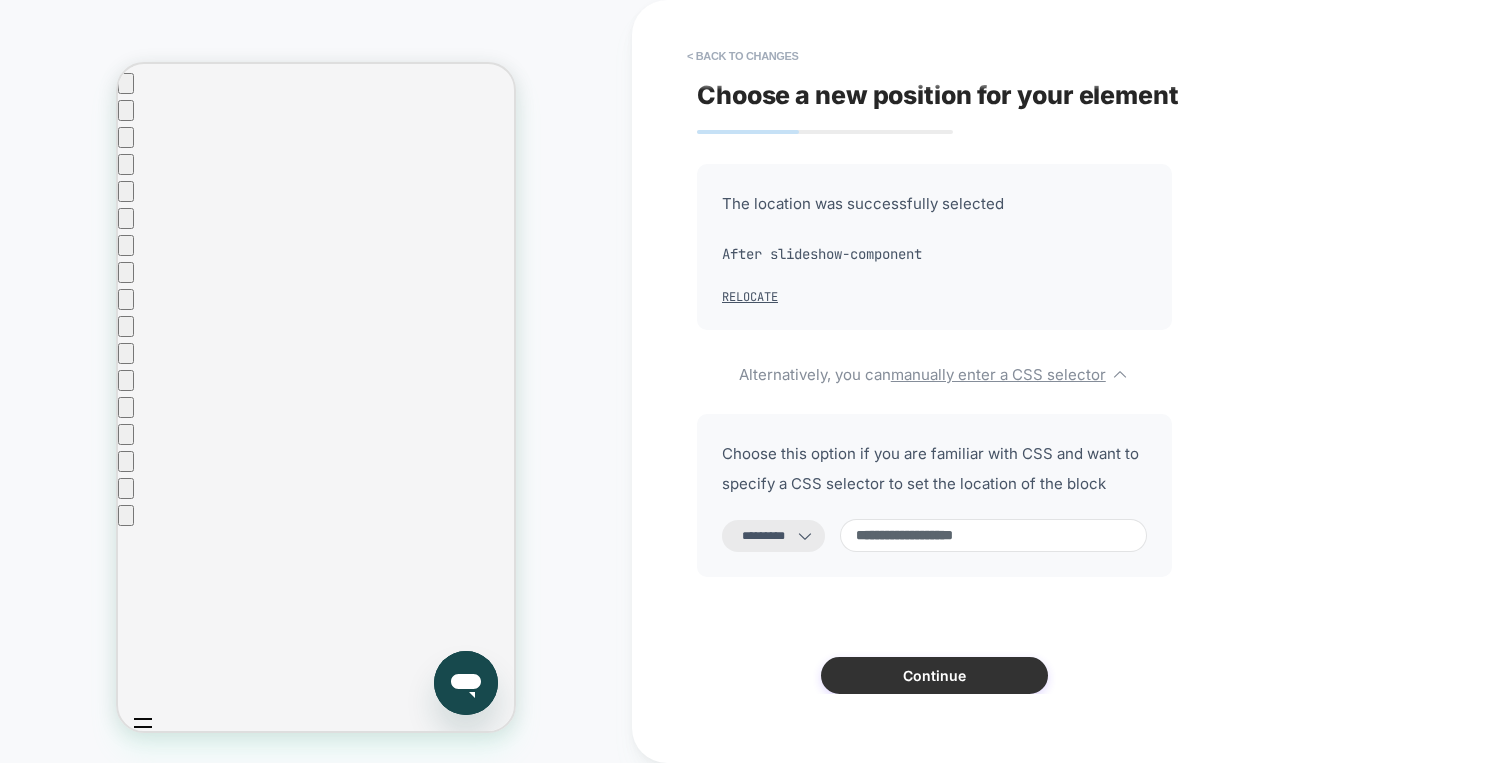 type on "**********" 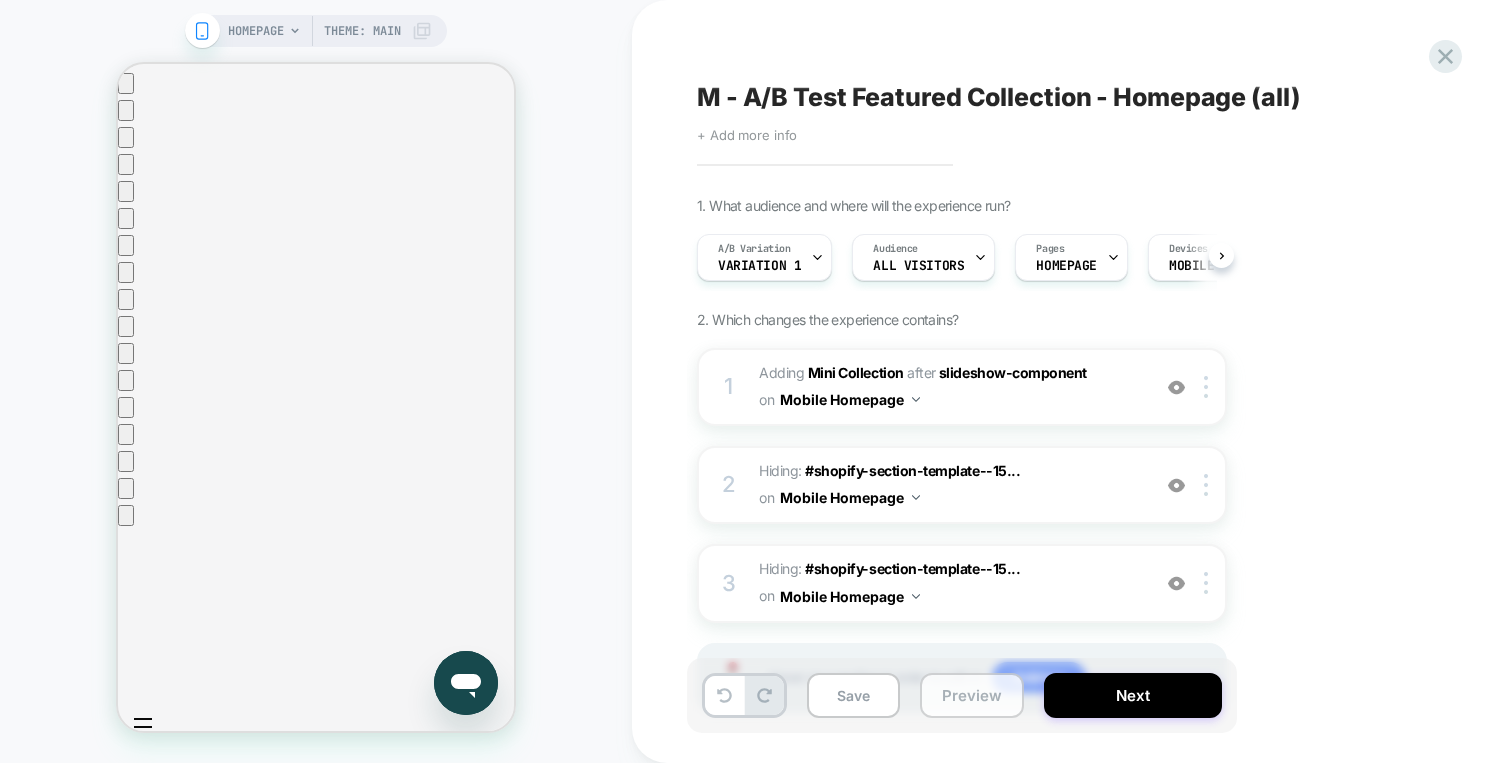 scroll, scrollTop: 0, scrollLeft: 1, axis: horizontal 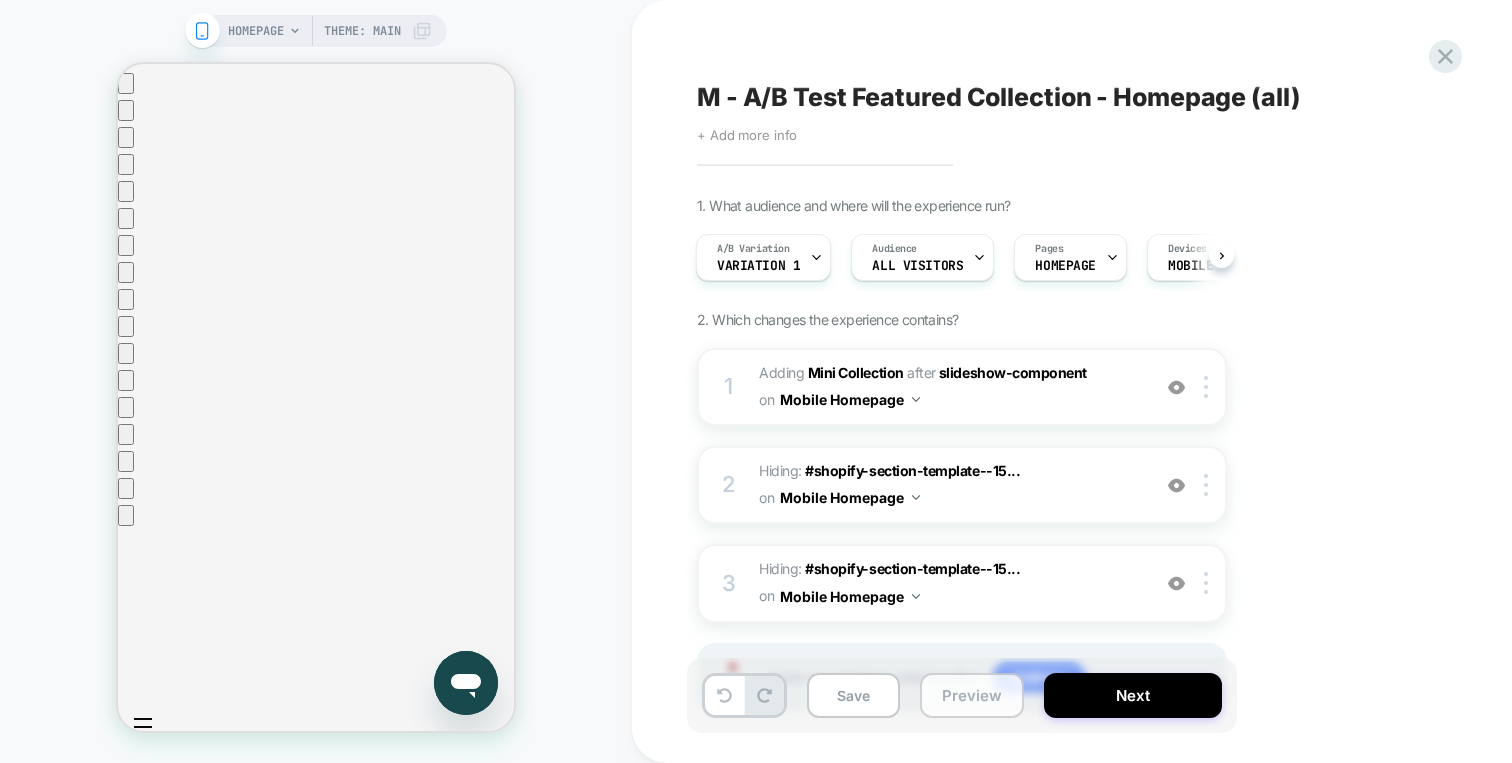 click on "Preview" at bounding box center (972, 695) 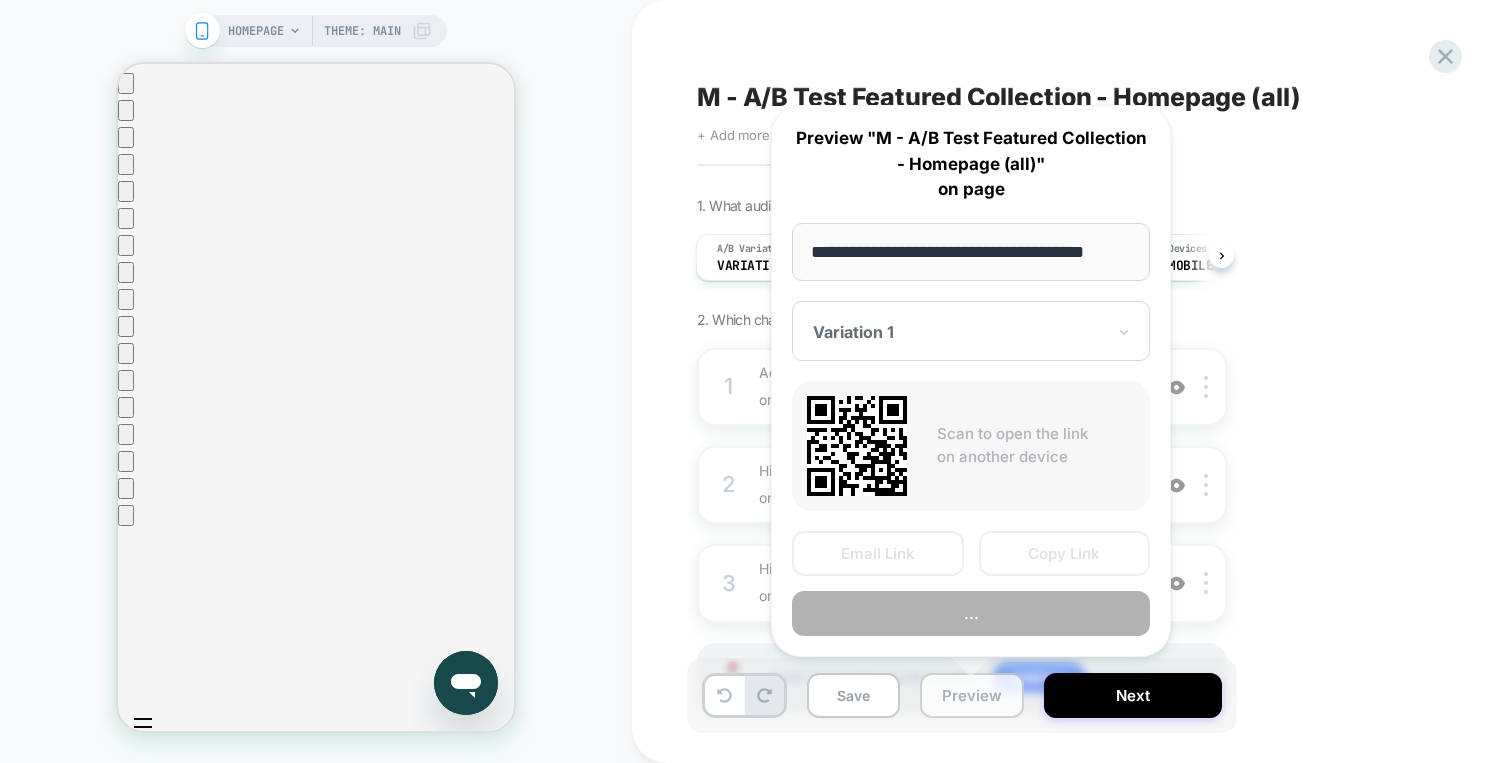 scroll, scrollTop: 0, scrollLeft: 25, axis: horizontal 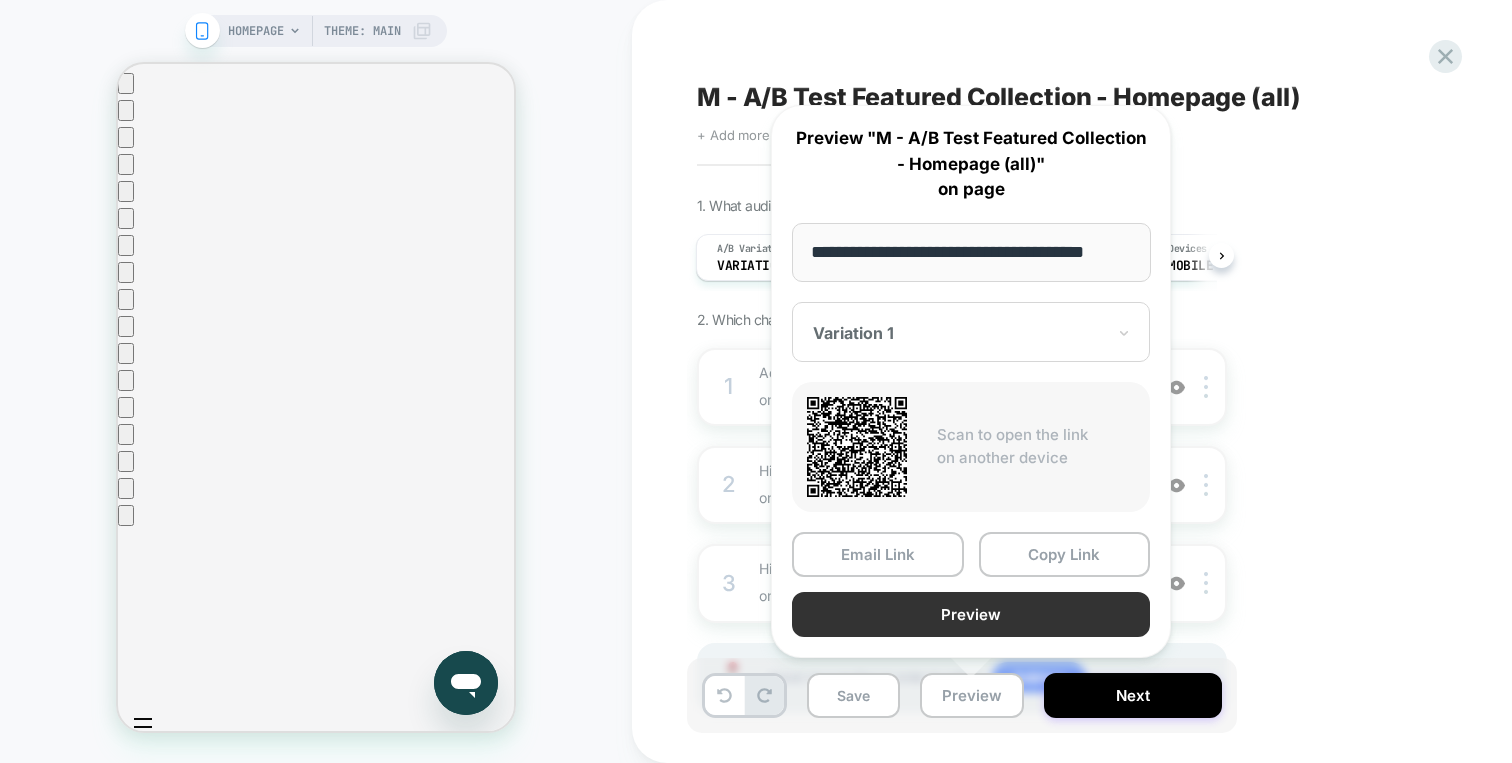click on "Preview" at bounding box center (971, 614) 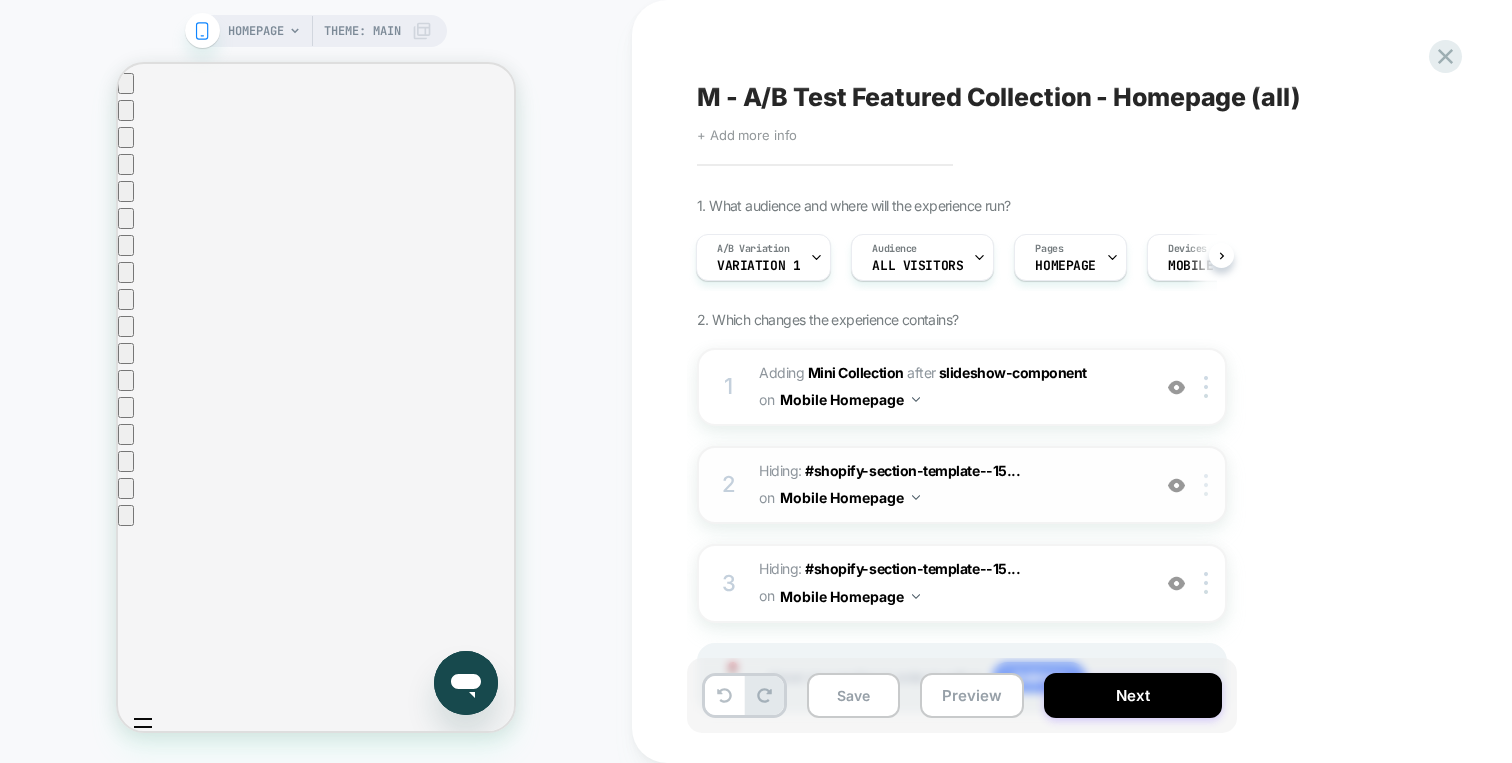 click at bounding box center (1209, 485) 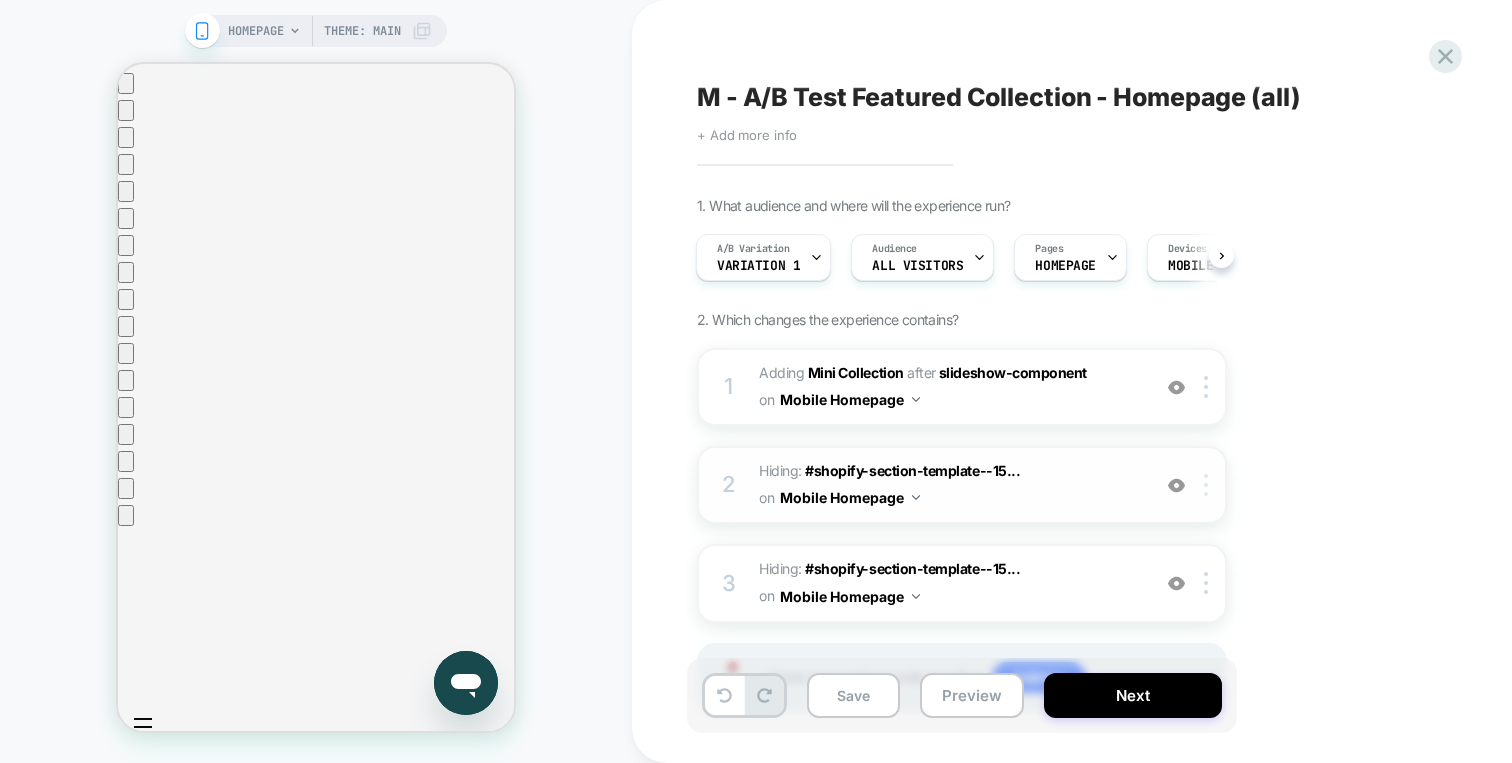 click at bounding box center (1206, 485) 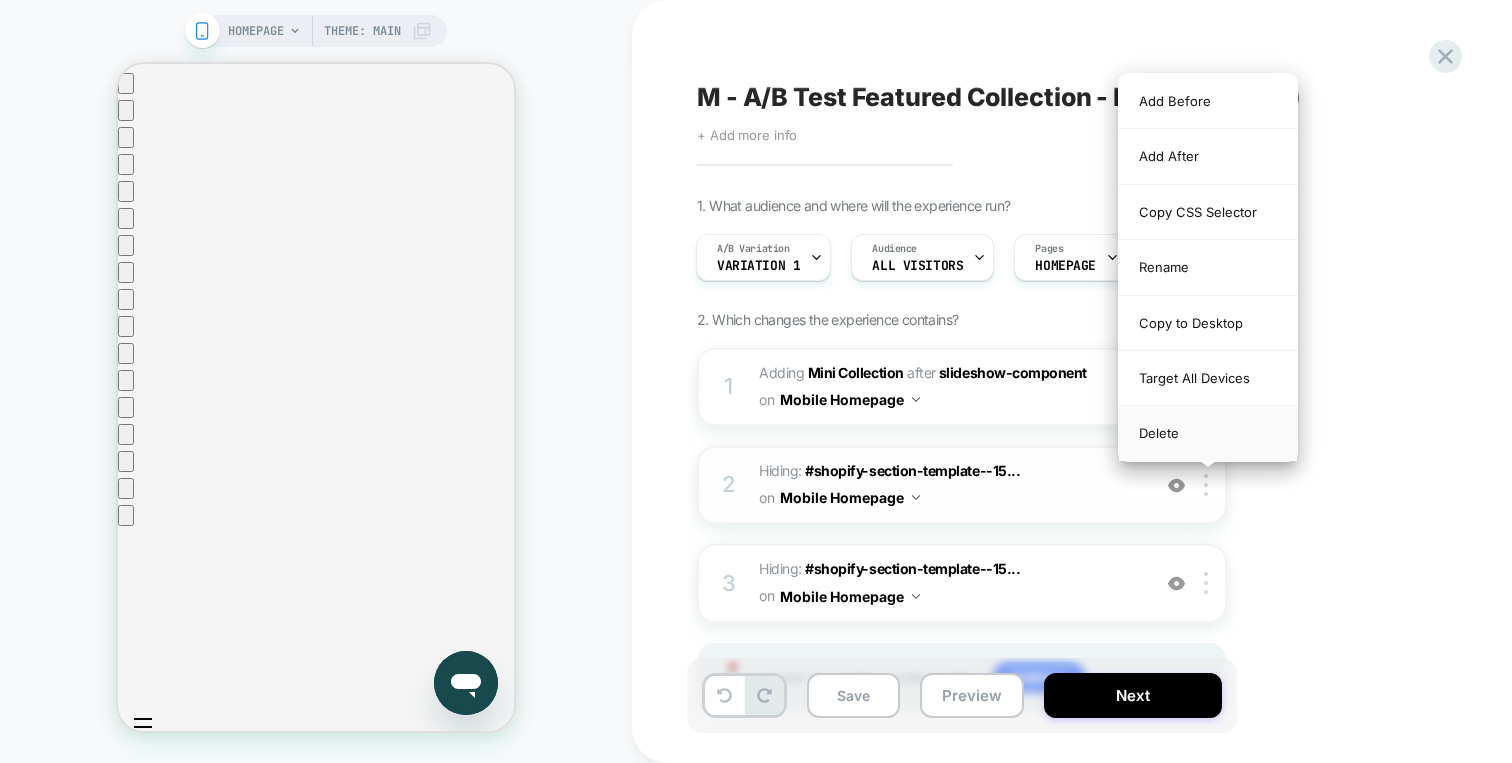 click on "Delete" at bounding box center [1208, 433] 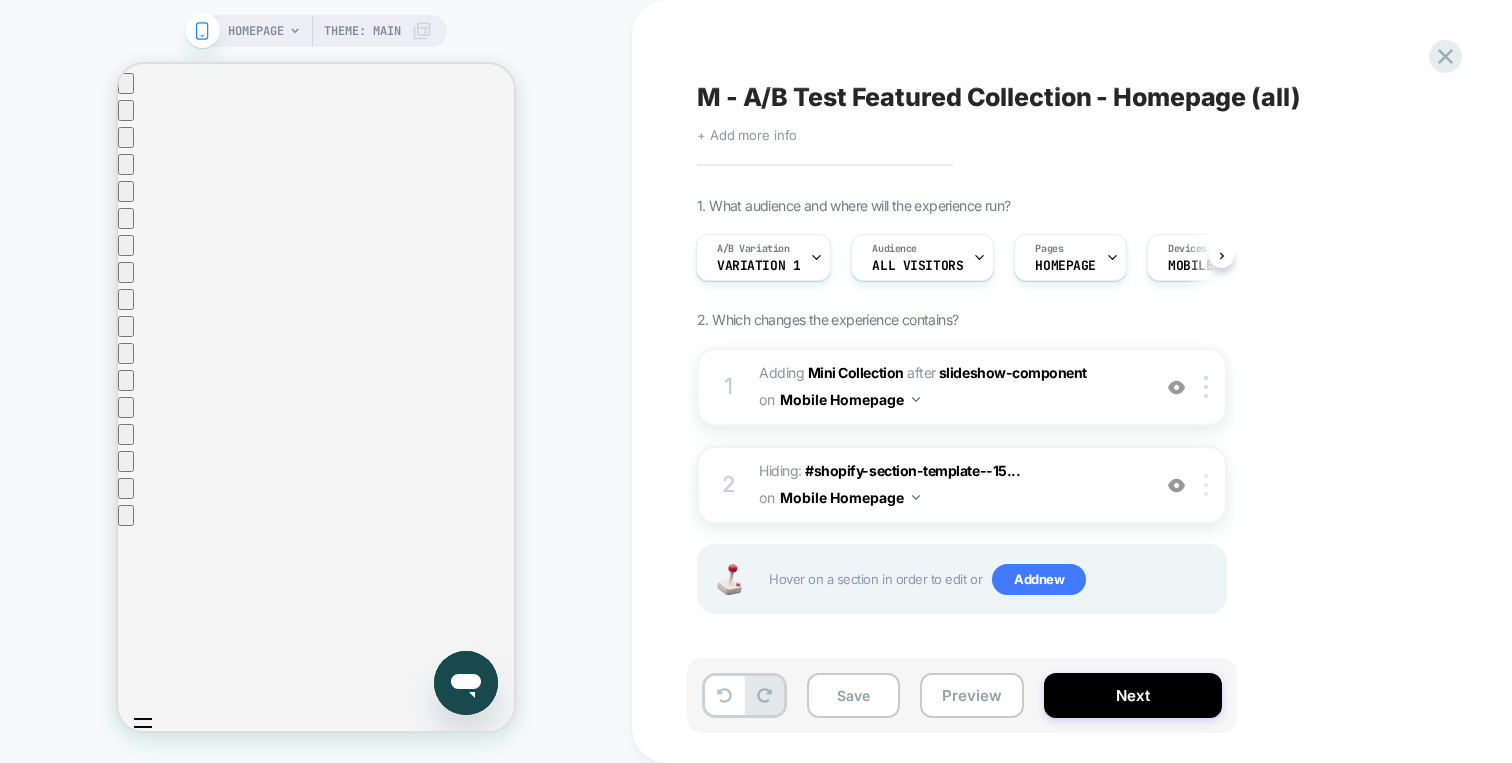 click at bounding box center (1206, 485) 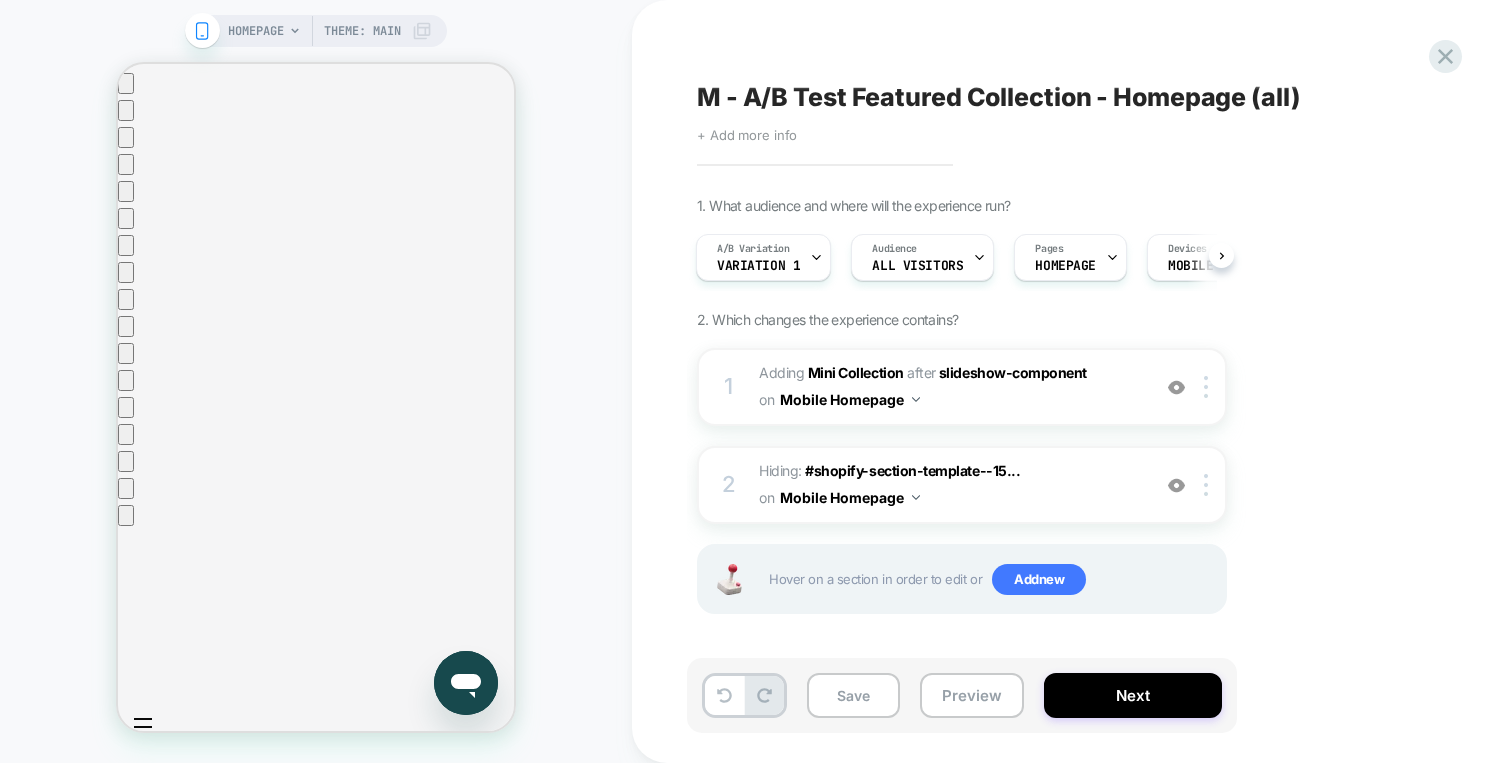 click on "1 #_loomi_addon_1751286946463 Adding   Mini Collection   AFTER slideshow-component slideshow-component   on Mobile Homepage Add Before Add After Duplicate Replace Position Copy CSS Selector Copy Widget Id Rename Copy to   Desktop Target   All Devices Delete Upgrade to latest 2 Hiding :   #shopify-section-template--15... #shopify-section-template--15494091931691__486363a0-4f38-49ec-8de8-3bcdfd569298 .slider-mobile-gutter   on Mobile Homepage Add Before Add After Copy CSS Selector Rename Copy to   Desktop Target   All Devices Delete Hover on a section in order to edit or  Add  new" at bounding box center [962, 506] 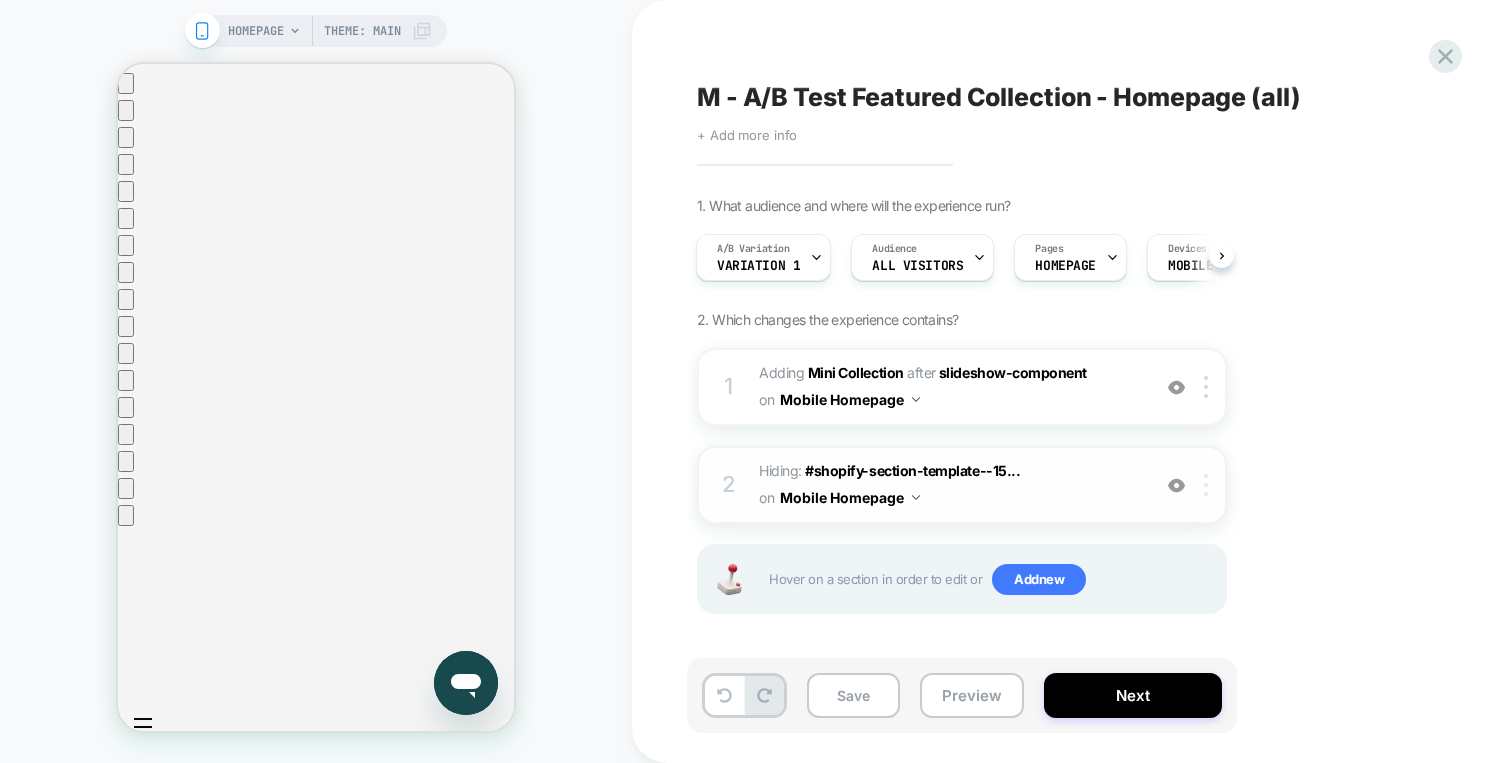 click at bounding box center [1206, 485] 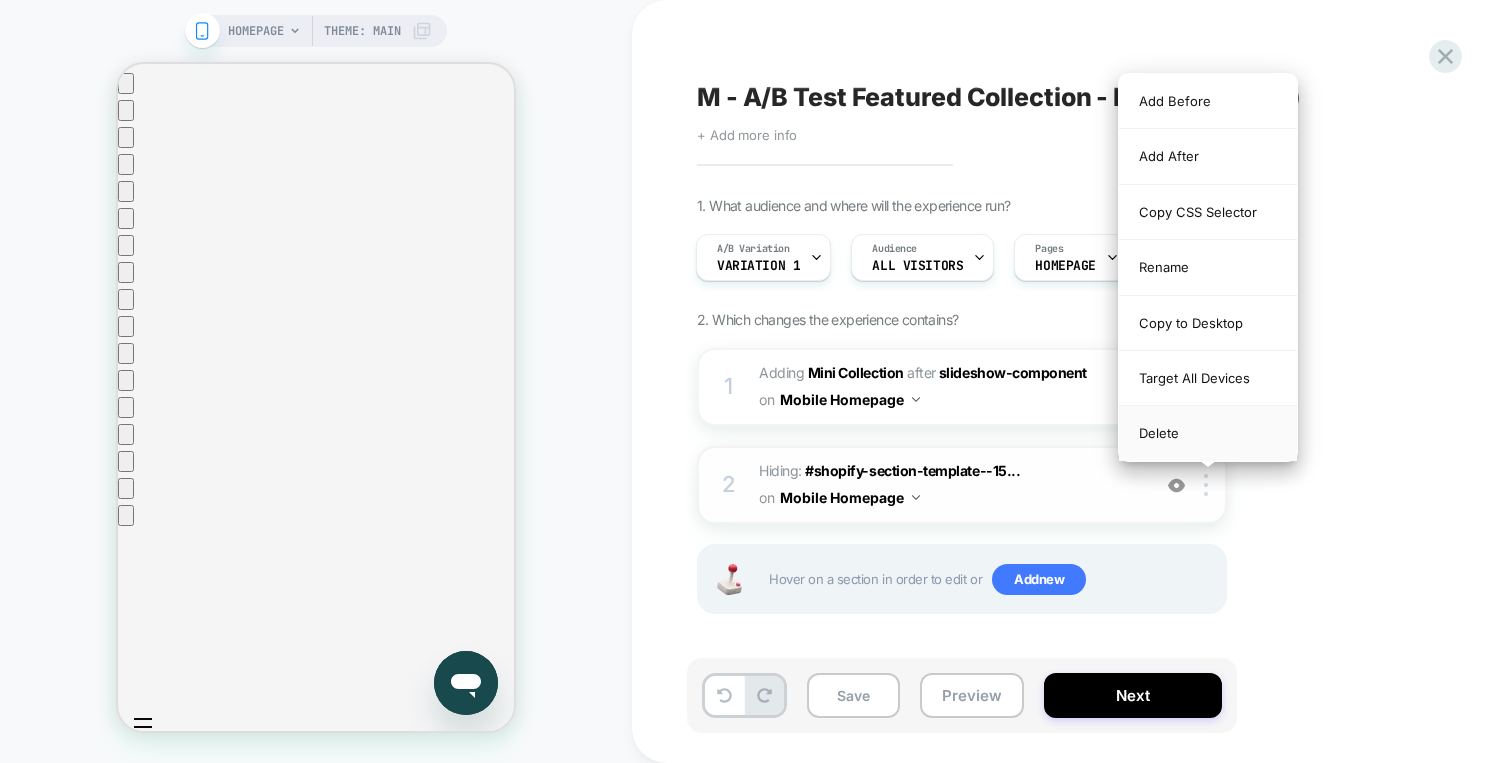 click on "Delete" at bounding box center (1208, 433) 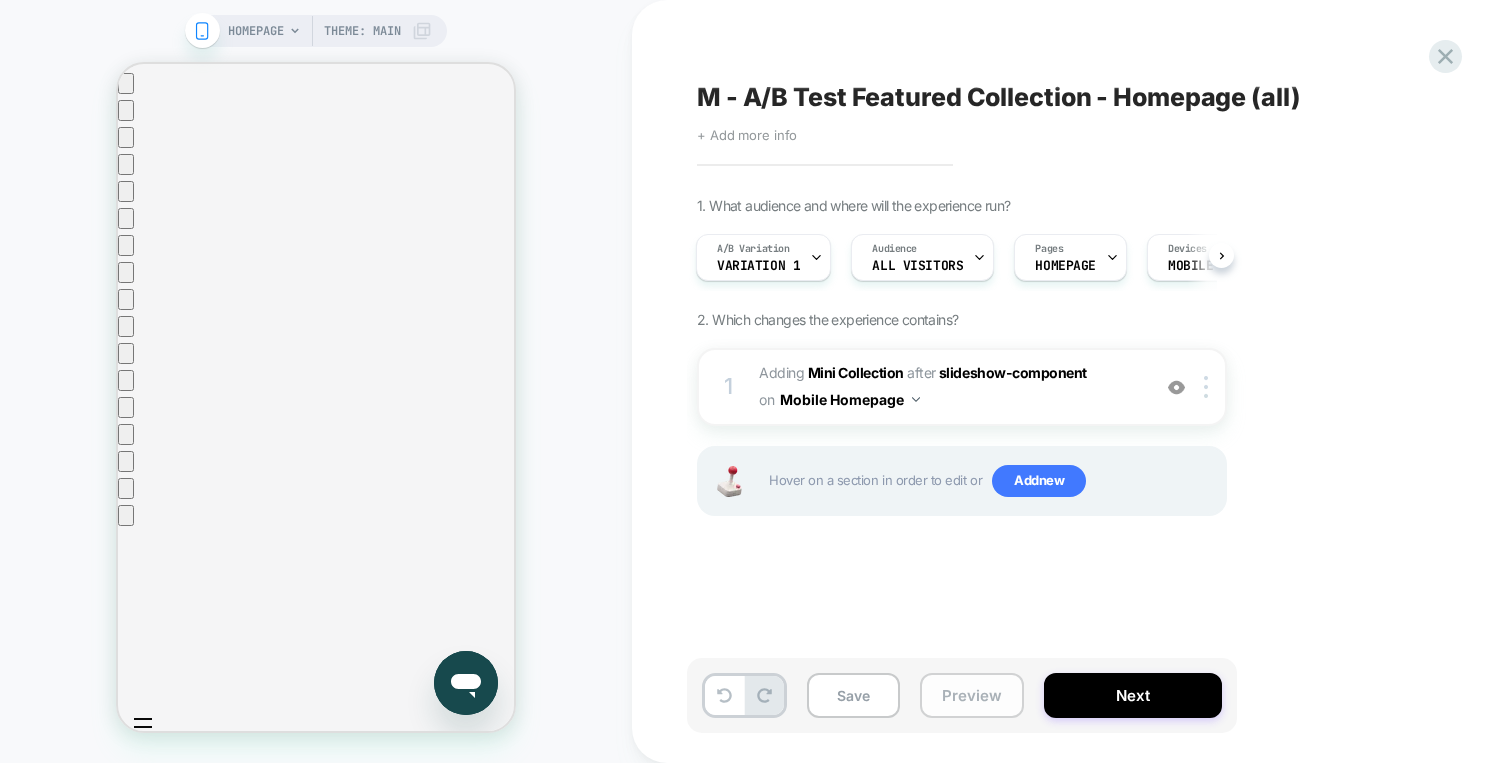 click on "Preview" at bounding box center (972, 695) 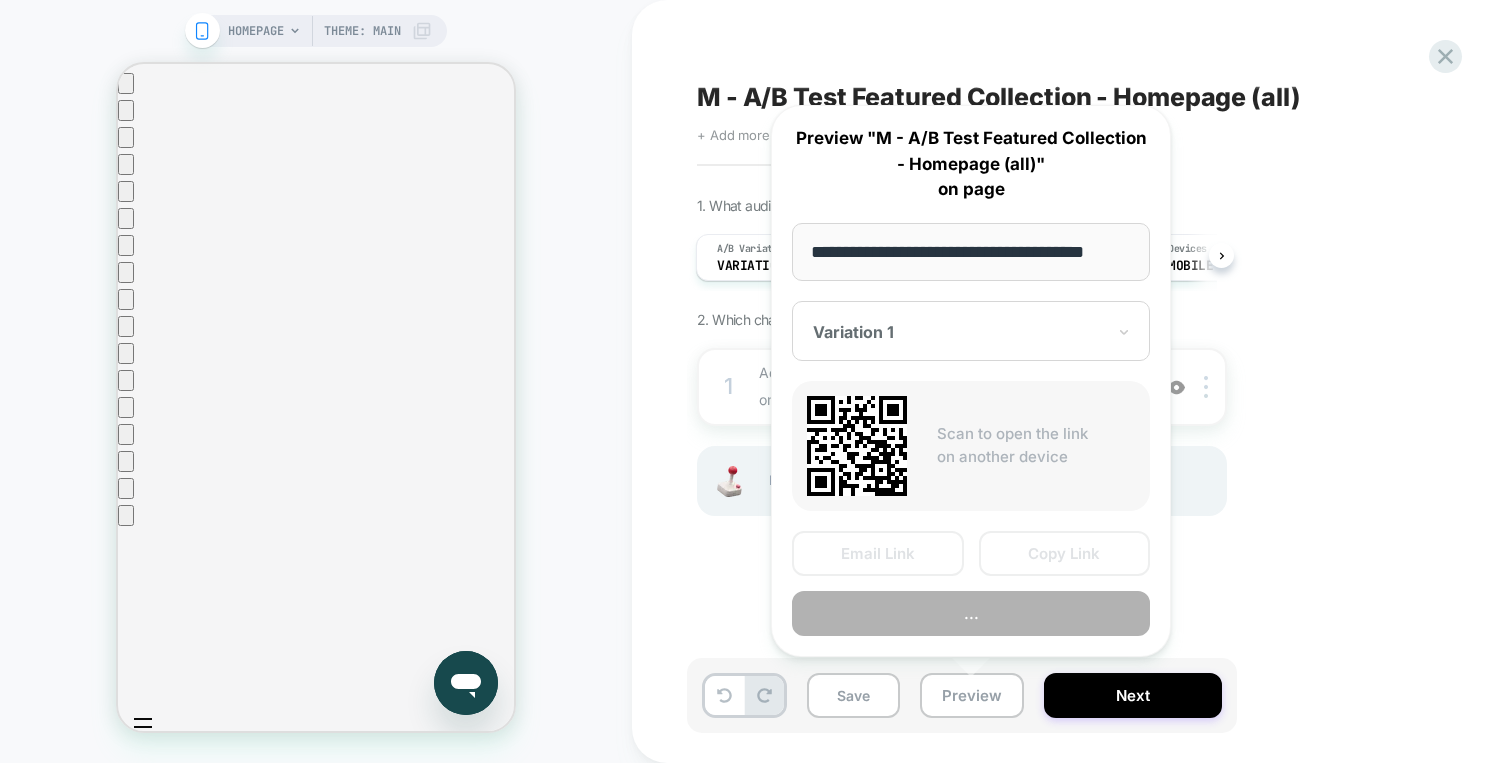 scroll, scrollTop: 0, scrollLeft: 25, axis: horizontal 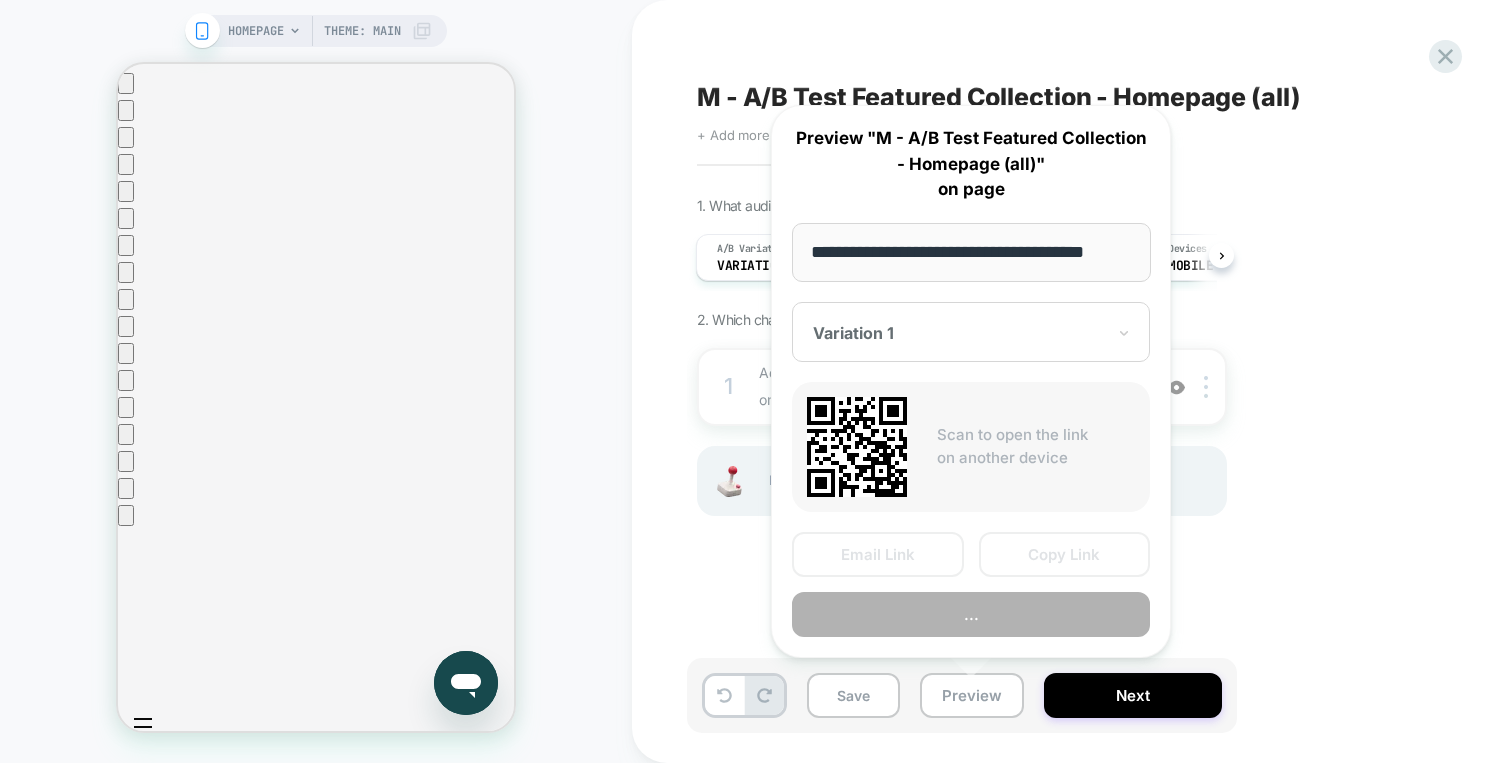 click on "..." at bounding box center (971, 614) 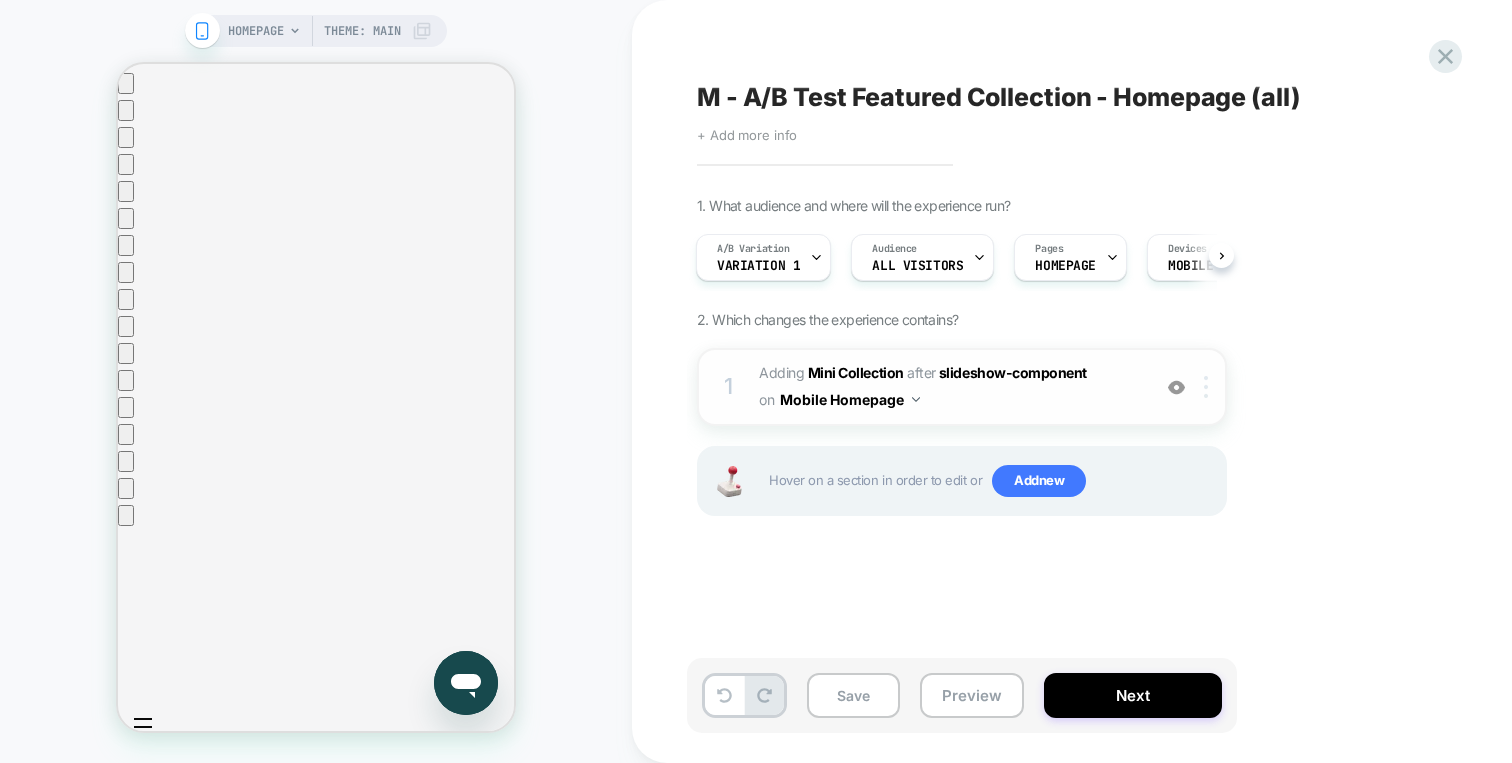 click at bounding box center (1209, 387) 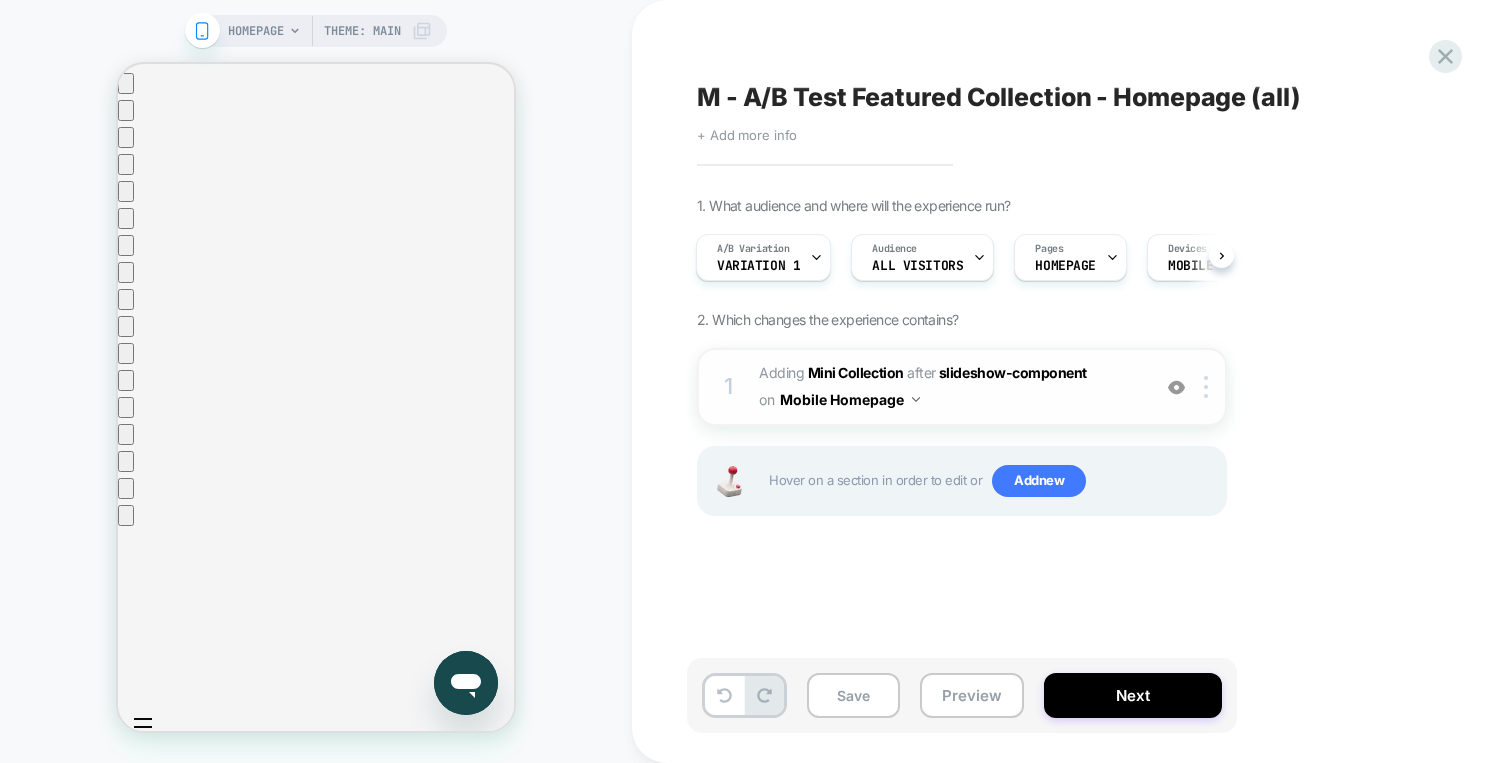 click on "#_loomi_addon_1751286946463 Adding   Mini Collection   AFTER slideshow-component slideshow-component   on Mobile Homepage" at bounding box center [949, 387] 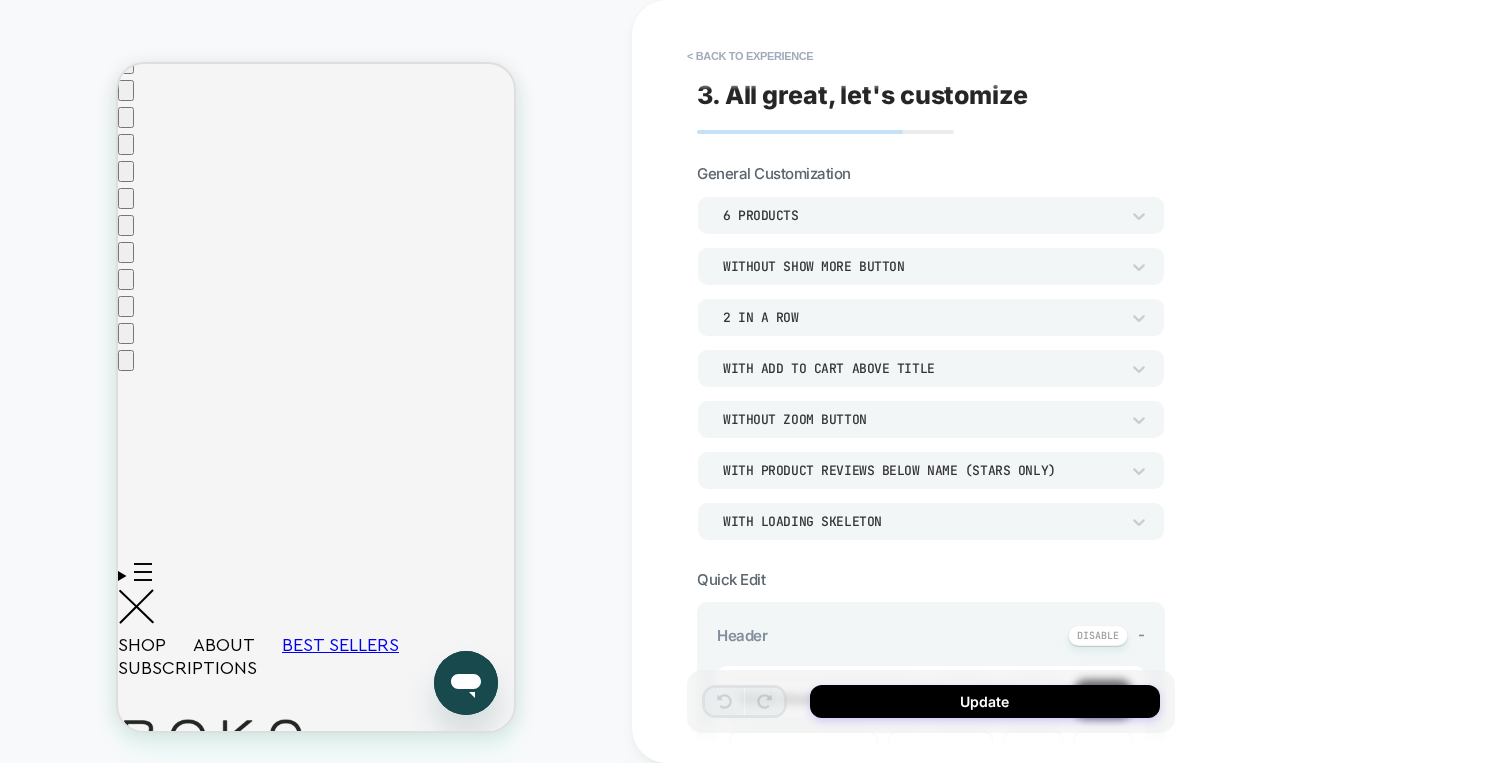 scroll, scrollTop: 872, scrollLeft: 0, axis: vertical 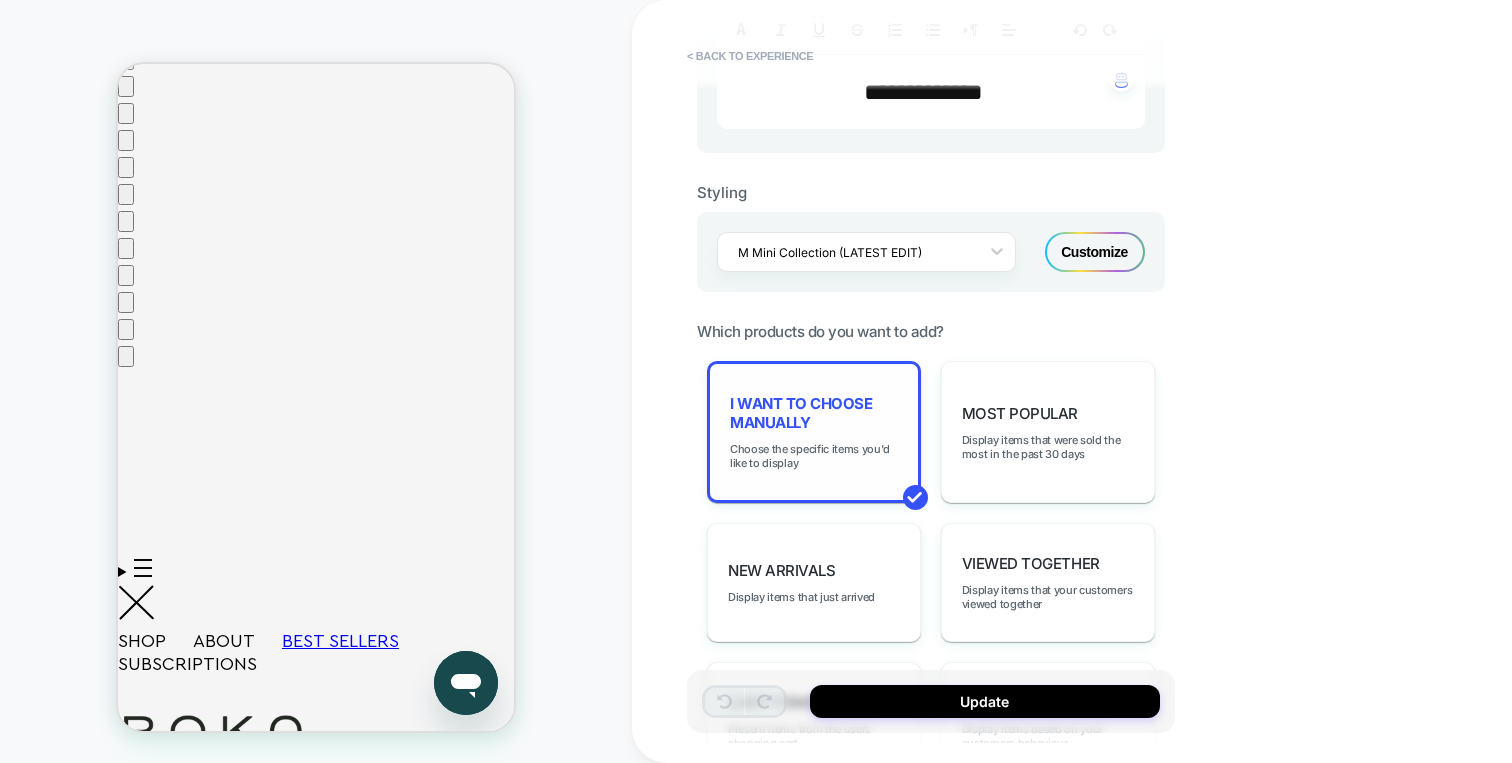 click on "I want to choose manually Choose the specific items you'd like to display" at bounding box center (814, 432) 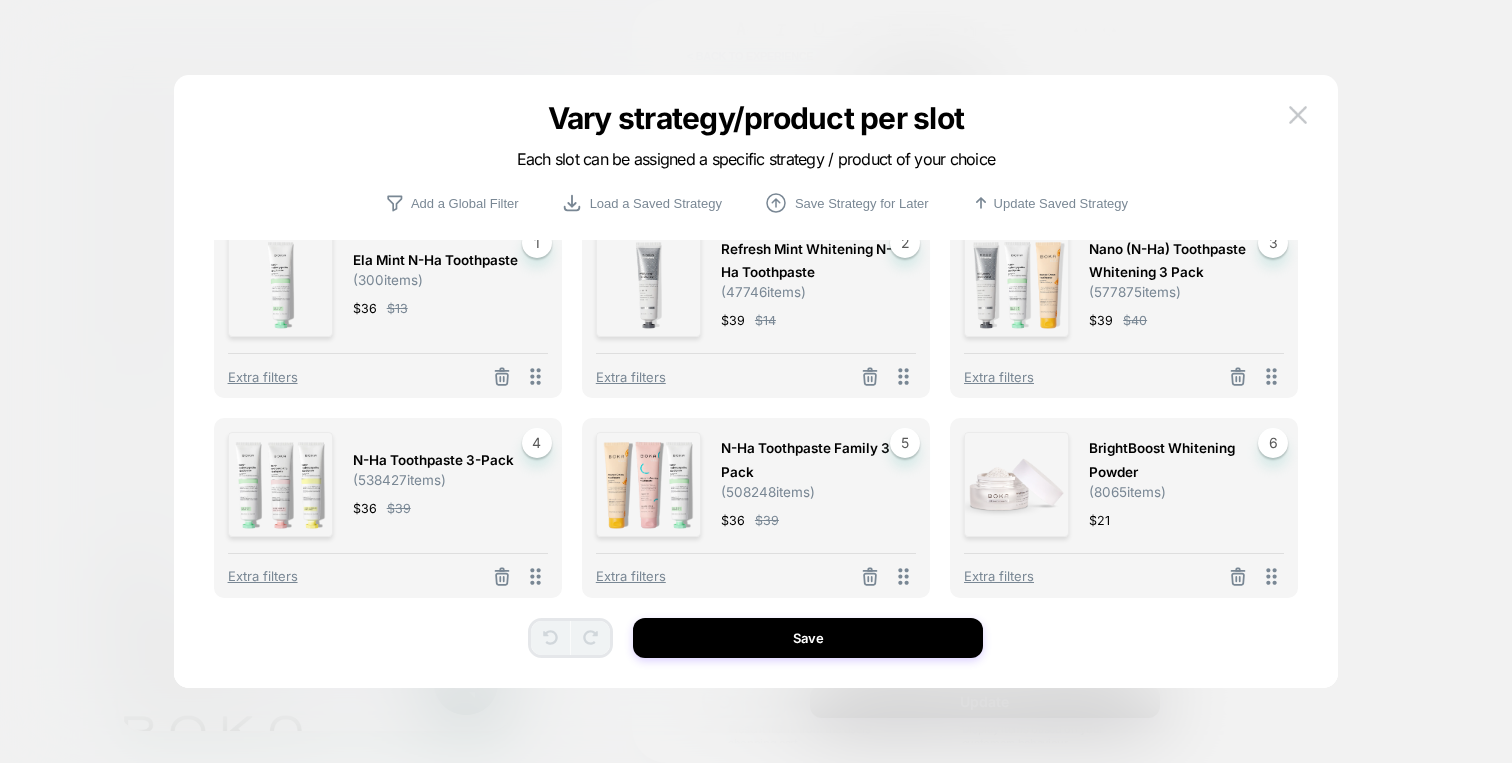scroll, scrollTop: 0, scrollLeft: 0, axis: both 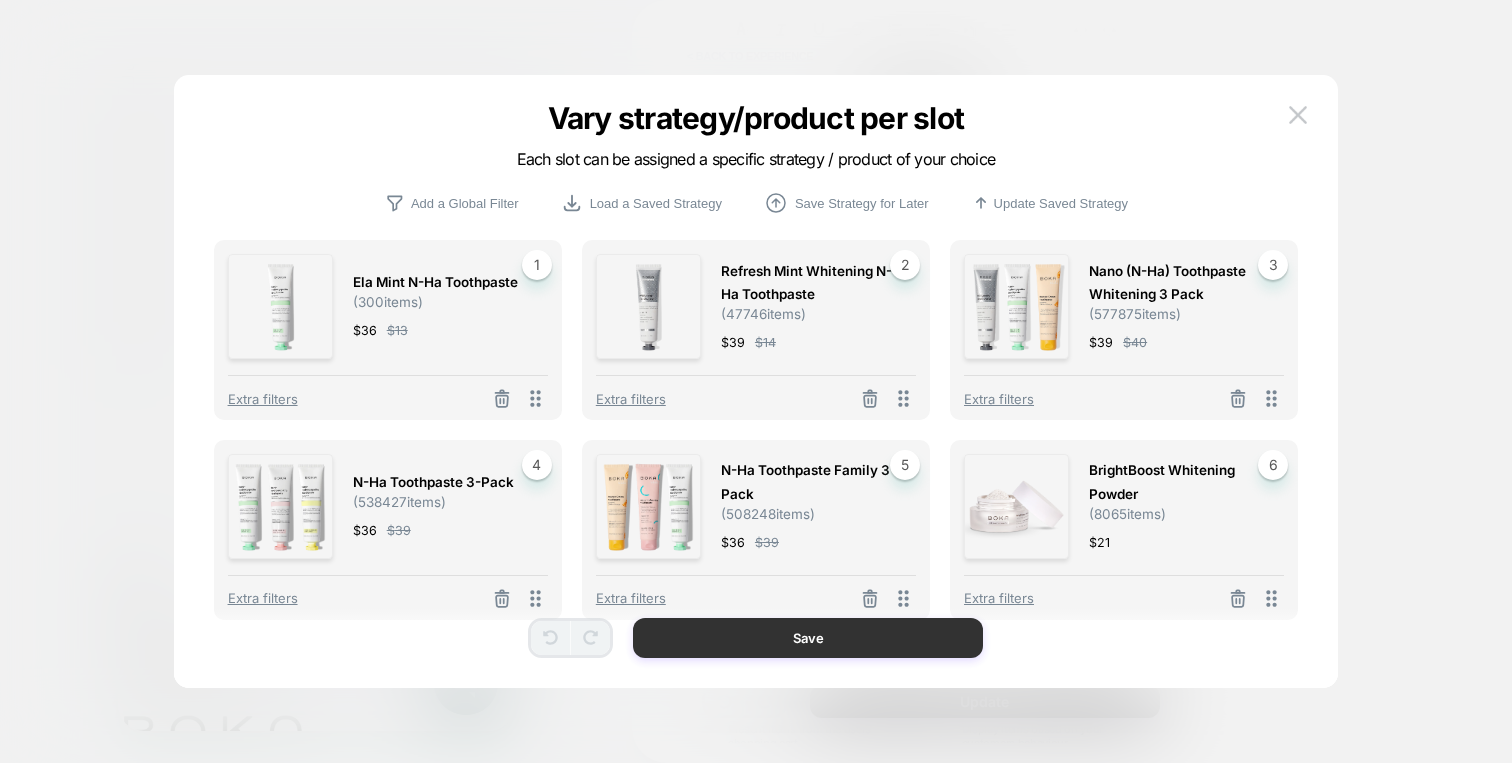 click on "Save" at bounding box center [808, 638] 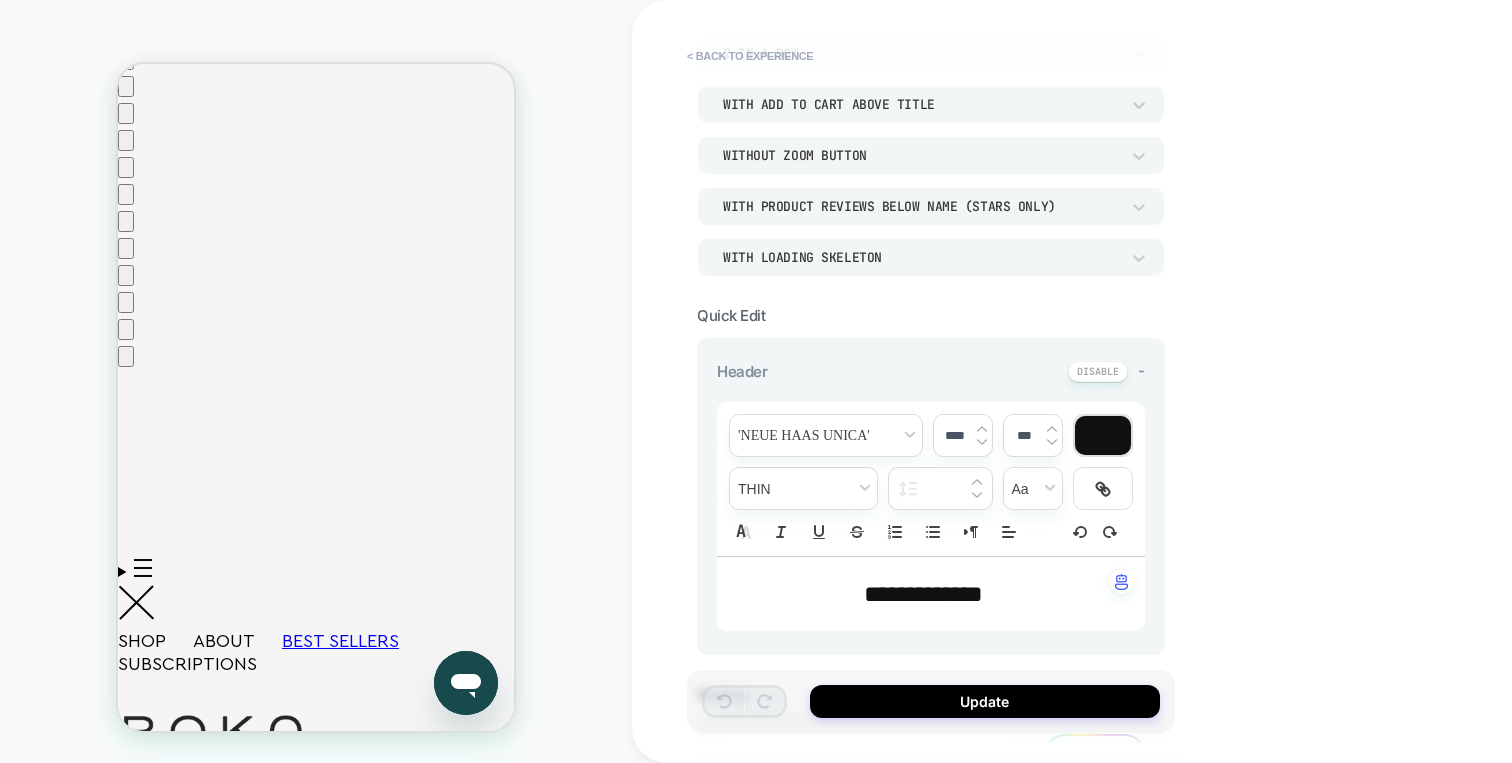 scroll, scrollTop: 0, scrollLeft: 0, axis: both 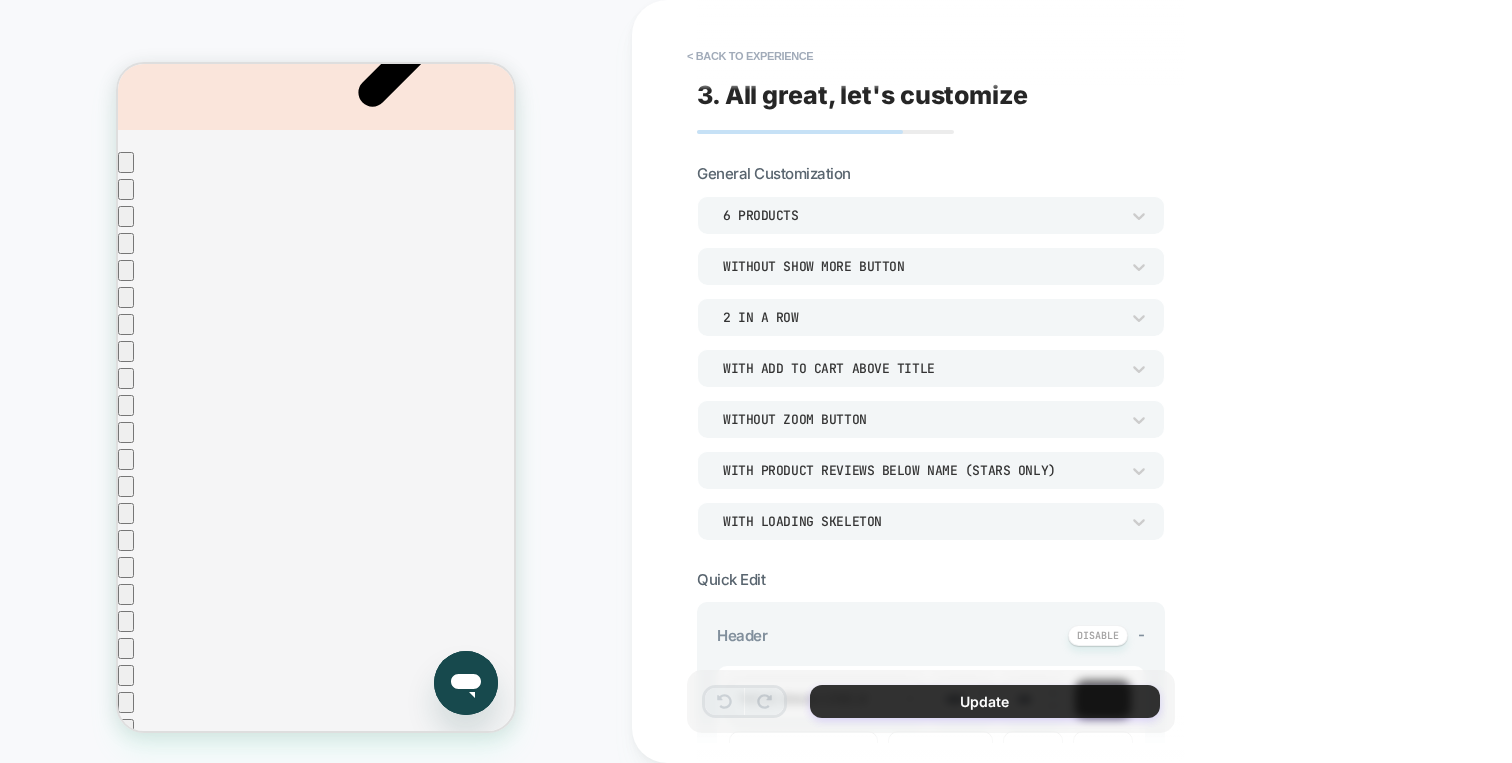 click on "Update" at bounding box center [985, 701] 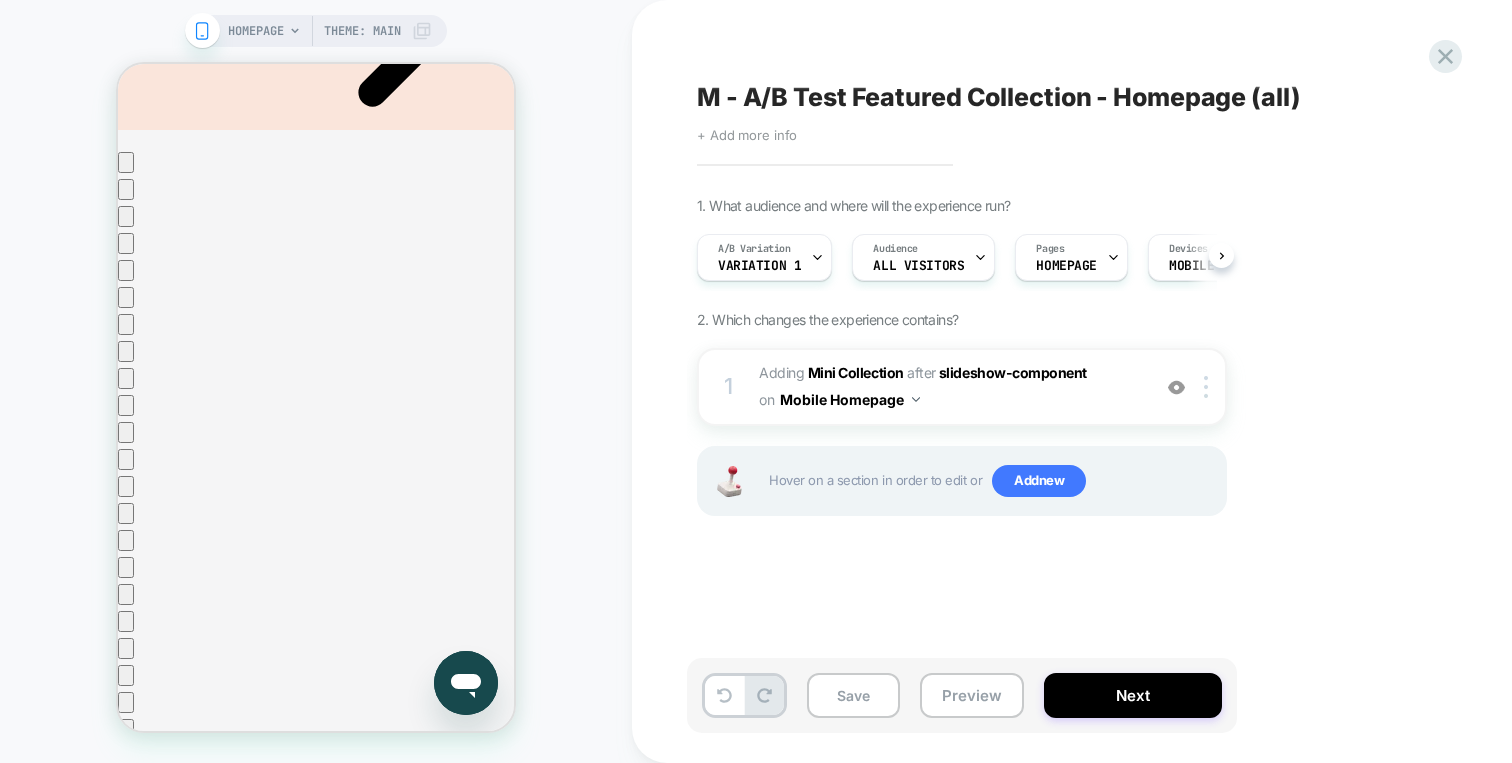 scroll, scrollTop: 0, scrollLeft: 1, axis: horizontal 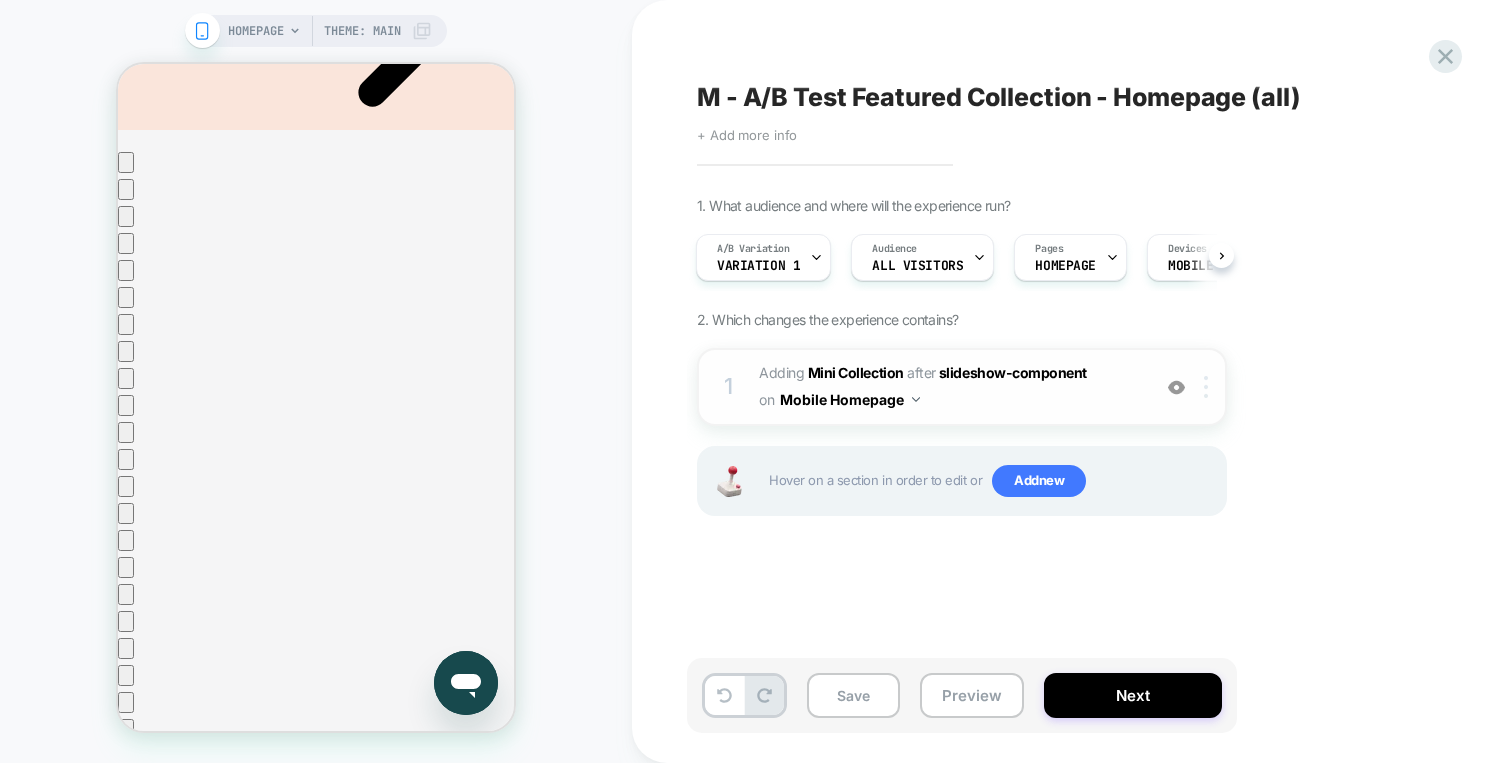 click at bounding box center (1209, 387) 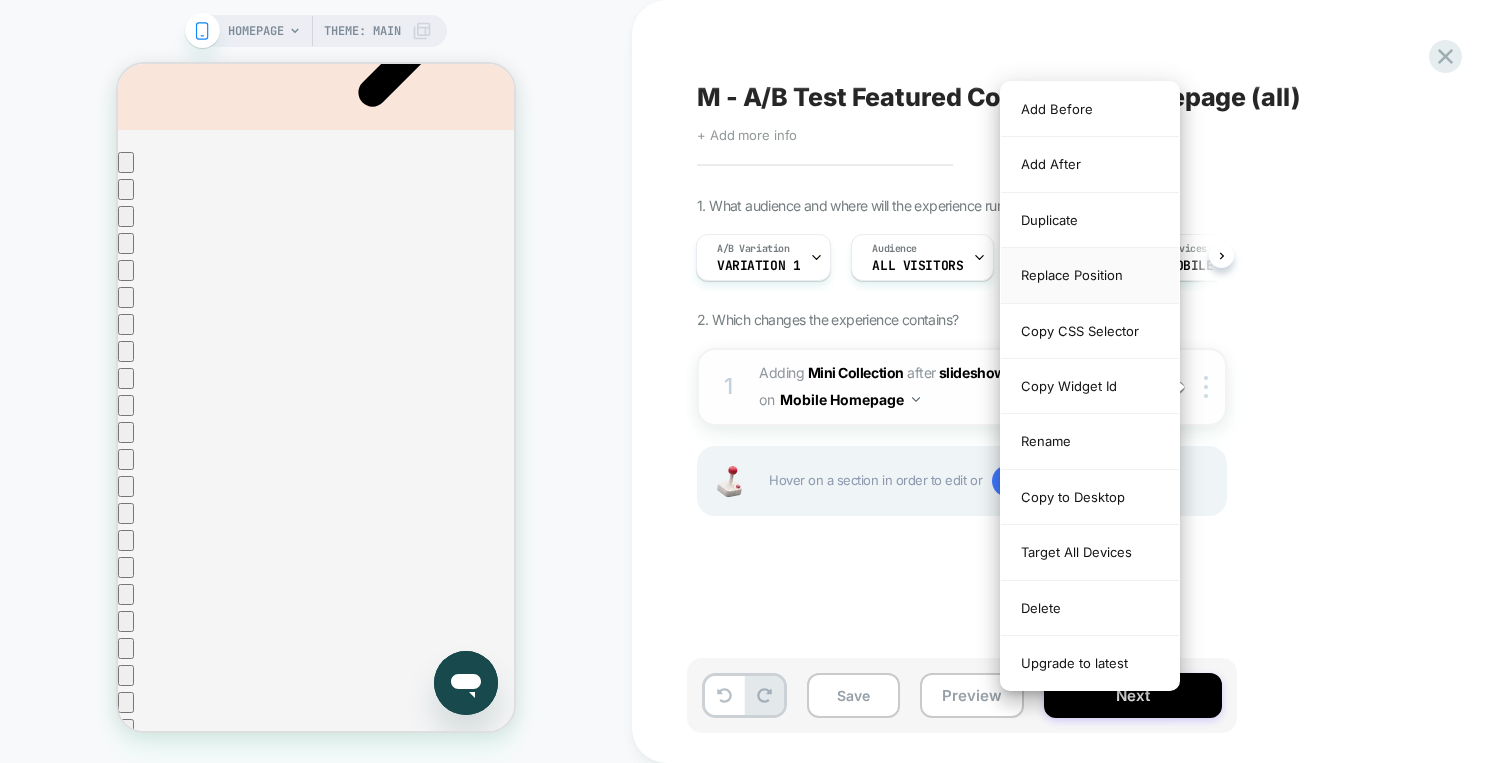 click on "Replace Position" at bounding box center (1090, 275) 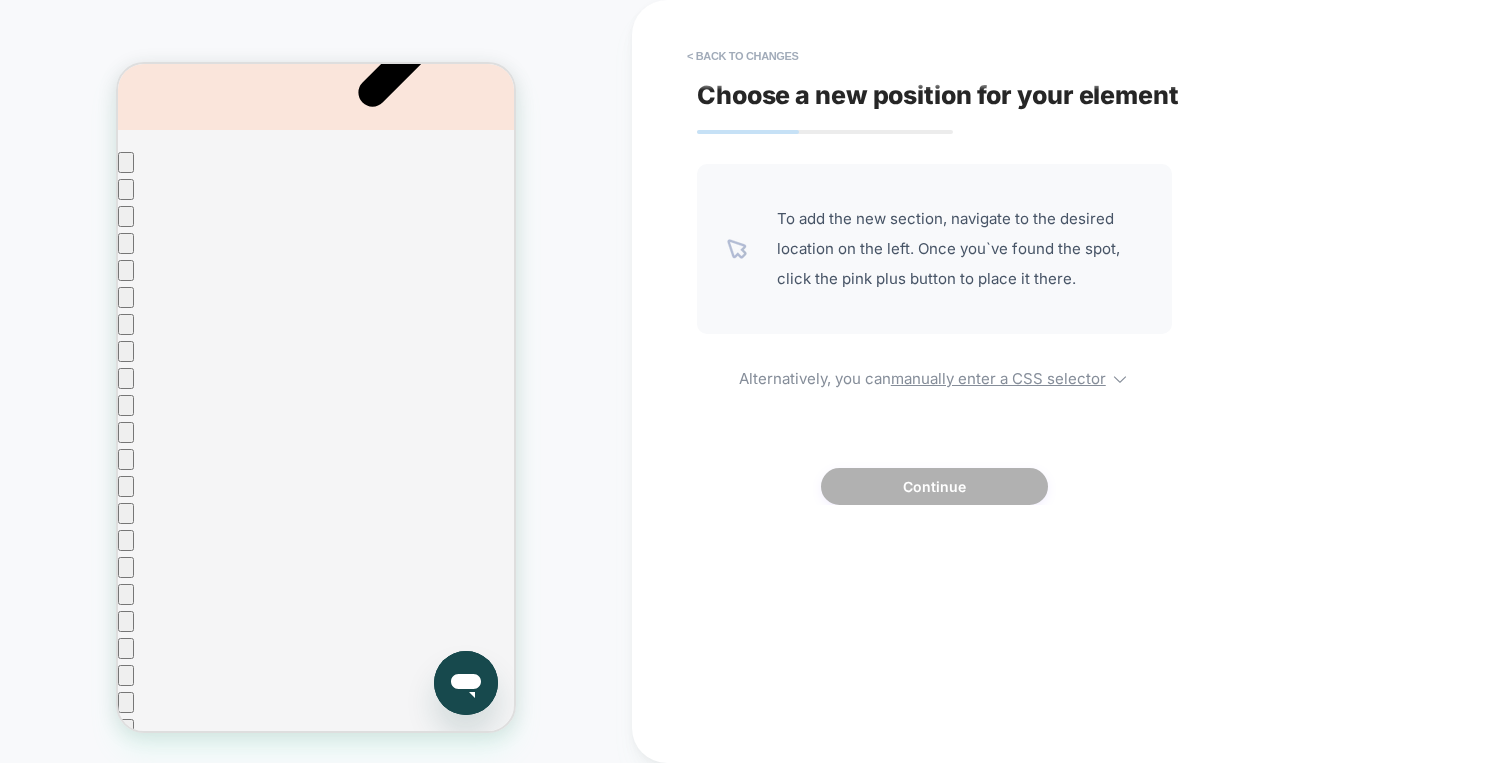 click on "To add the new section, navigate to the desired location on the
left. Once you`ve found the spot, click the pink plus button to
place it there. Alternatively, you can  manually enter a CSS selector   Continue" at bounding box center (934, 334) 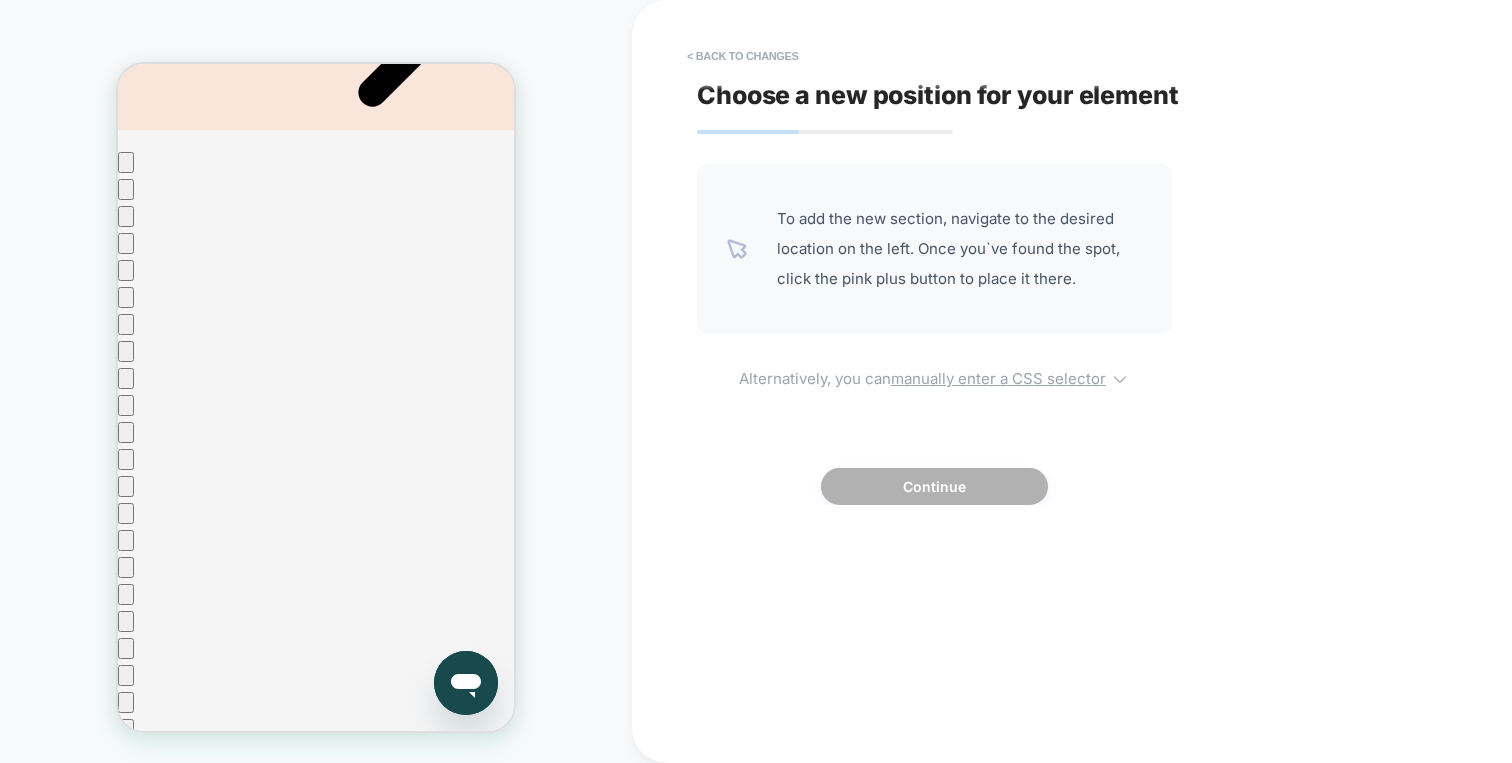 click on "manually enter a CSS selector" at bounding box center [998, 378] 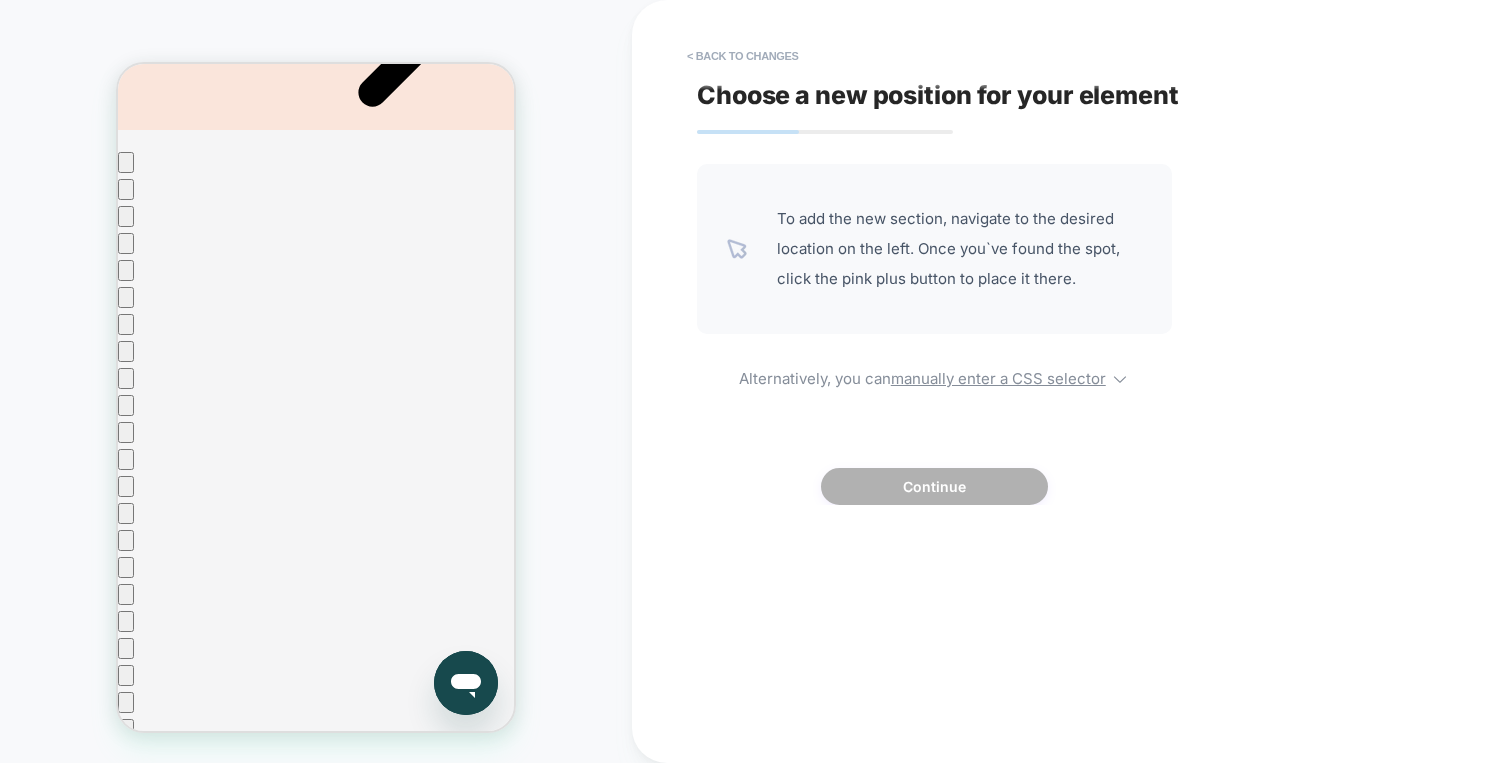 select on "*******" 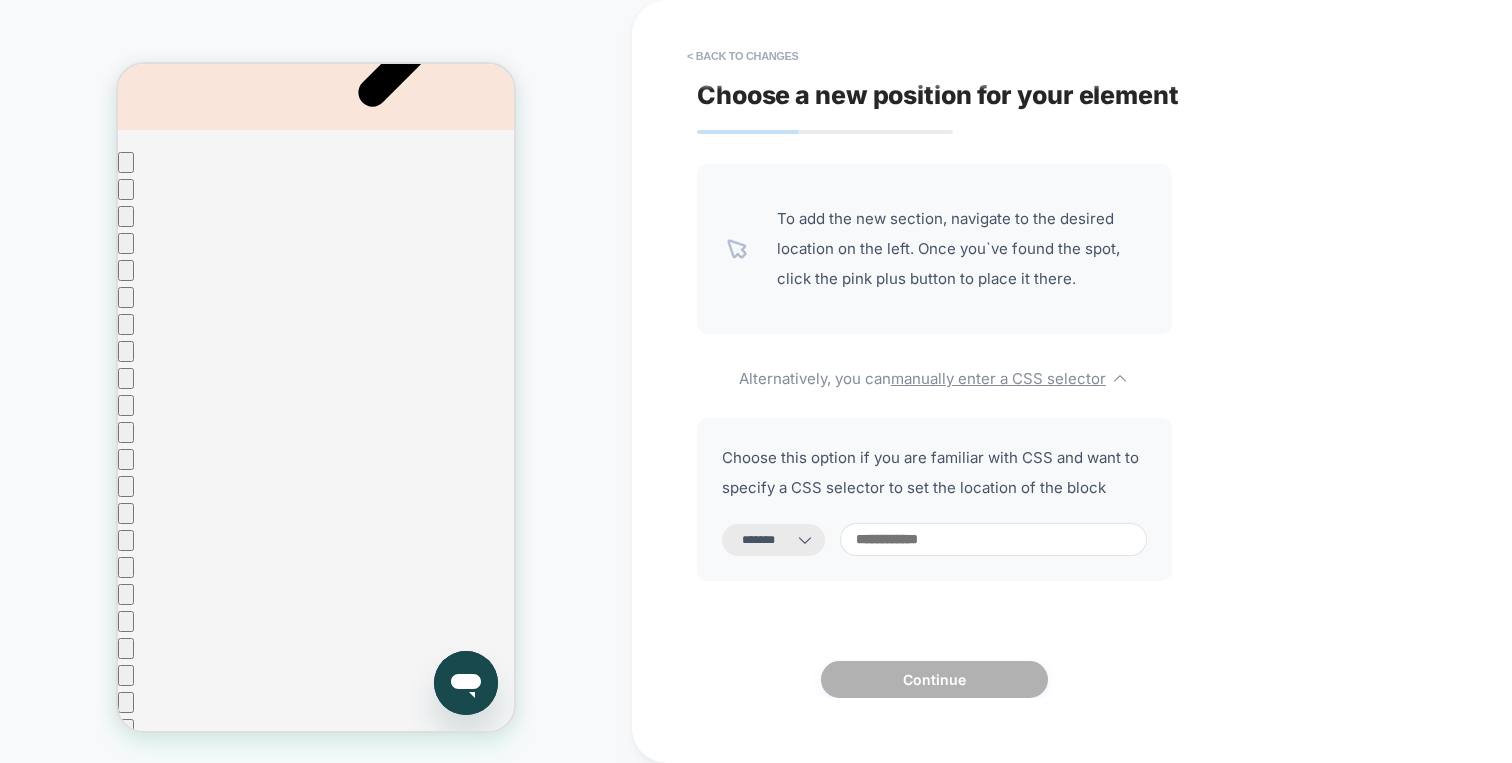 click at bounding box center [993, 539] 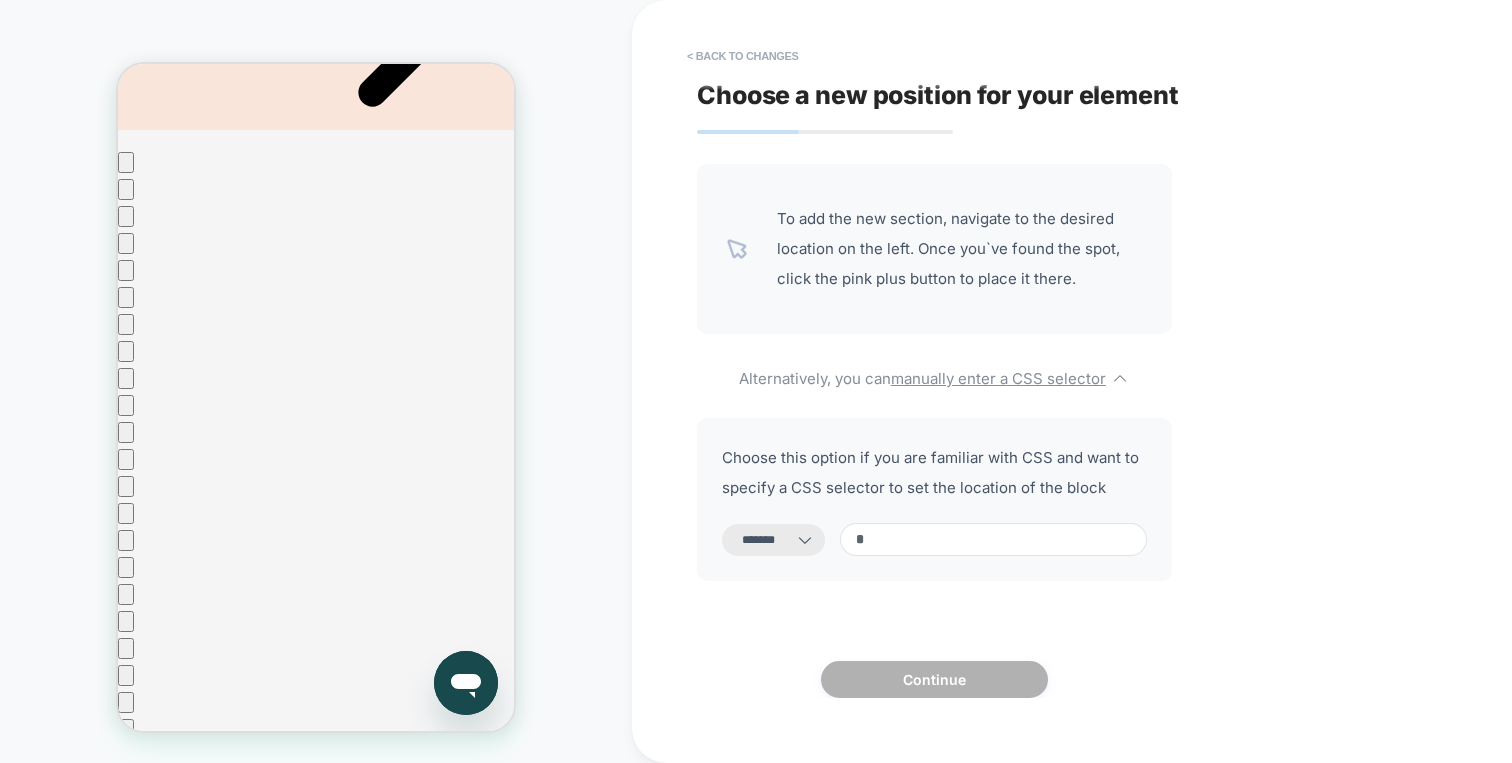 paste on "**********" 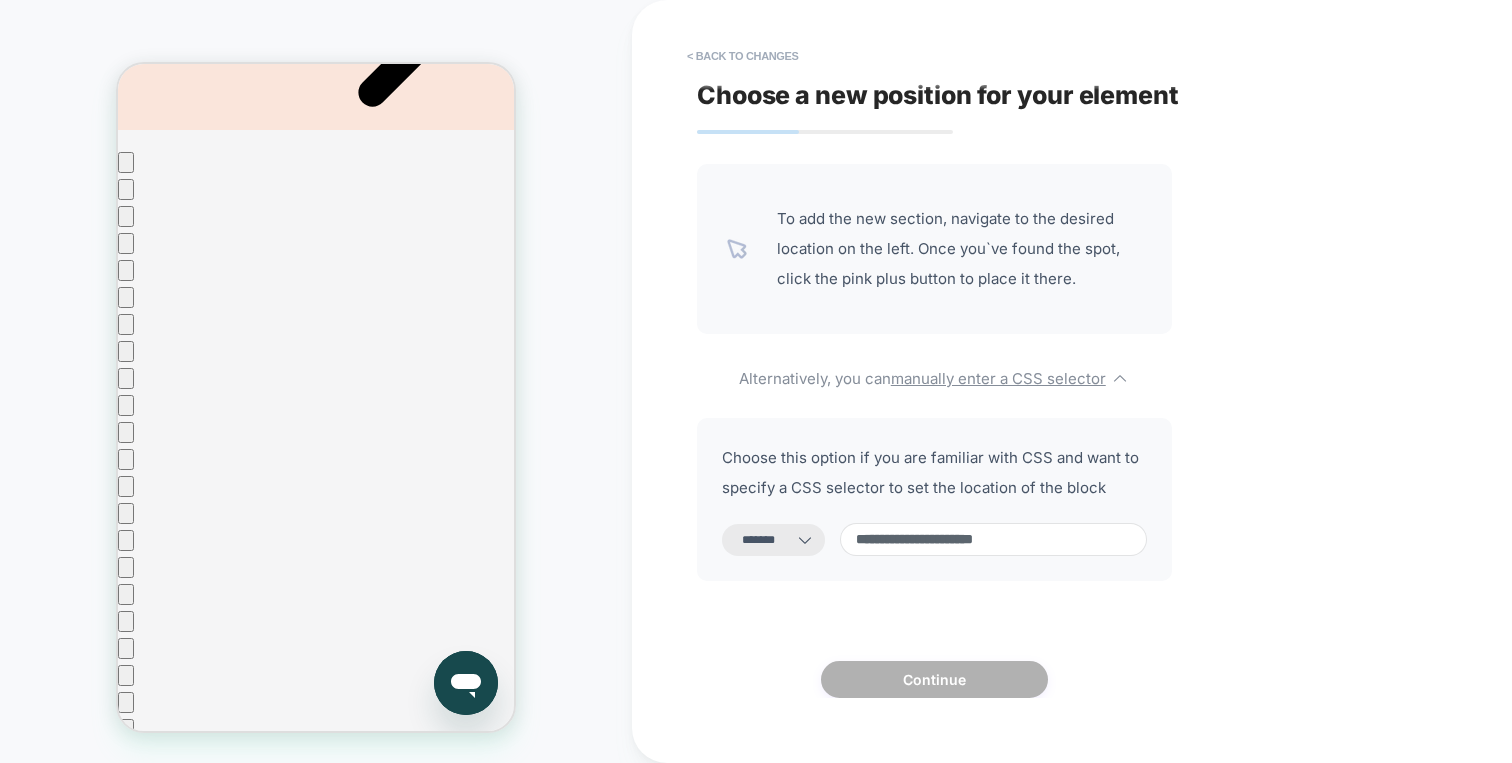 select on "*********" 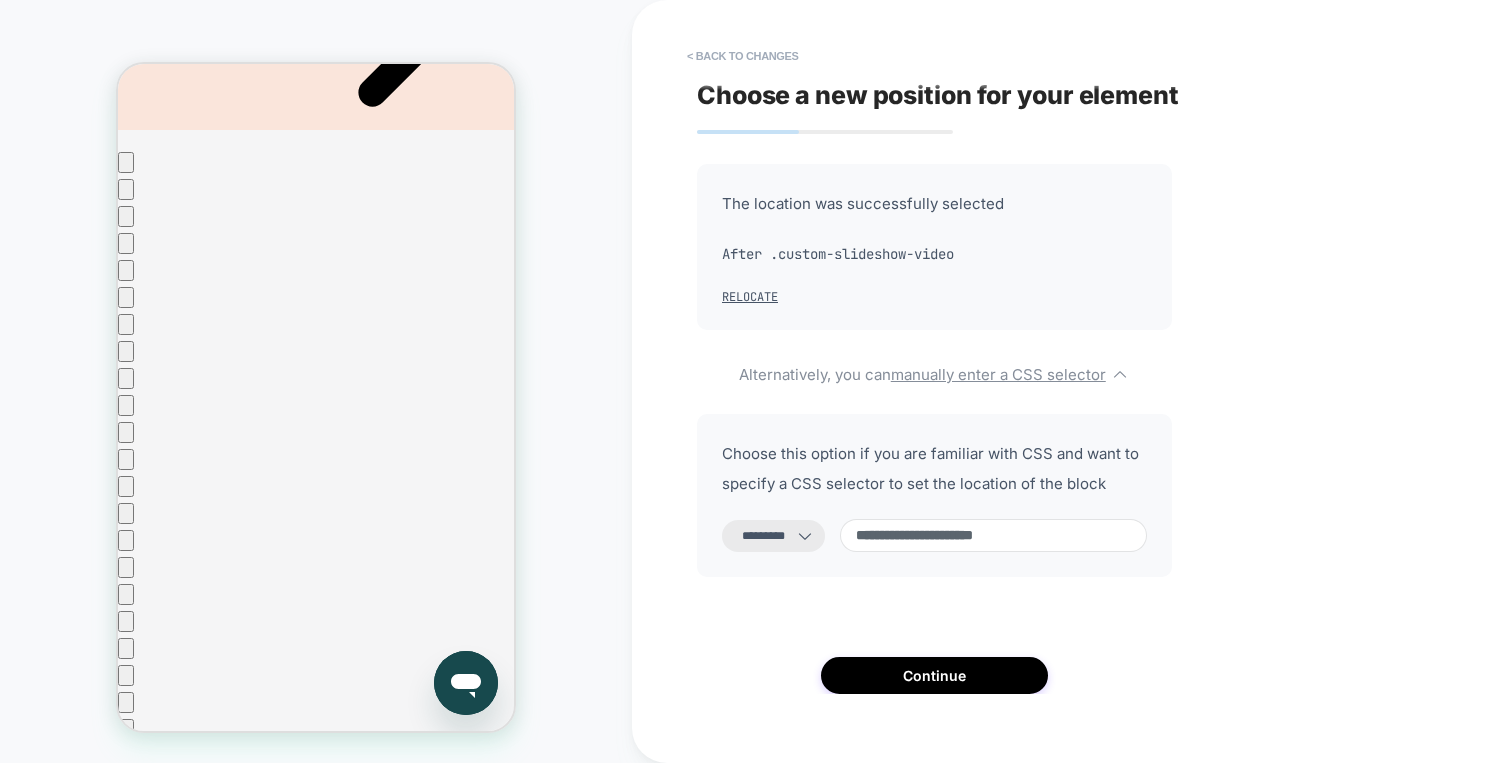 type on "**********" 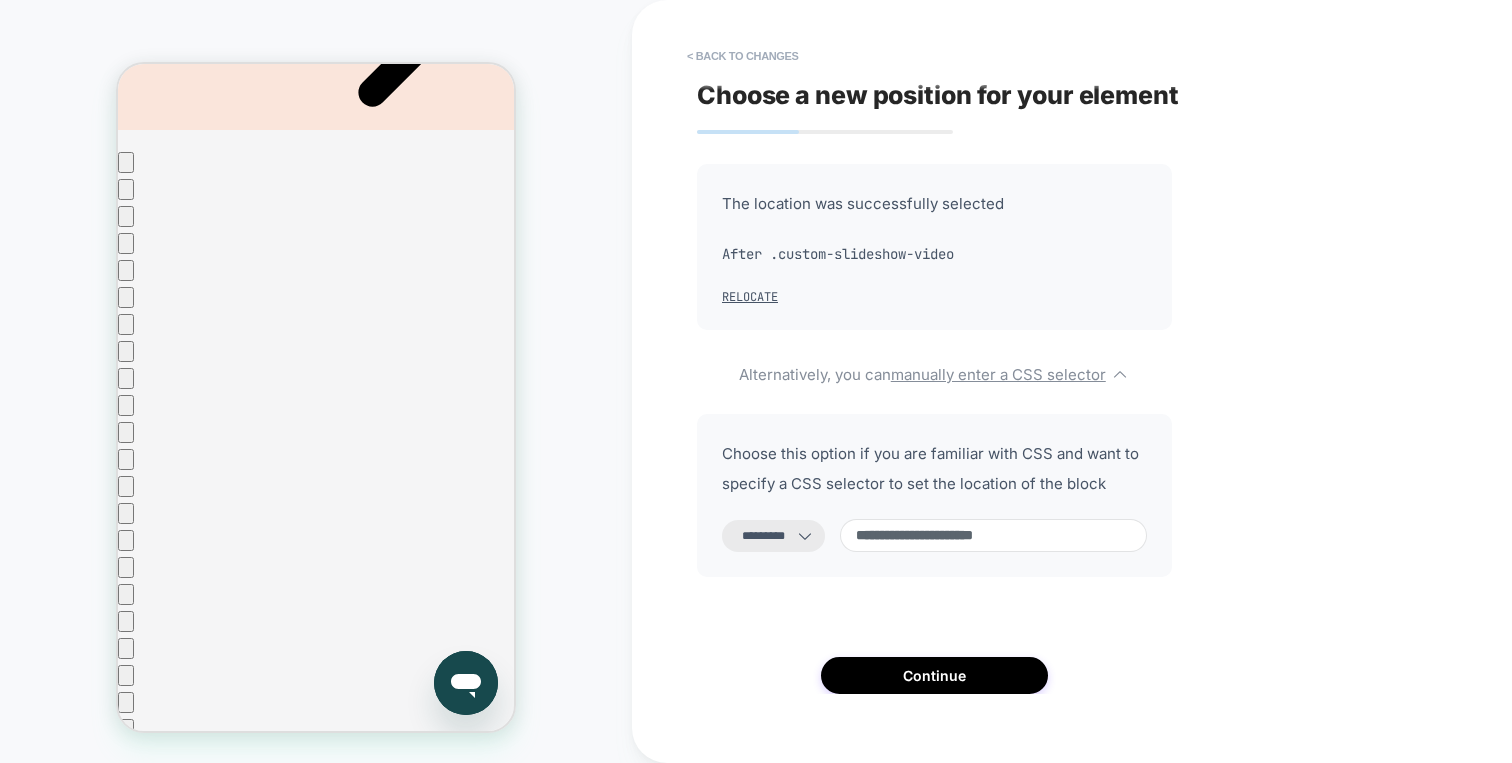 click on "**********" at bounding box center [773, 536] 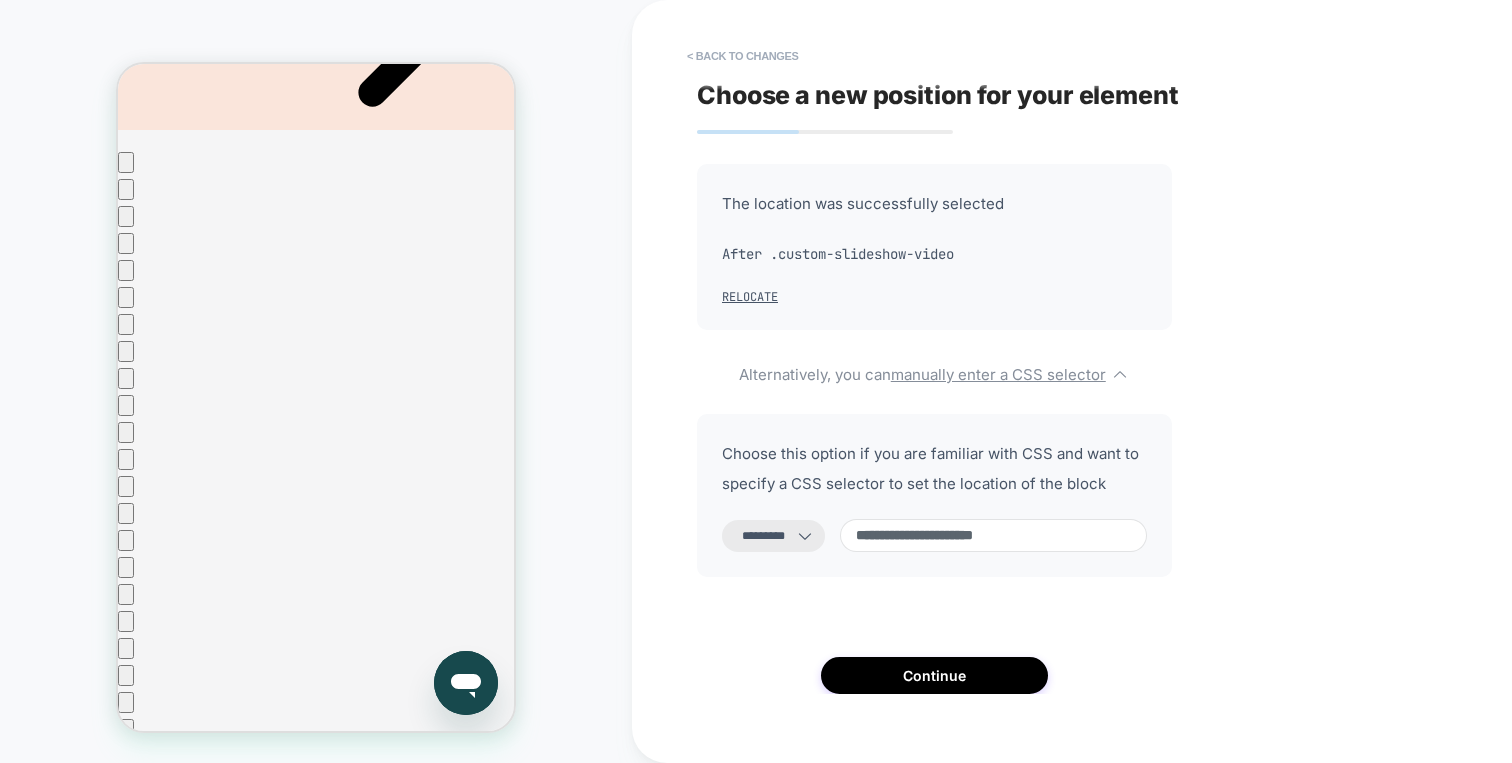 select on "**********" 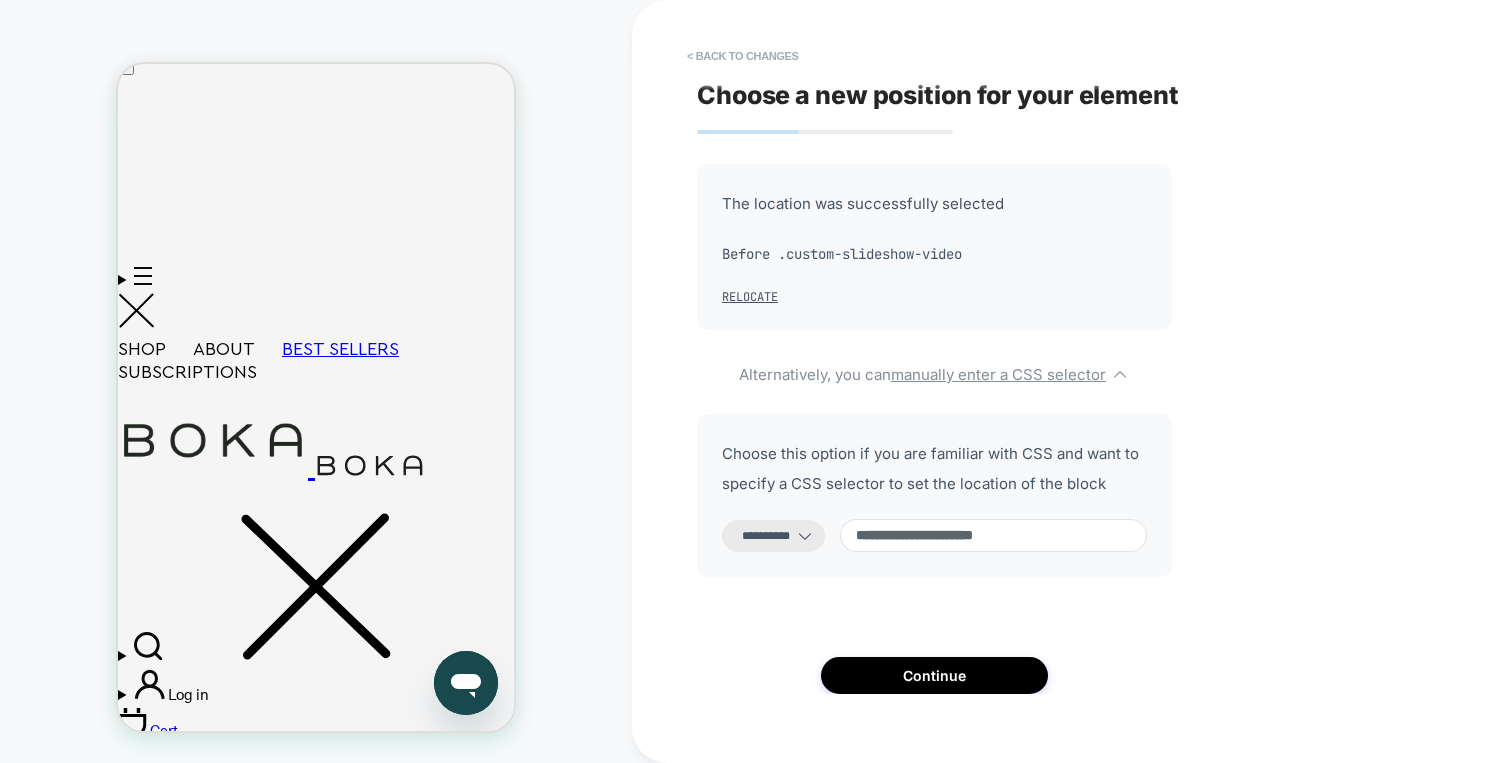 scroll, scrollTop: 1170, scrollLeft: 0, axis: vertical 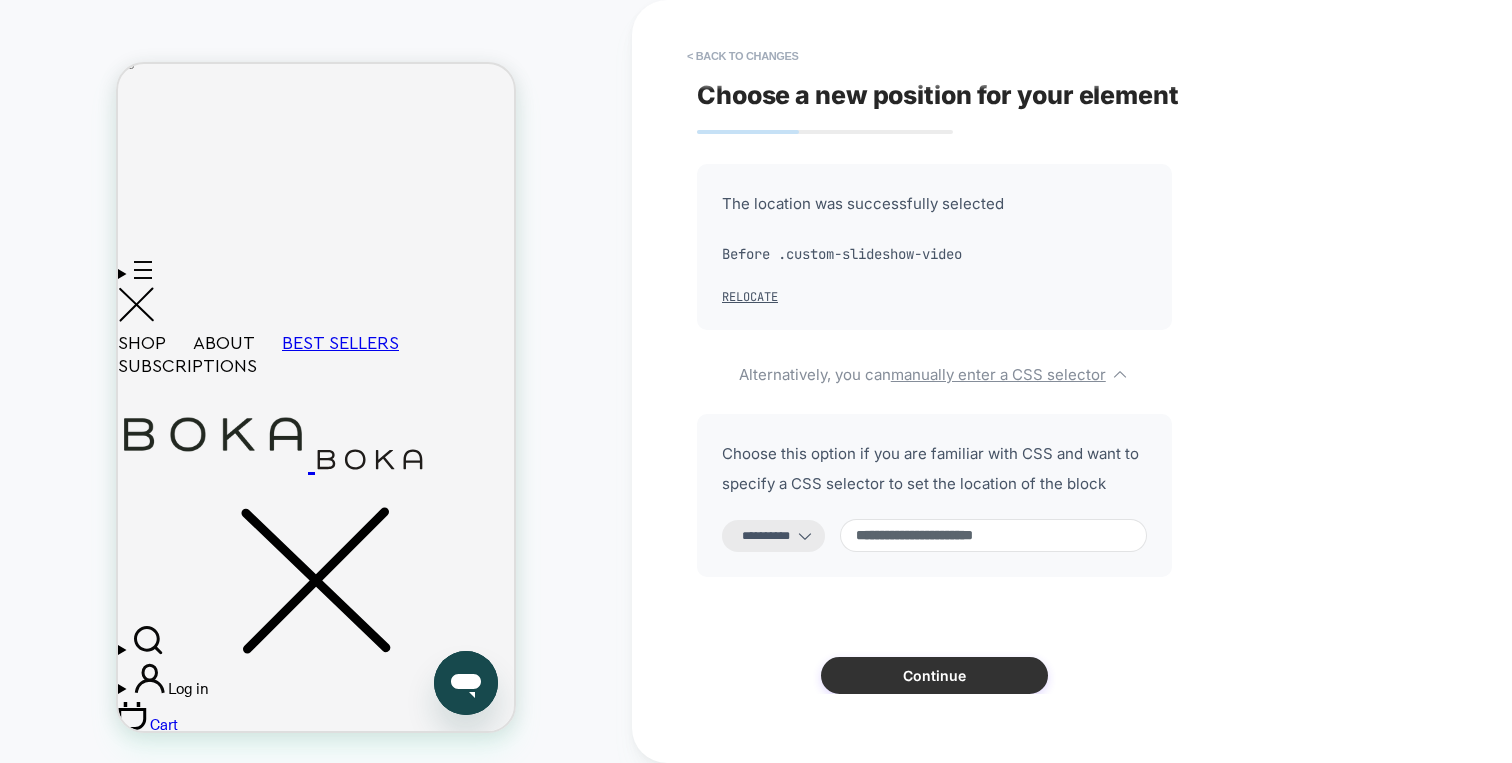 click on "Continue" at bounding box center (934, 675) 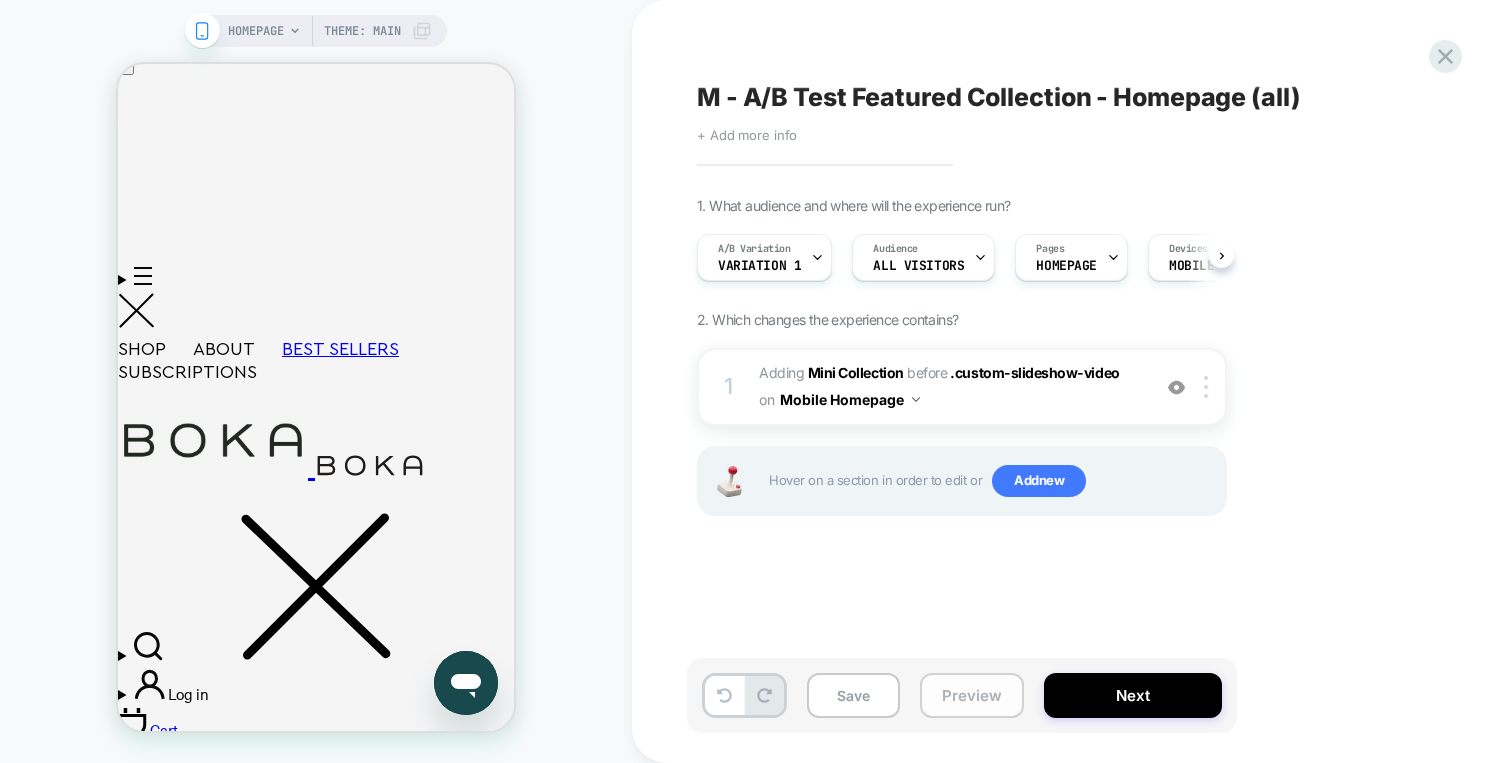 scroll, scrollTop: 1170, scrollLeft: 0, axis: vertical 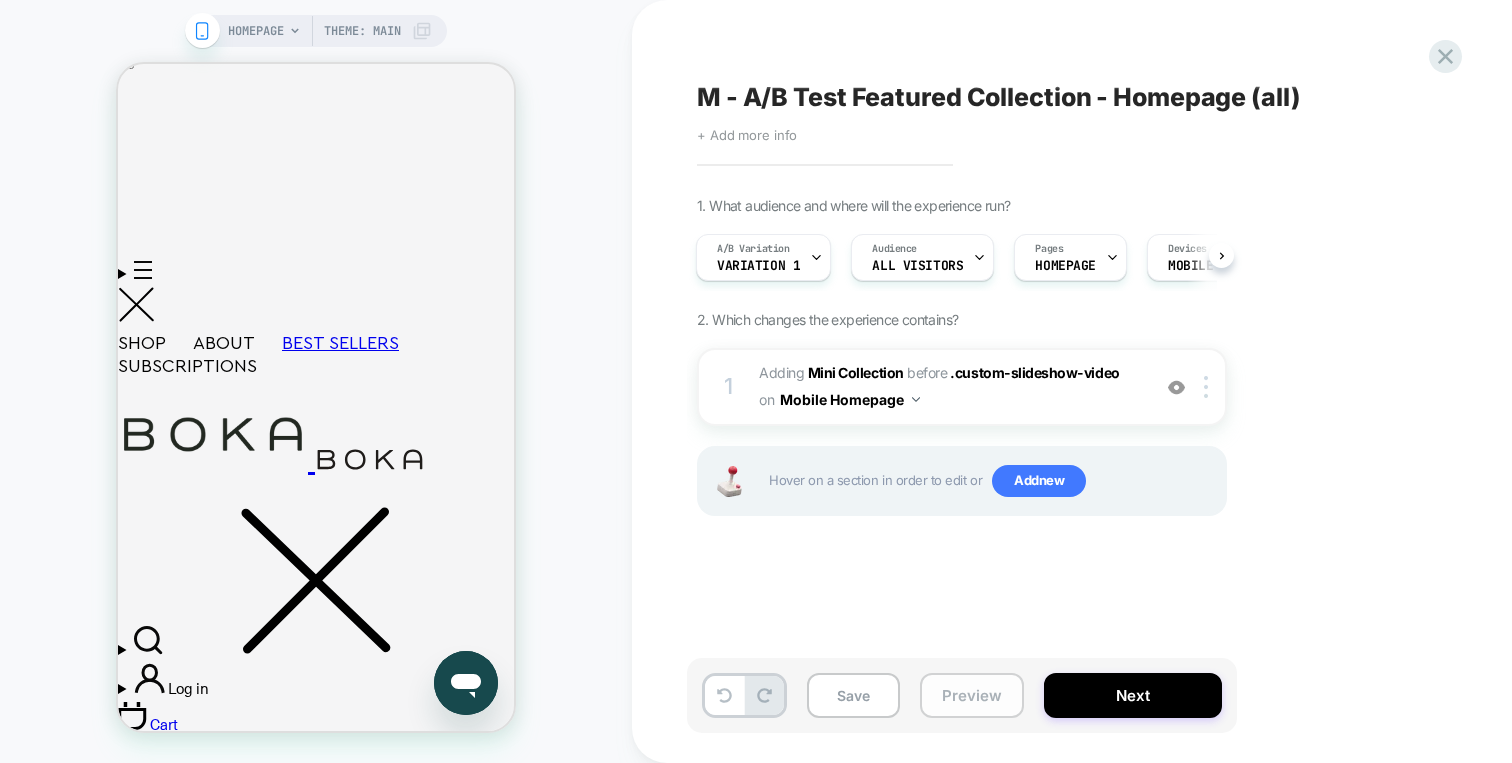 click on "Preview" at bounding box center [972, 695] 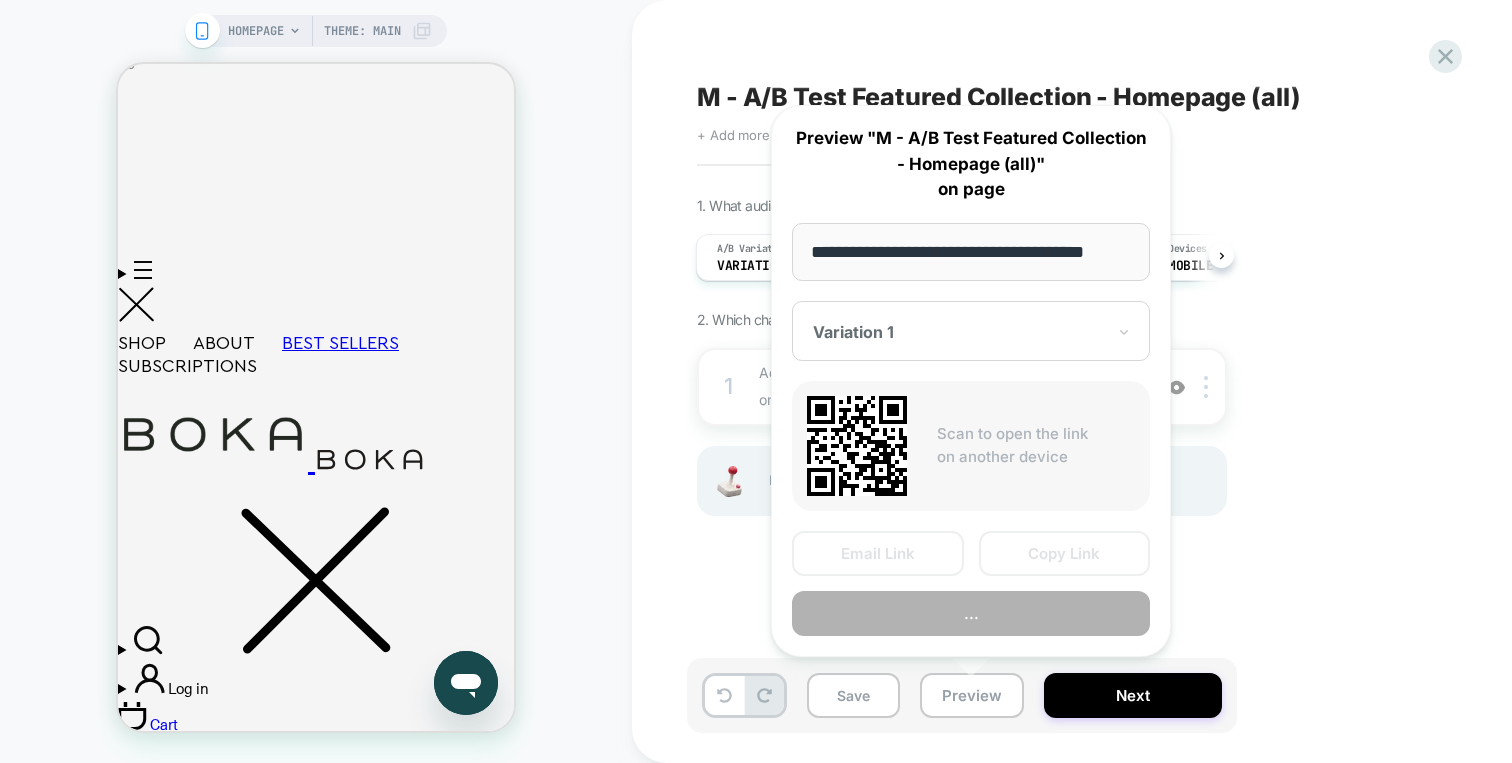 scroll, scrollTop: 0, scrollLeft: 25, axis: horizontal 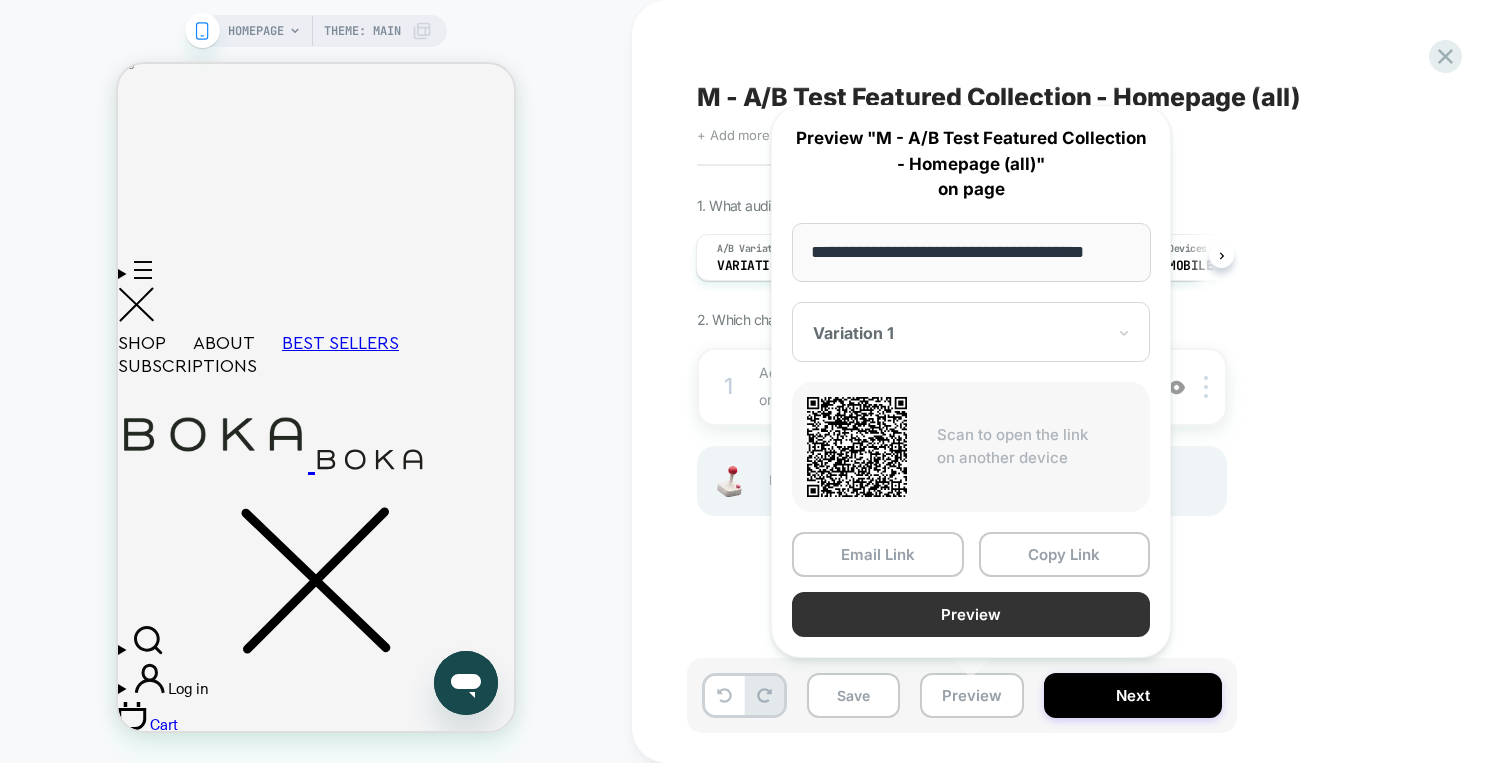 click on "Preview" at bounding box center (971, 614) 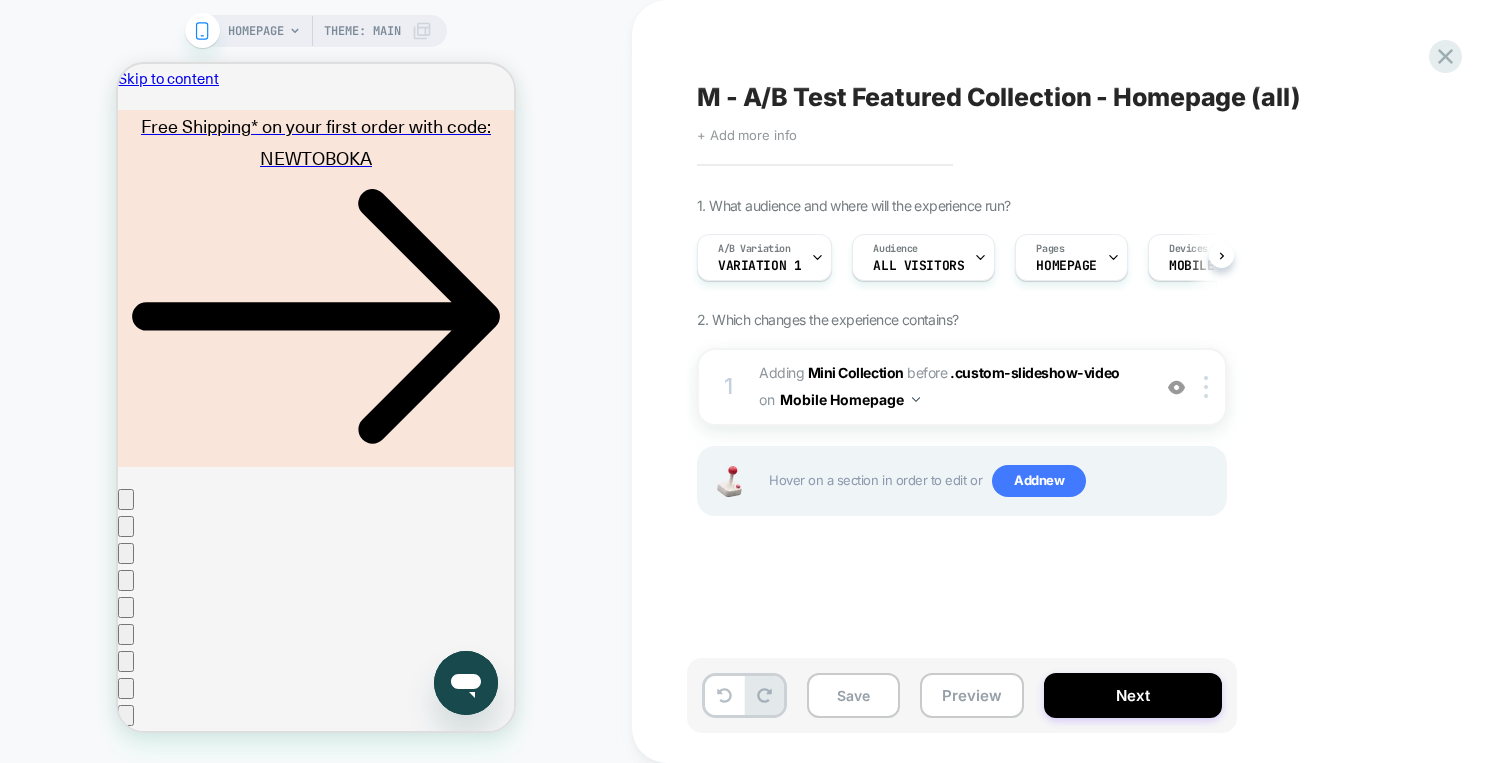 scroll, scrollTop: 0, scrollLeft: 0, axis: both 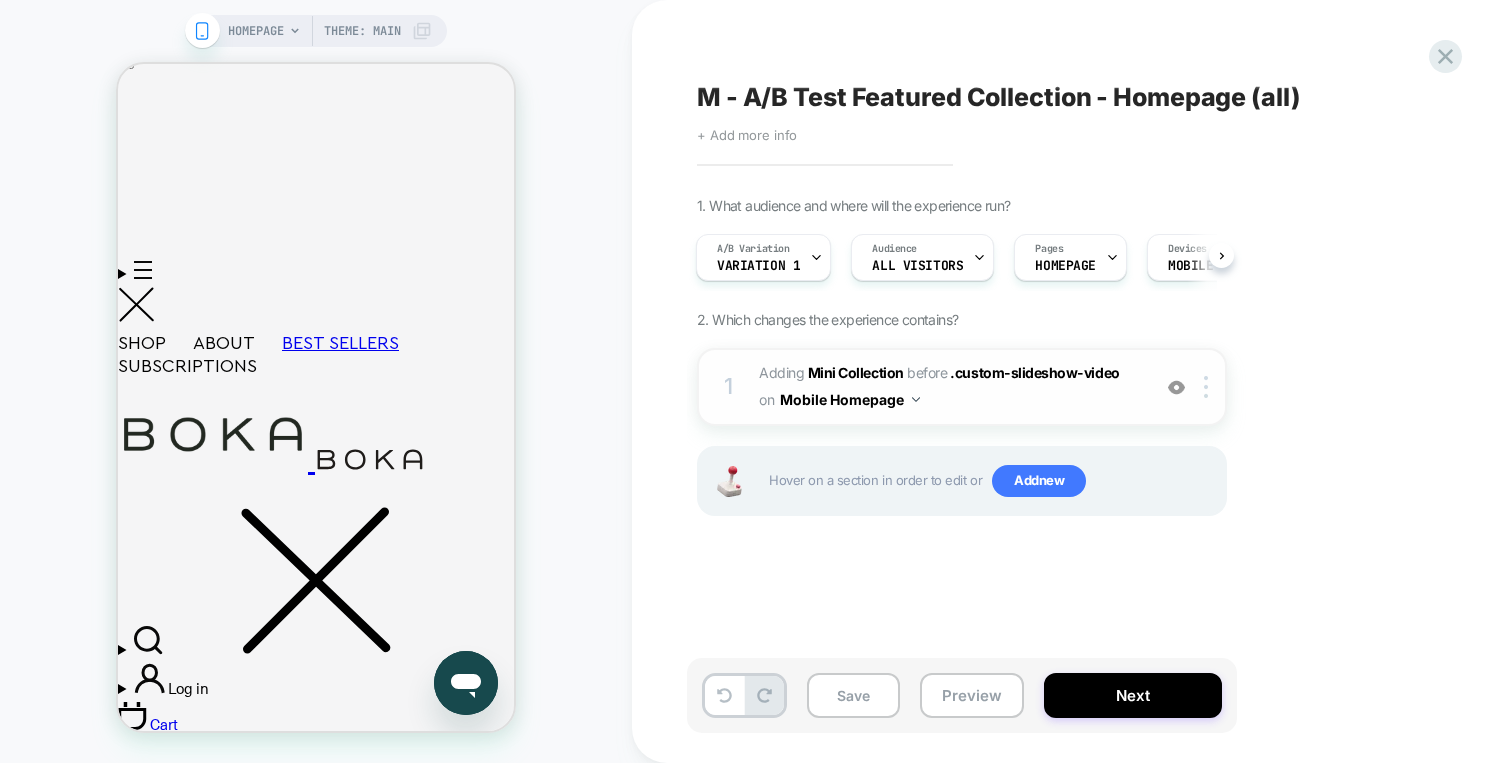 click on "1 #_loomi_addon_1751286946463 Adding   Mini Collection   BEFORE .custom-slideshow-video .custom-slideshow-video   on Mobile Homepage Add Before Add After Duplicate Replace Position Copy CSS Selector Copy Widget Id Rename Copy to   Desktop Target   All Devices Delete Upgrade to latest" at bounding box center (962, 387) 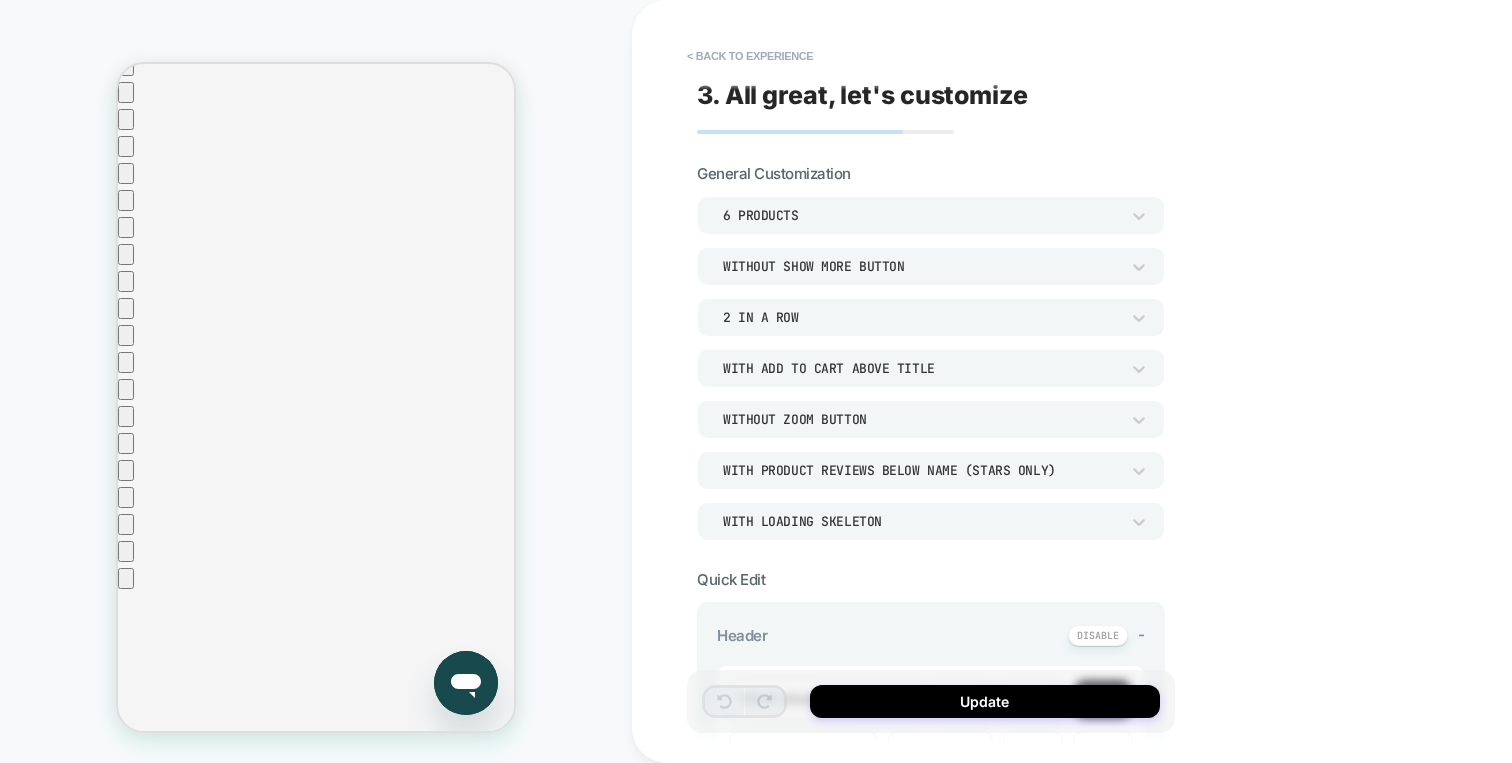 scroll, scrollTop: 341, scrollLeft: 0, axis: vertical 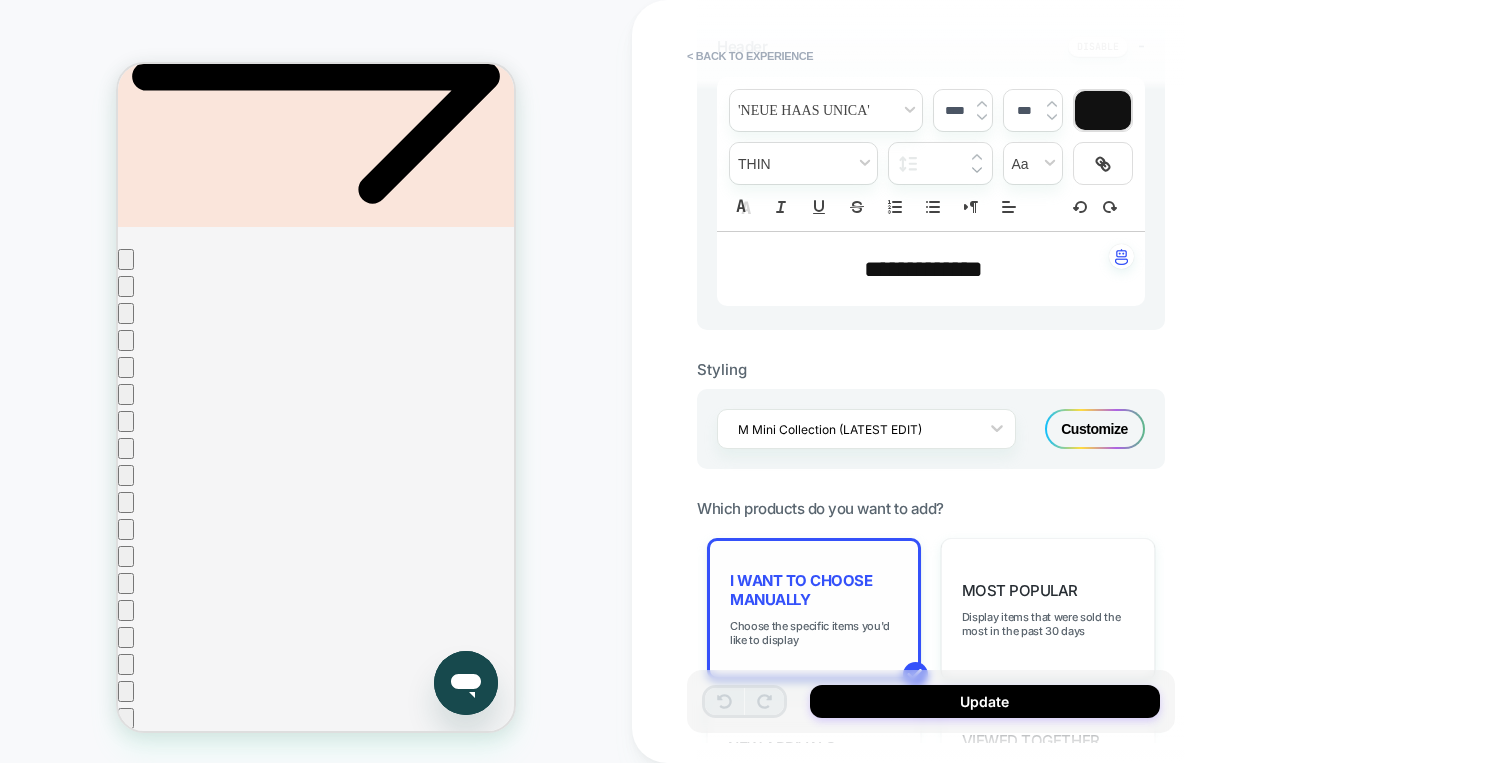 click on "I want to choose manually Choose the specific items you'd like to display" at bounding box center [814, 609] 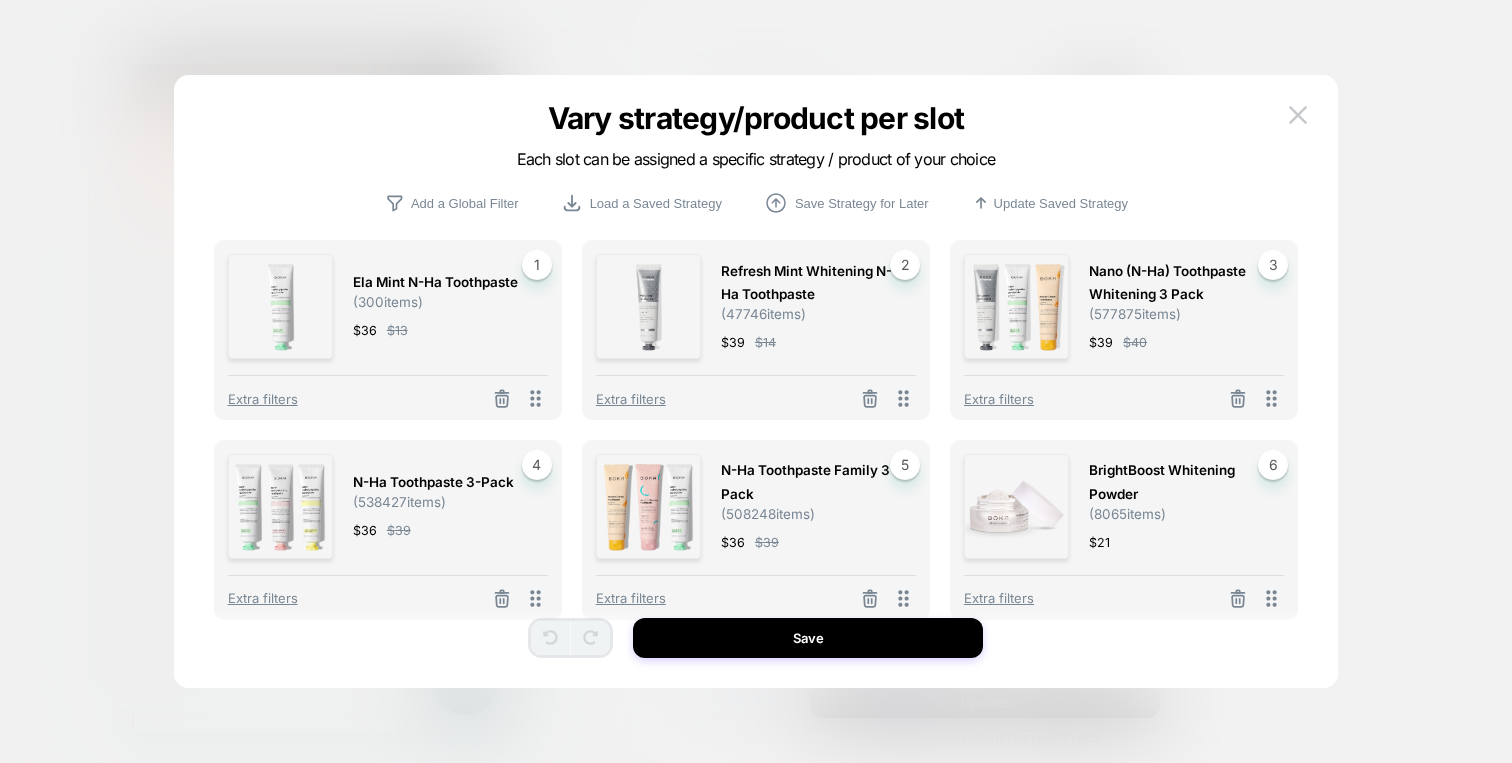 scroll, scrollTop: 22, scrollLeft: 0, axis: vertical 